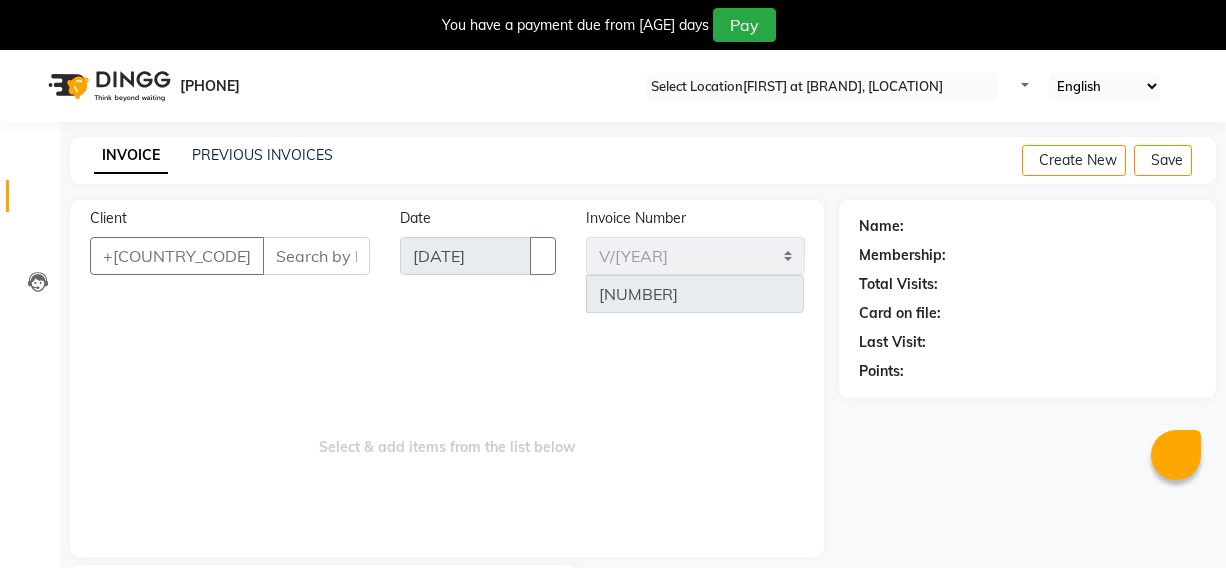 scroll, scrollTop: 0, scrollLeft: 0, axis: both 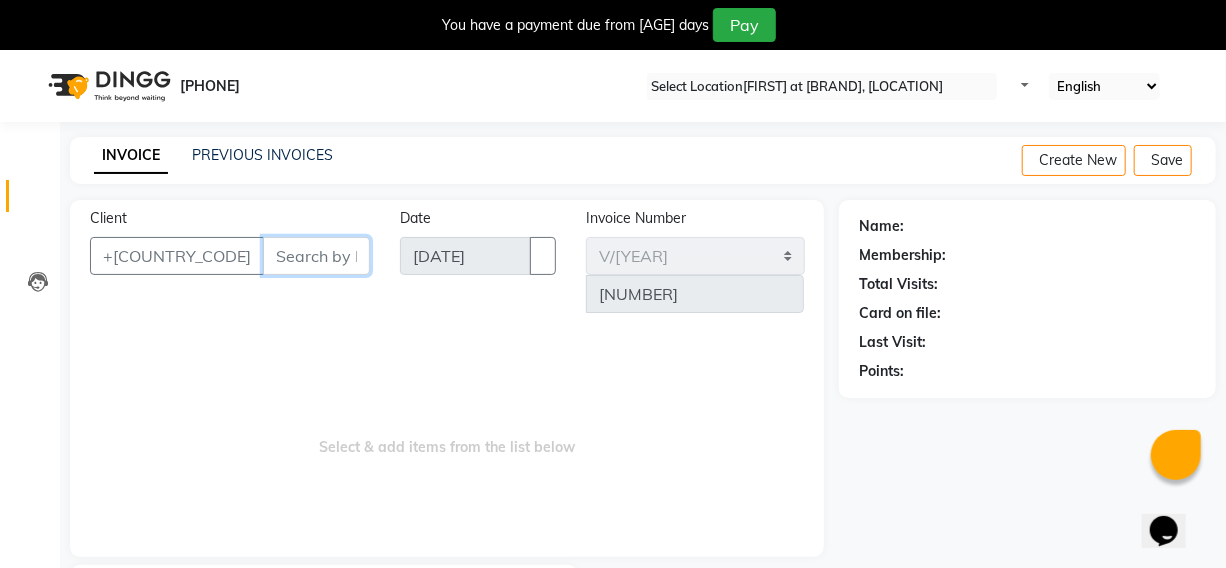 click on "Client" at bounding box center (316, 256) 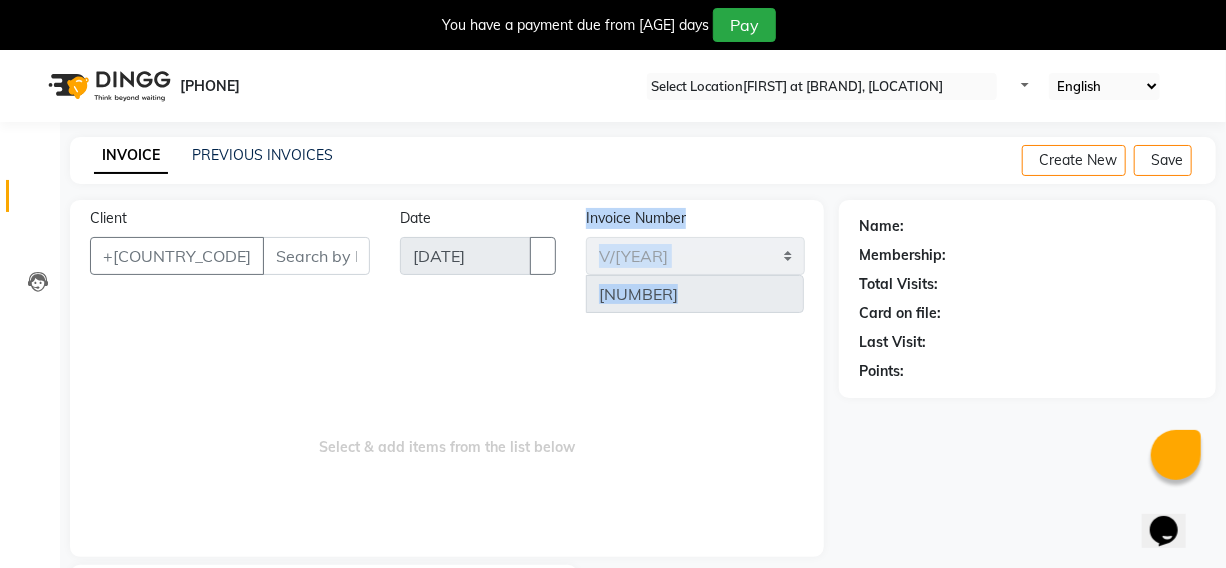 click on "Client +[COUNTRY_CODE] Date [DD]-[MM]-[YYYY] Invoice Number V/[YEAR]-[YEAR] 1460 Select & add items from the list below" at bounding box center (447, 378) 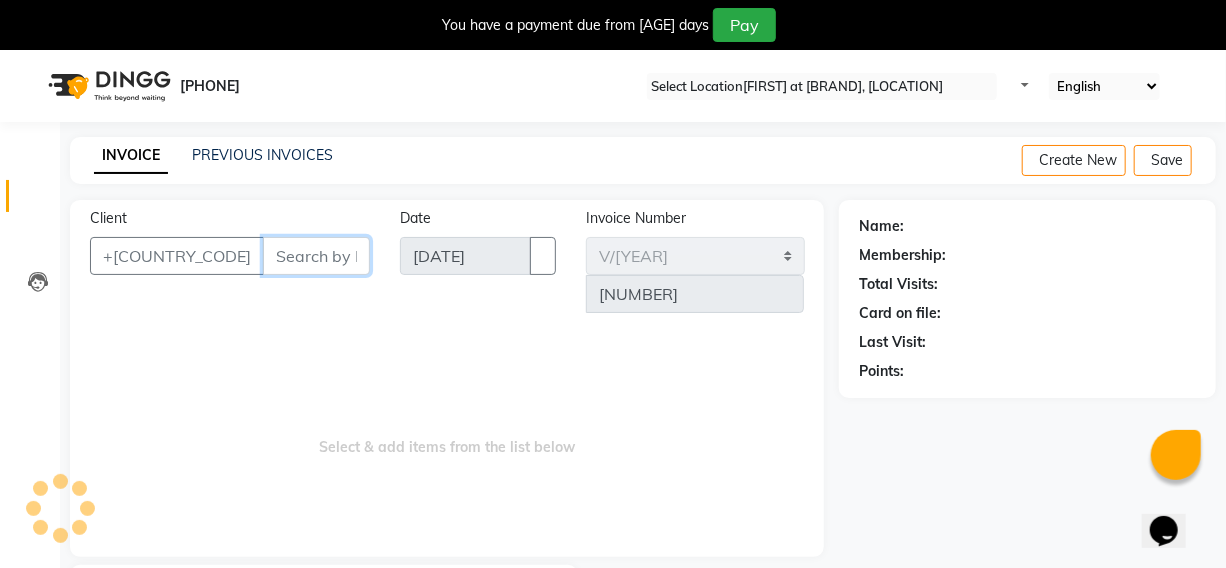 click on "Client" at bounding box center [316, 256] 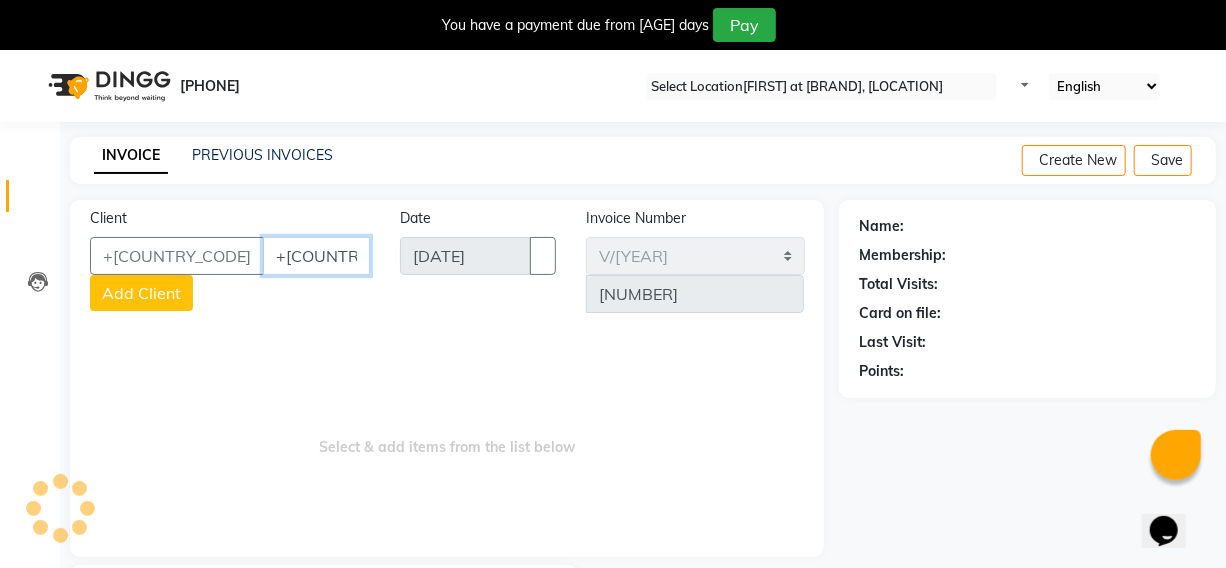 type on "+[COUNTRY_CODE] [PHONE]" 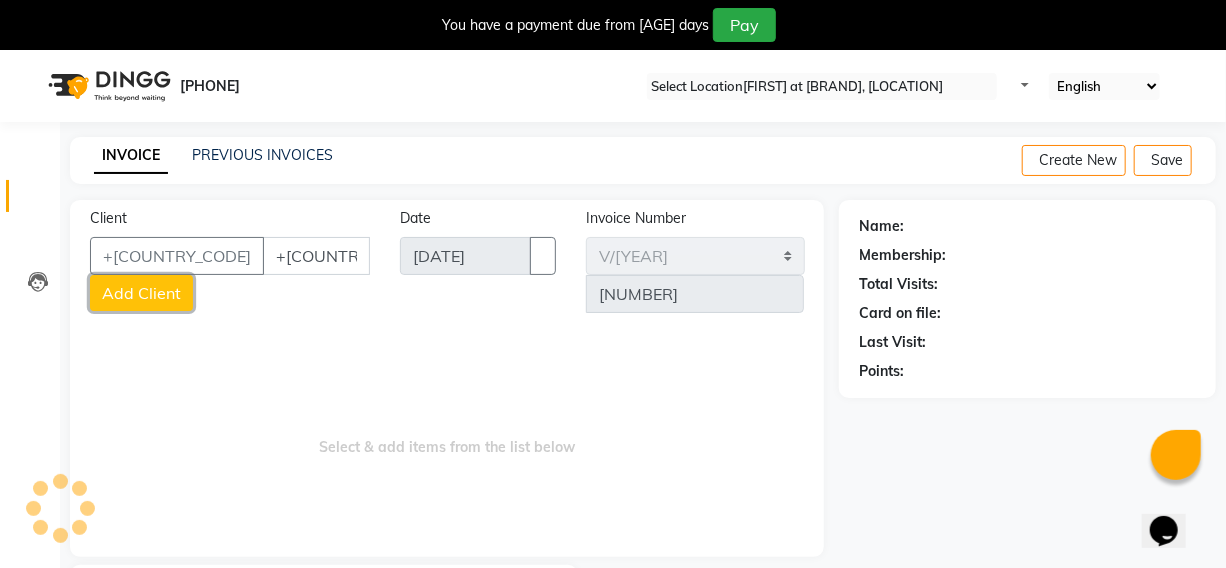 click on "Add Client" at bounding box center [141, 293] 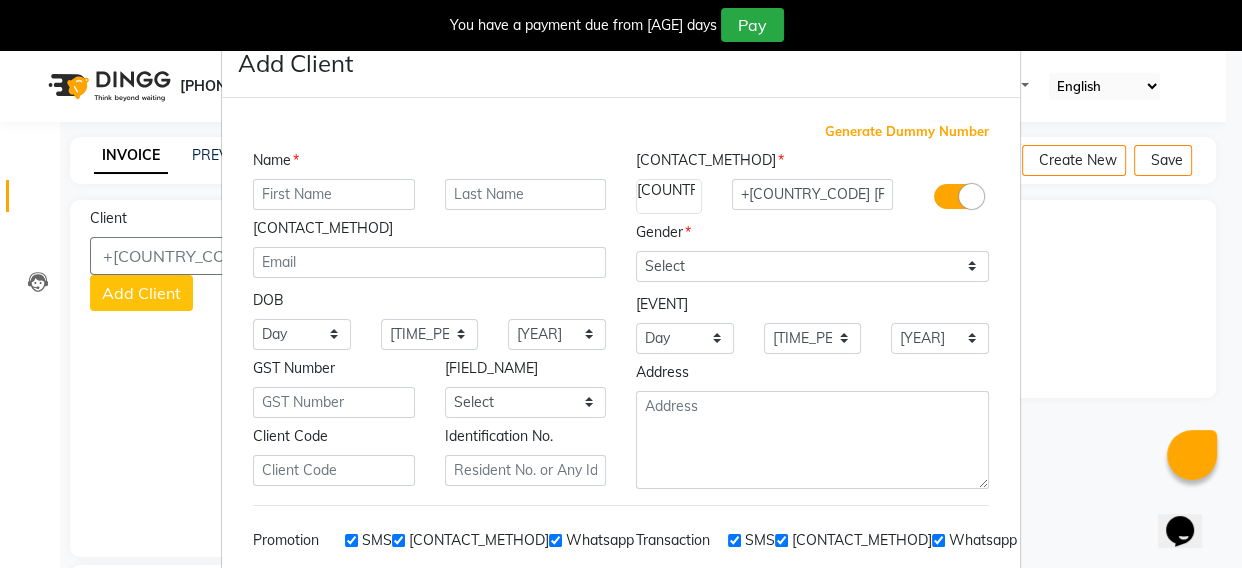 click at bounding box center [334, 194] 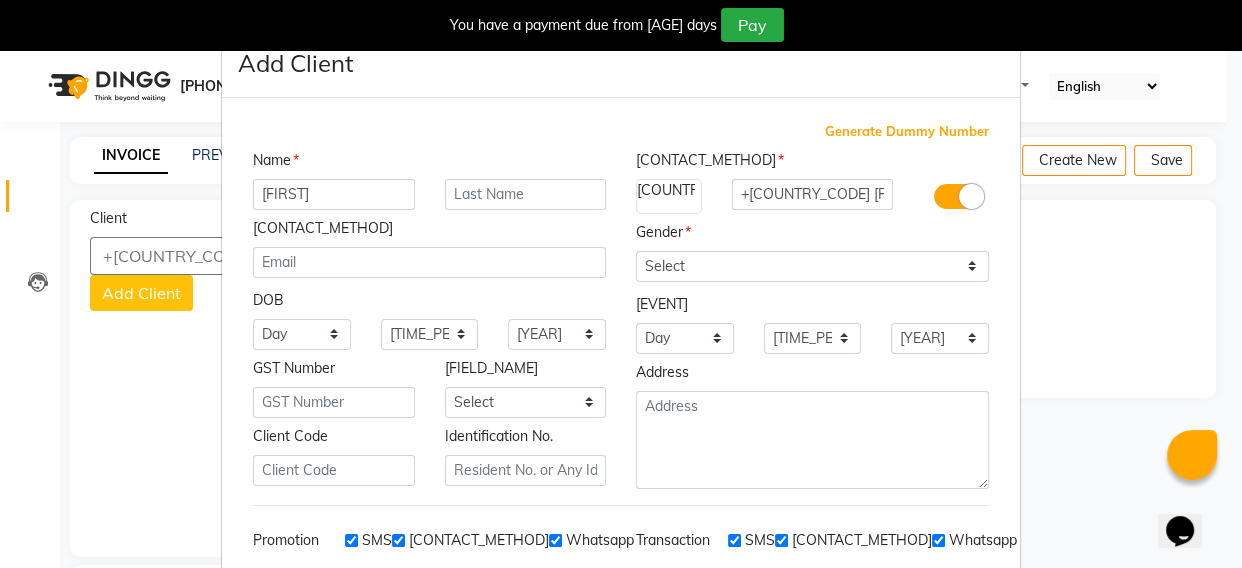 type on "[FIRST]" 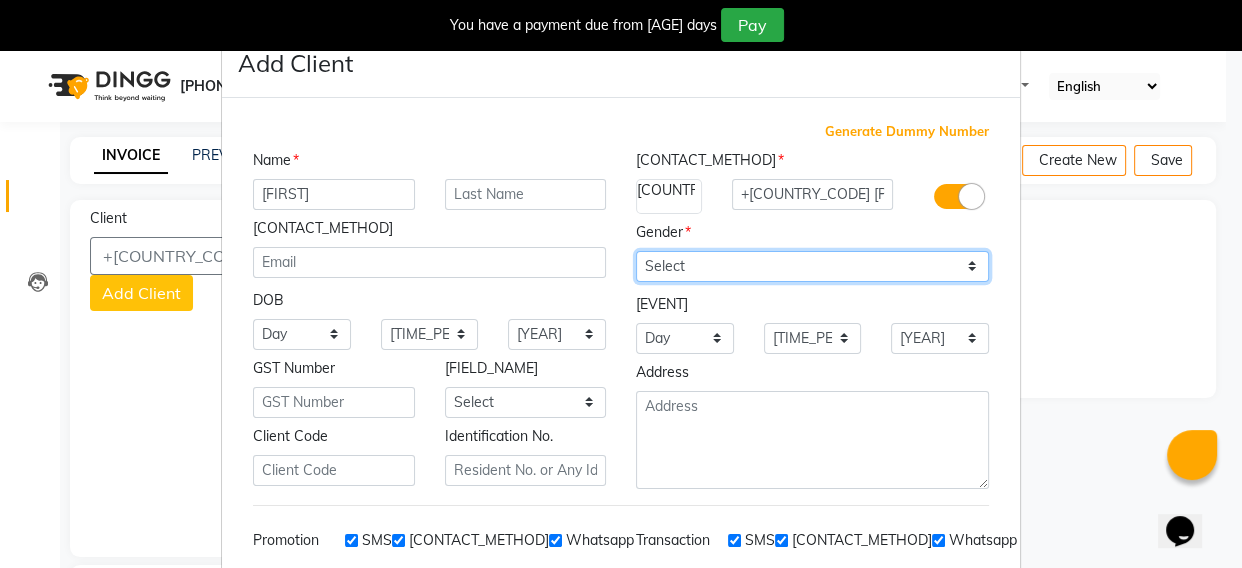 click on "Select Male Female Other Prefer Not To Say" at bounding box center [812, 266] 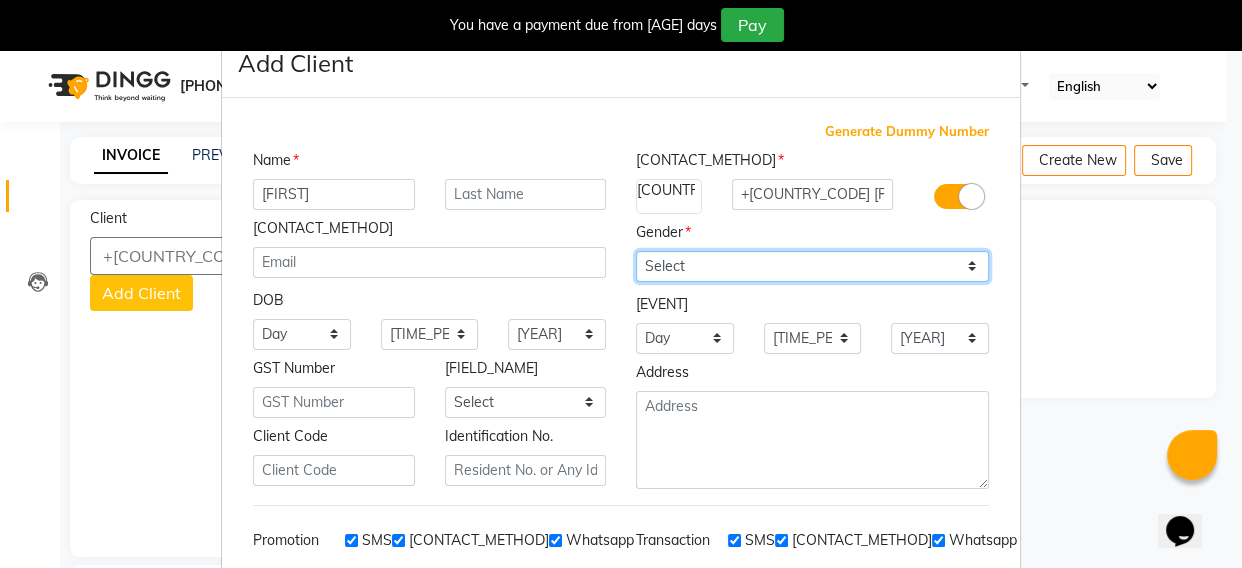 select on "[GENDER]" 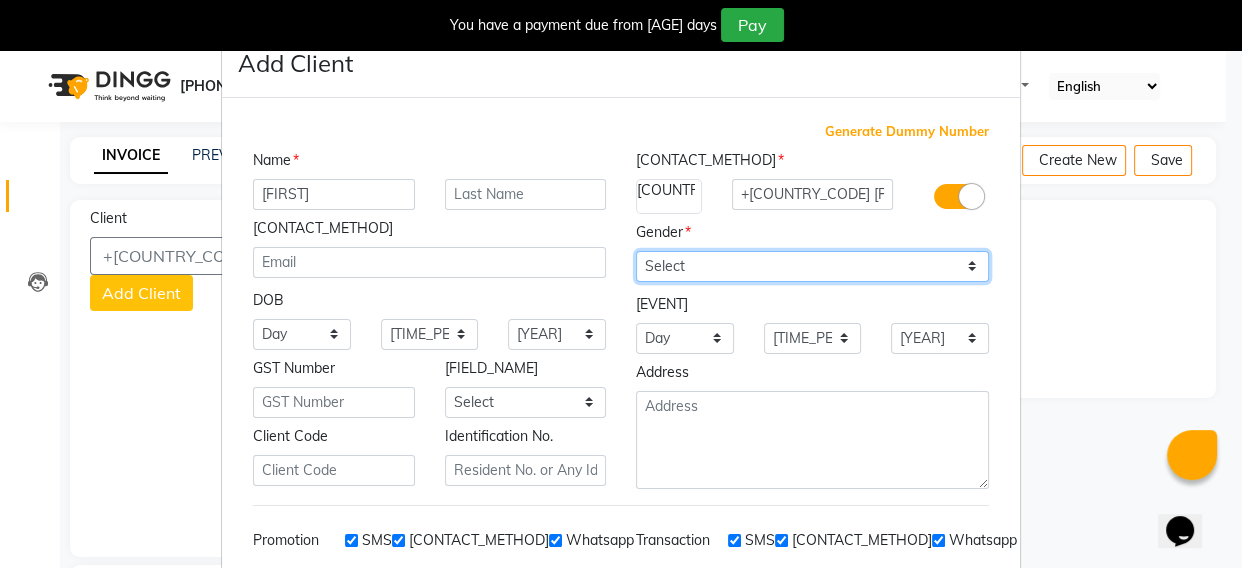 click on "Select Male Female Other Prefer Not To Say" at bounding box center (812, 266) 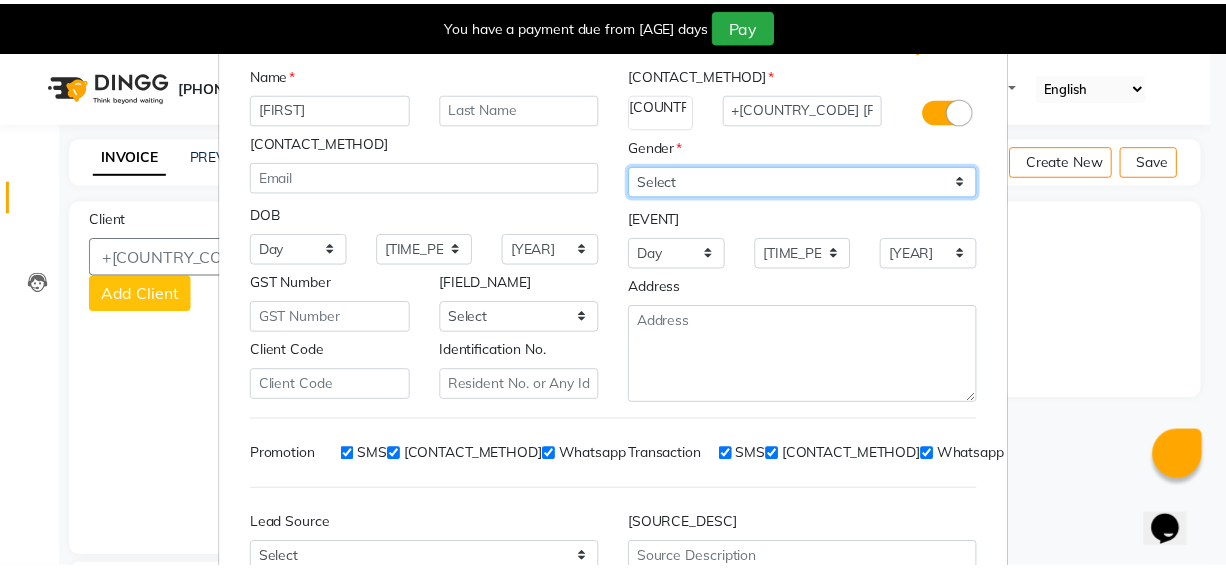 scroll, scrollTop: 272, scrollLeft: 0, axis: vertical 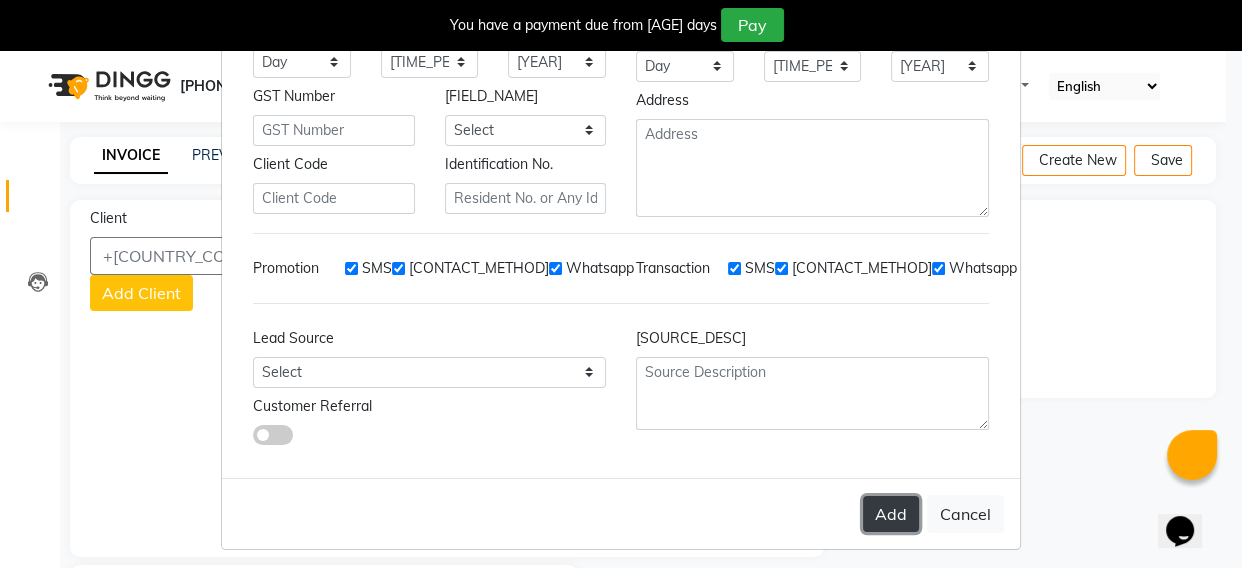 click on "Add" at bounding box center (891, 514) 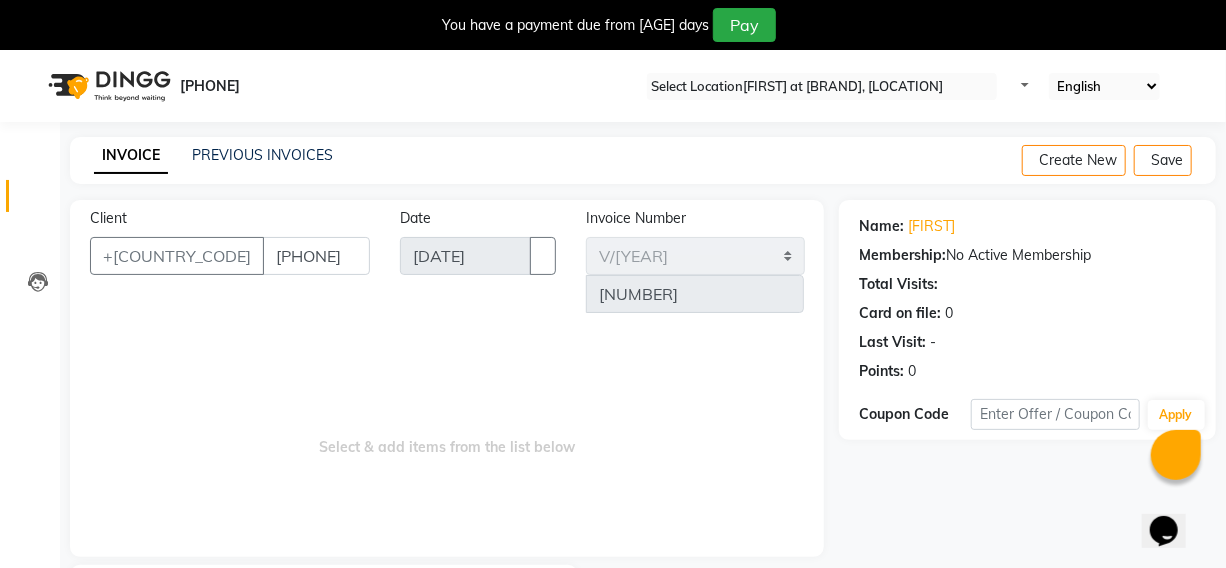 scroll, scrollTop: 83, scrollLeft: 0, axis: vertical 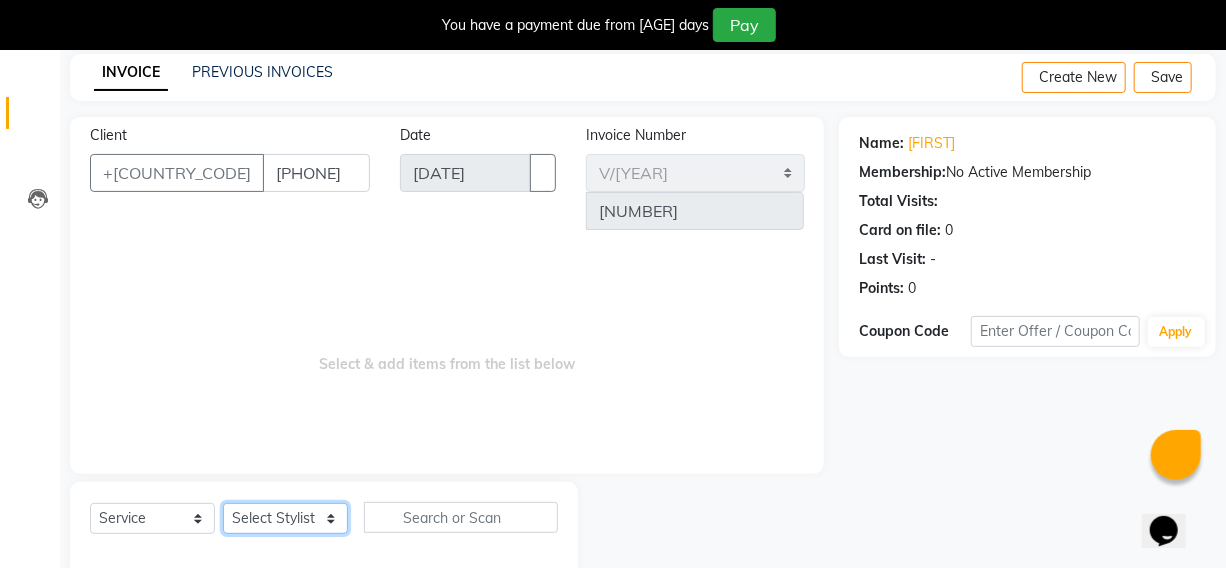 click on "Select Stylist [FIRST] [FIRST] [FIRST] [FIRST] [FIRST] [FIRST] [FIRST] [FIRST] [FIRST] [FIRST] [FIRST] [FIRST]" at bounding box center [285, 518] 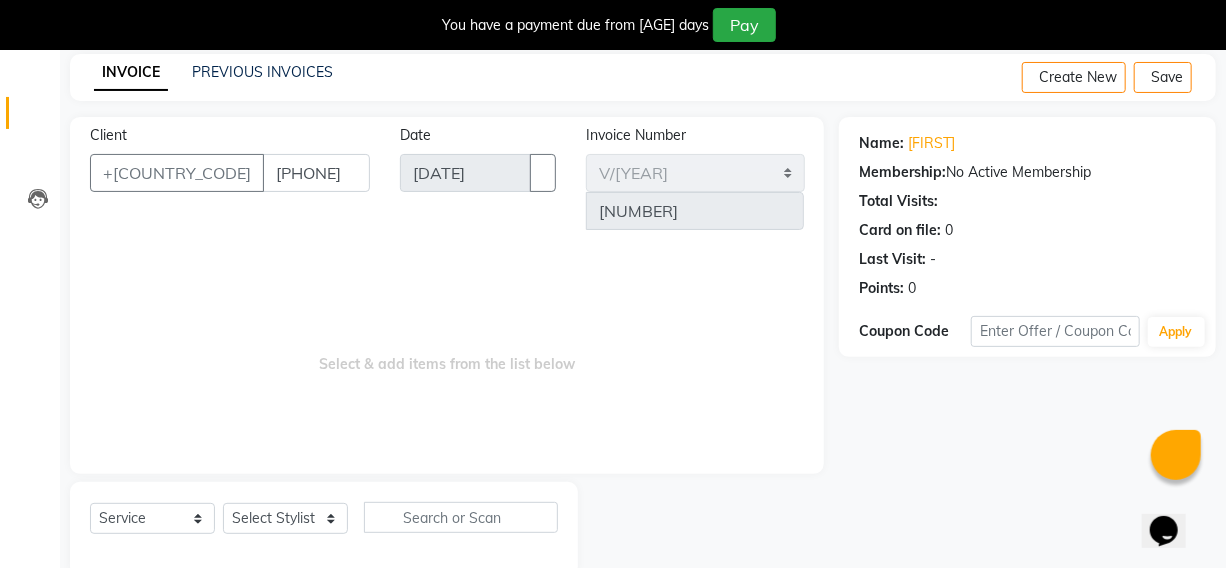 click on "Select Service Product Membership Package Voucher Prepaid Gift Card Select Stylist [FIRST] [FIRST] [FIRST] [FIRST] [FIRST] [FIRST] [FIRST] [FIRST] [FIRST] [FIRST] [FIRST] [FIRST]" at bounding box center (324, 529) 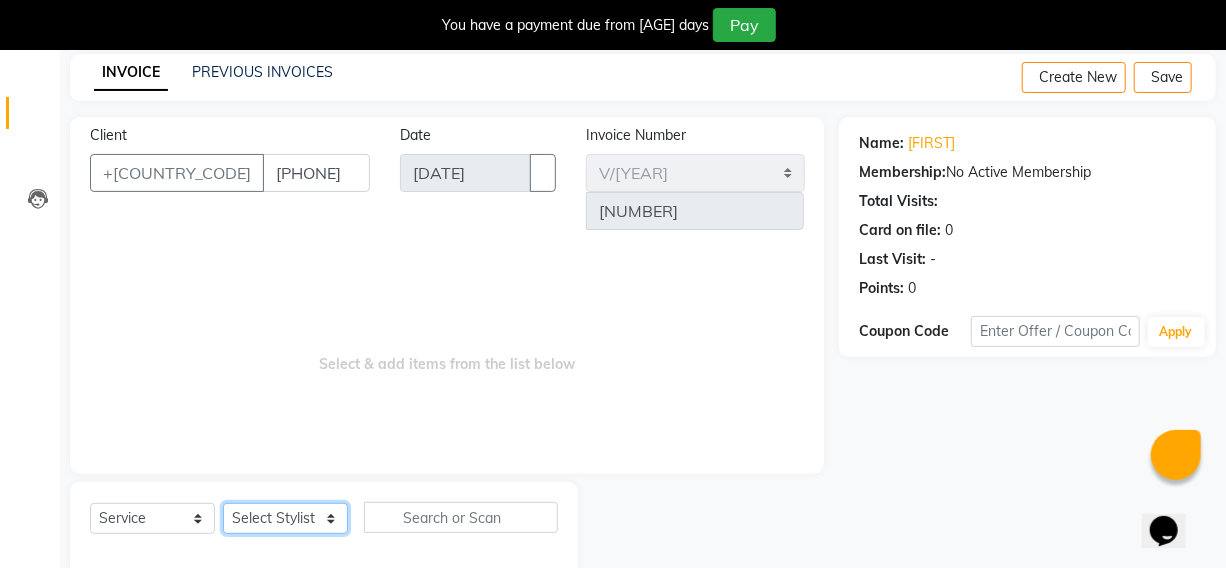 click on "Select Stylist [FIRST] [FIRST] [FIRST] [FIRST] [FIRST] [FIRST] [FIRST] [FIRST] [FIRST] [FIRST] [FIRST] [FIRST]" at bounding box center [285, 518] 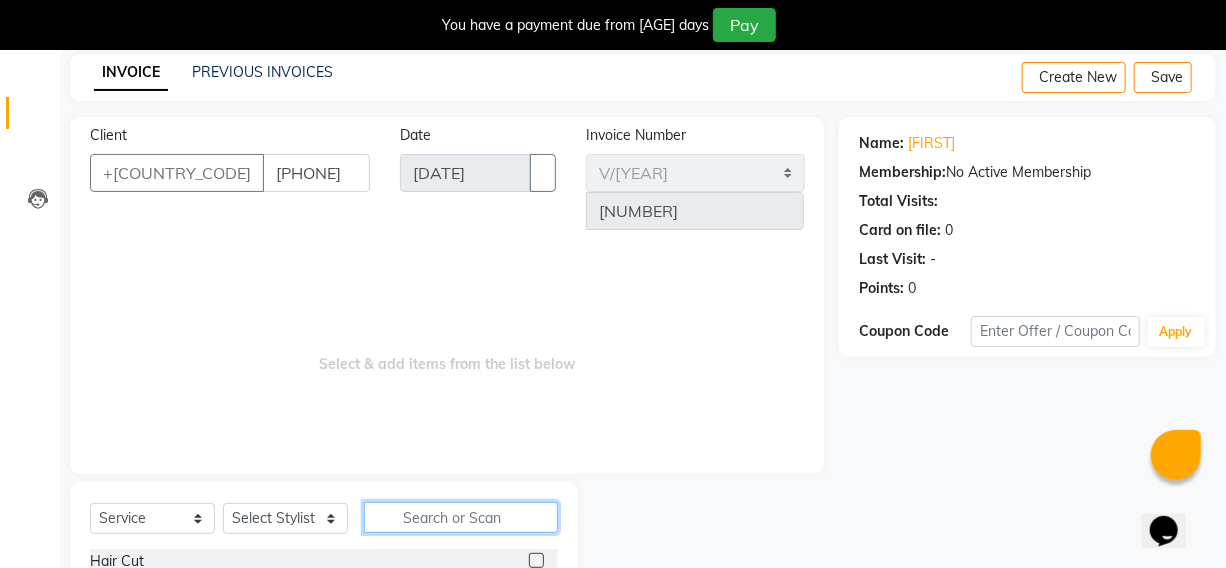 click at bounding box center (461, 517) 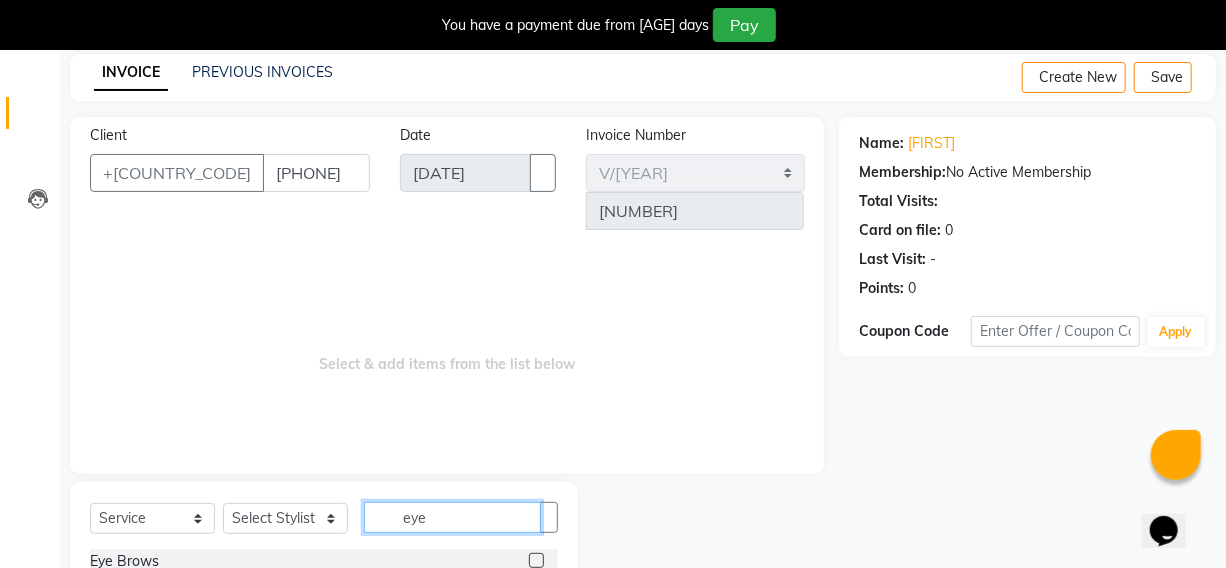type on "eye" 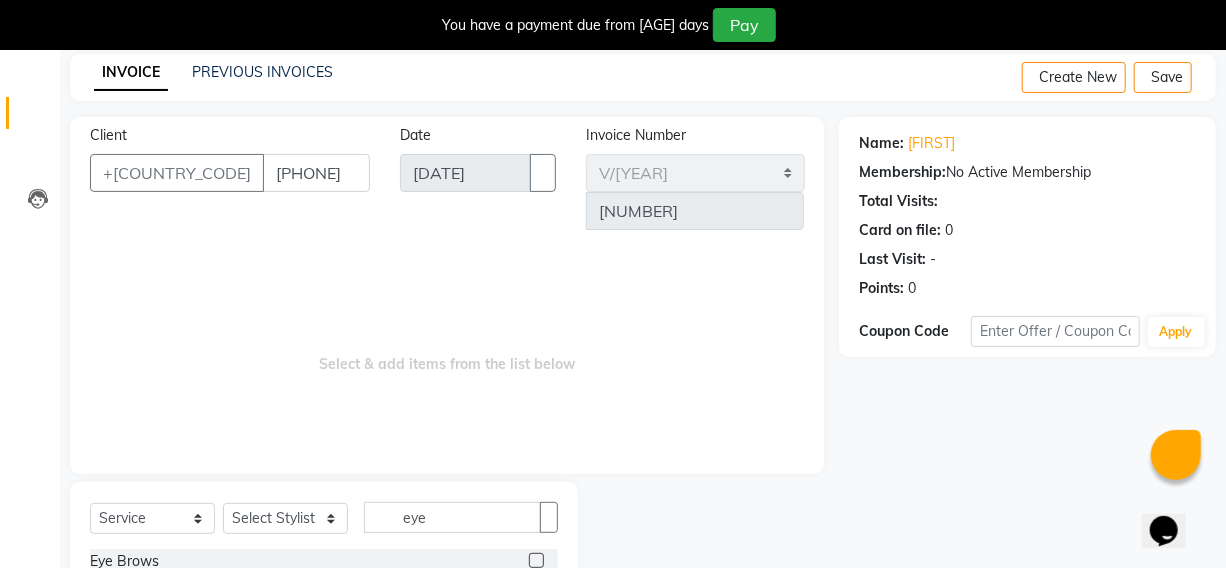 click at bounding box center (536, 560) 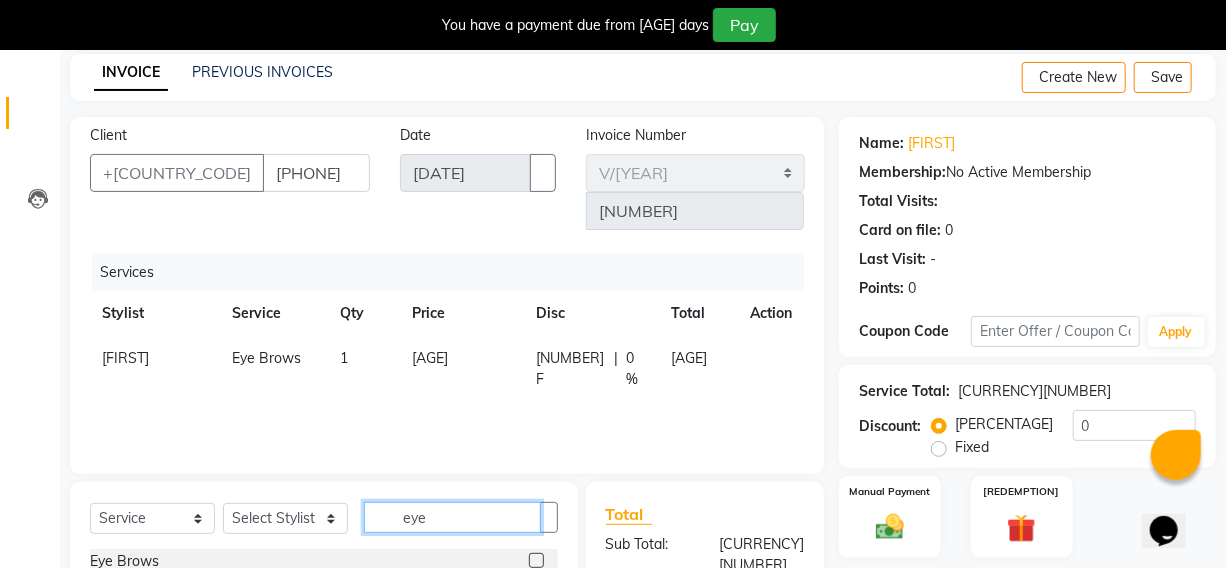 click on "eye" at bounding box center (452, 517) 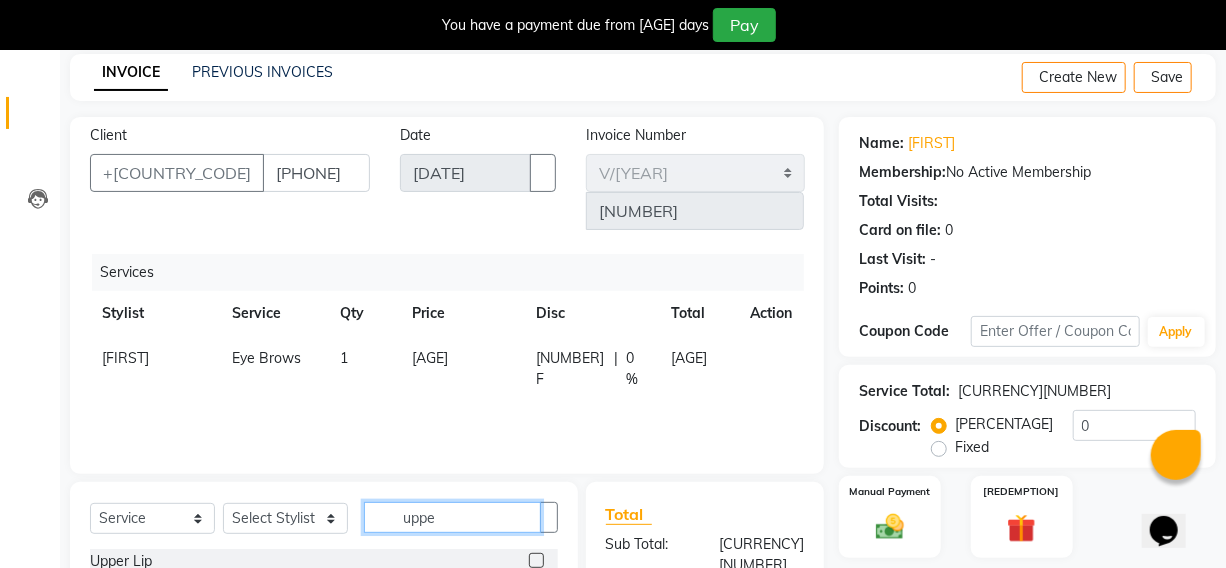 type on "uppe" 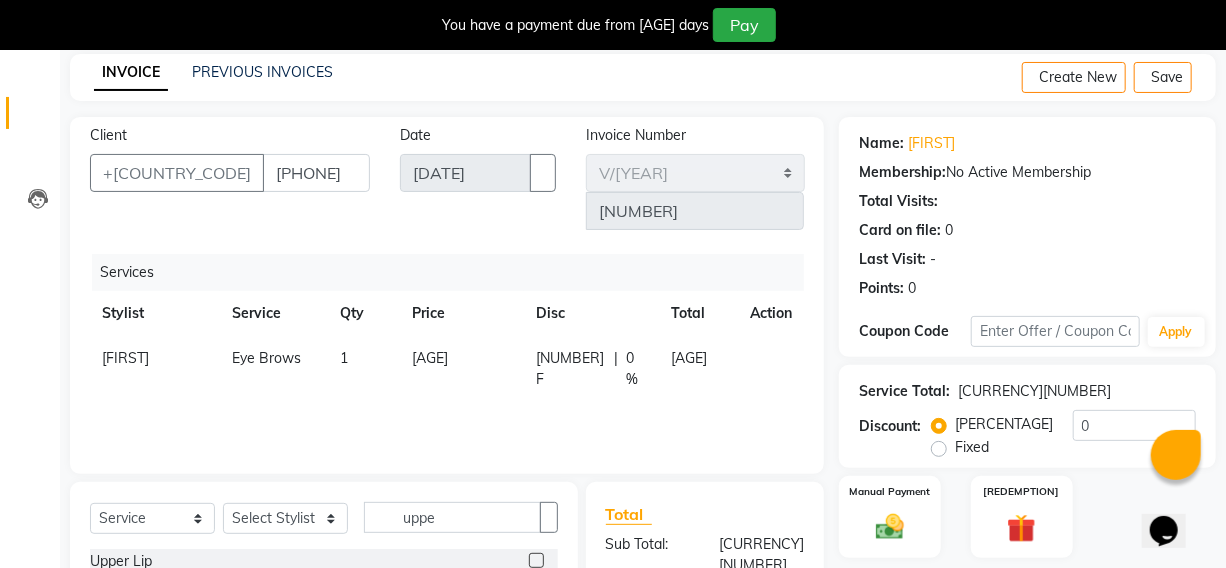click at bounding box center [536, 560] 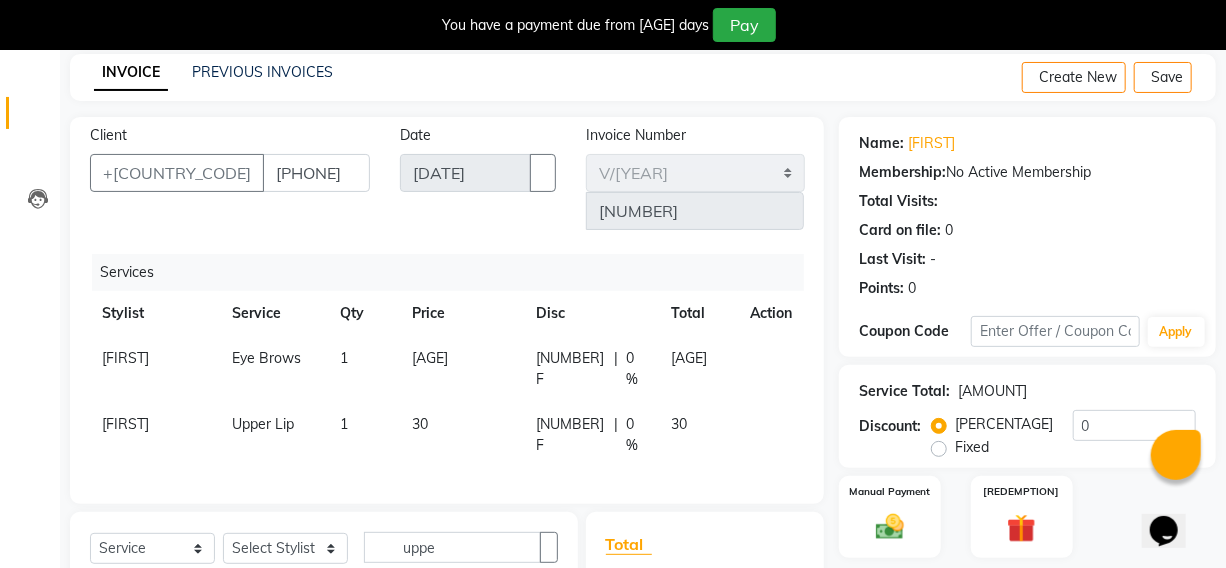 click on "30" at bounding box center (462, 369) 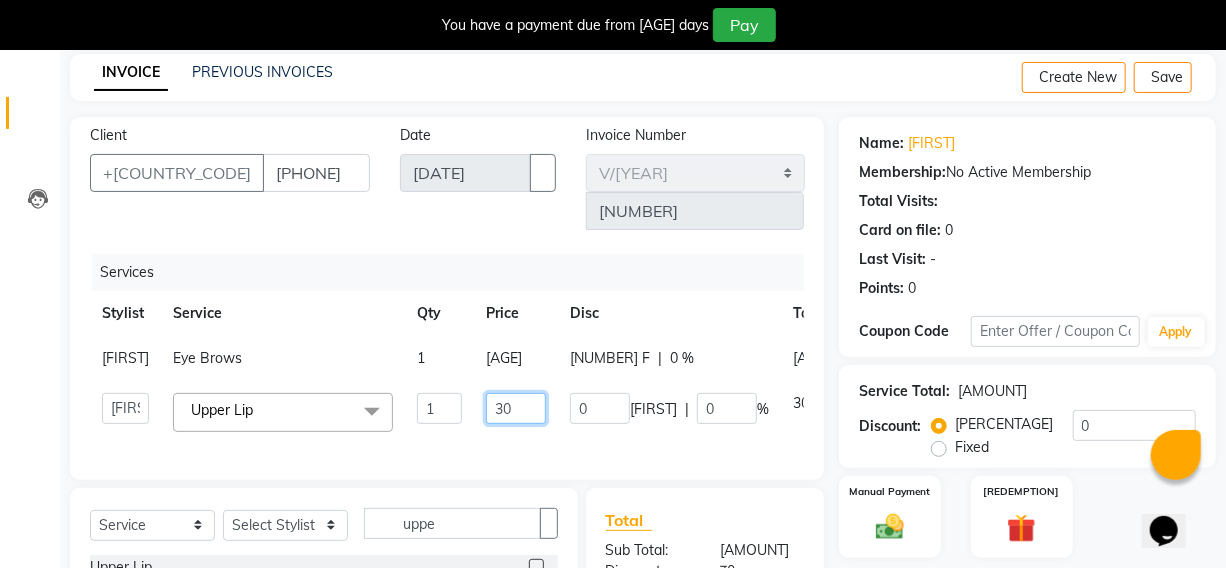 click on "30" at bounding box center (439, 408) 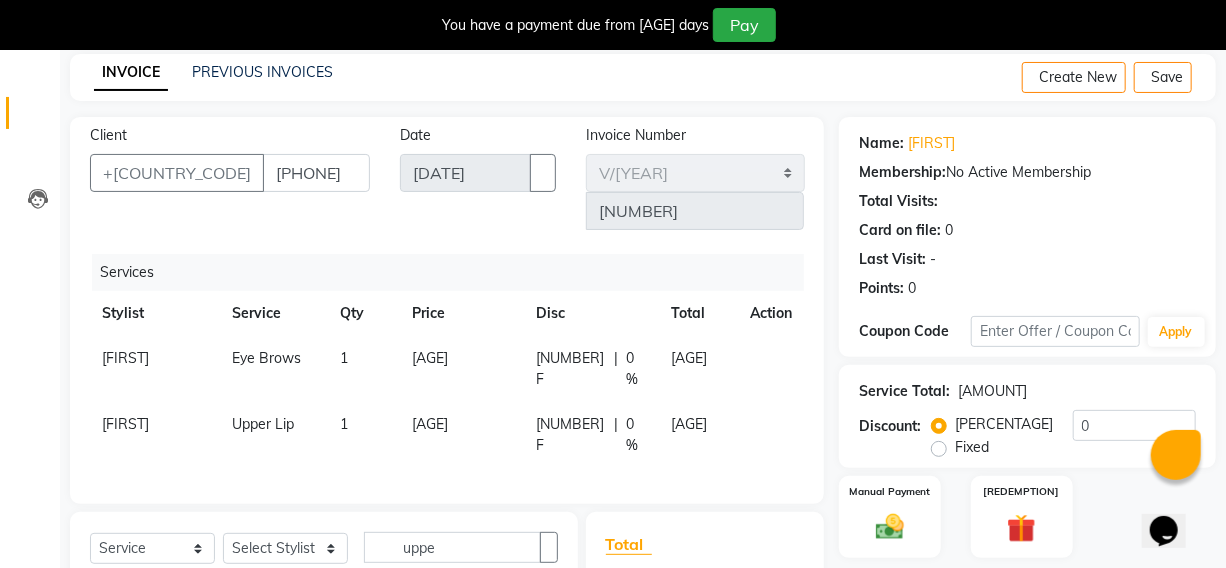 click on "Services Stylist Service Qty Price Disc Total Action [FIRST] Eye Brows 1 80 0 F | 0 % 80 [FIRST] Upper Lip 1 50 0 F | 0 % 50" at bounding box center [447, 369] 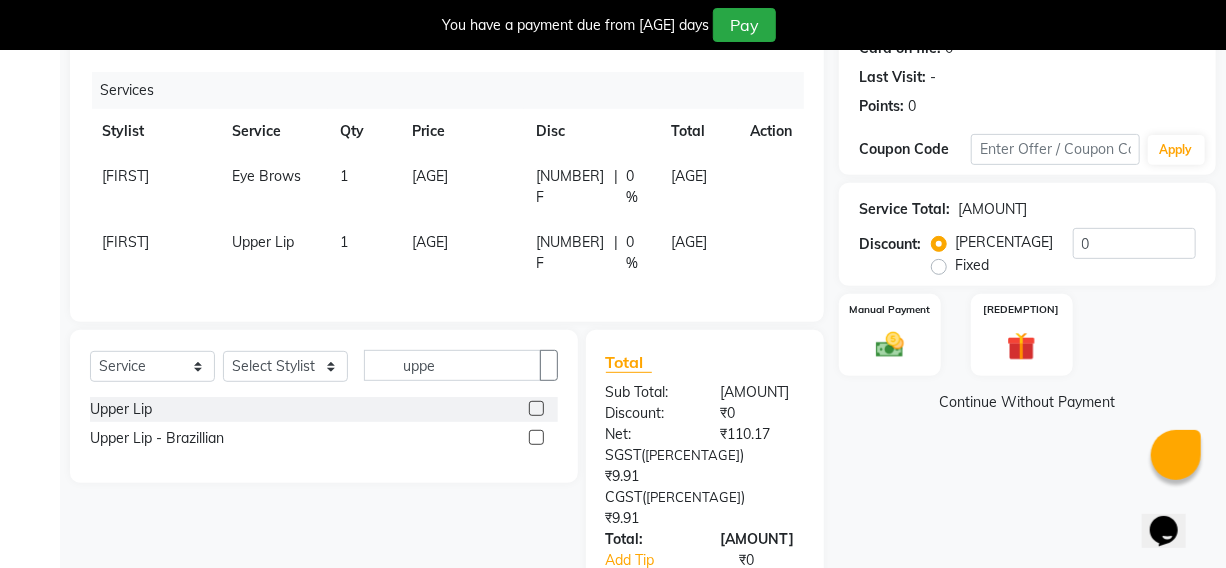 scroll, scrollTop: 286, scrollLeft: 0, axis: vertical 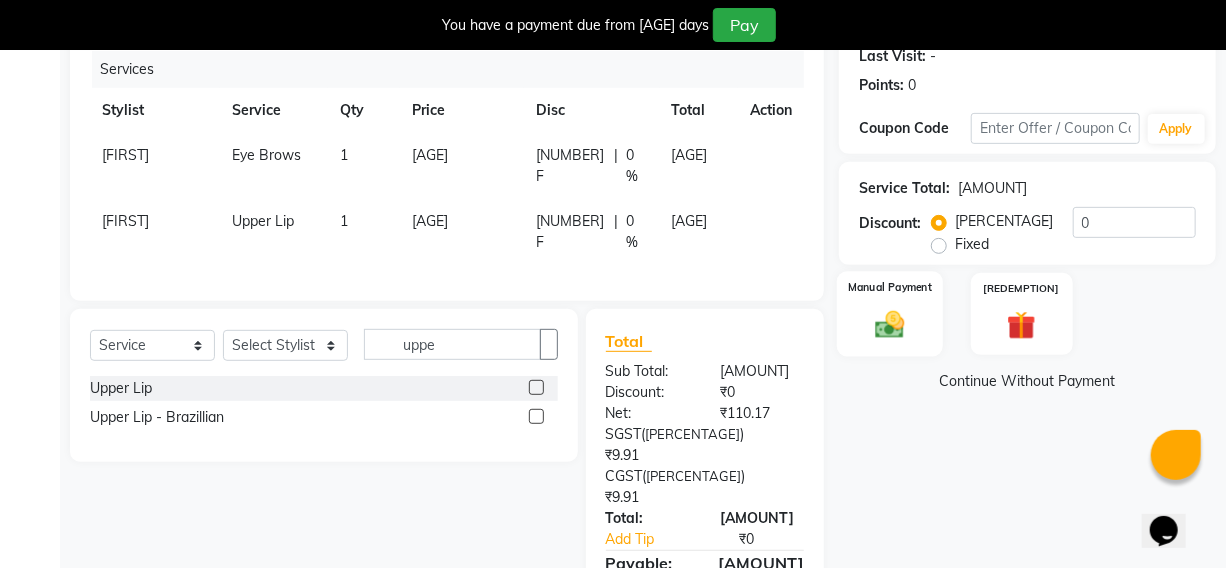 click on "Manual Payment" at bounding box center (890, 314) 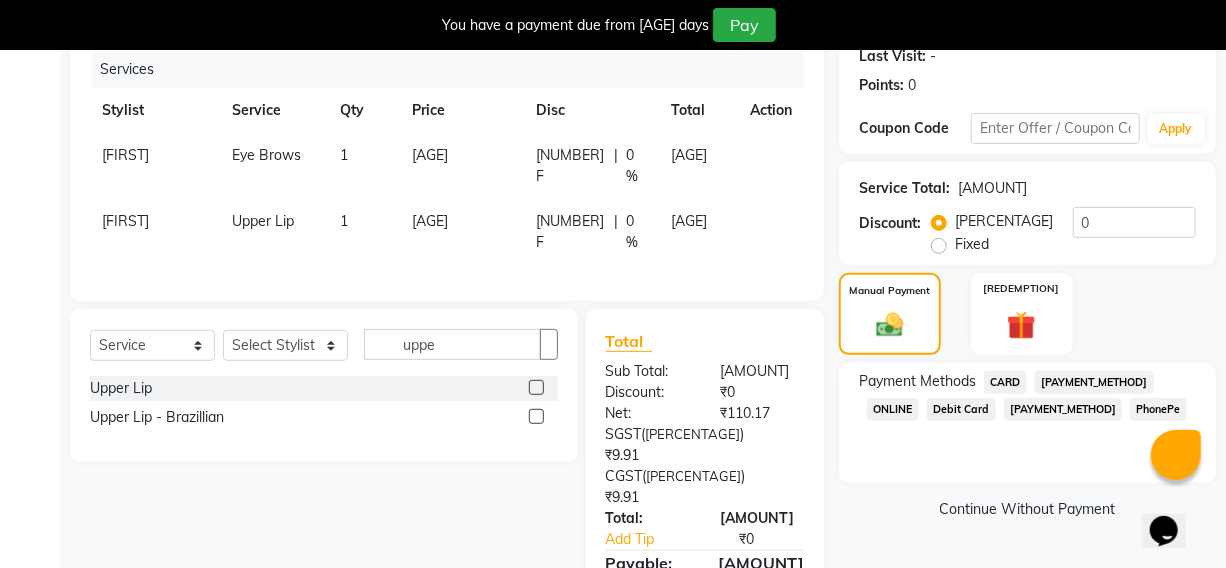 click on "[PAYMENT_METHOD]" at bounding box center [1005, 382] 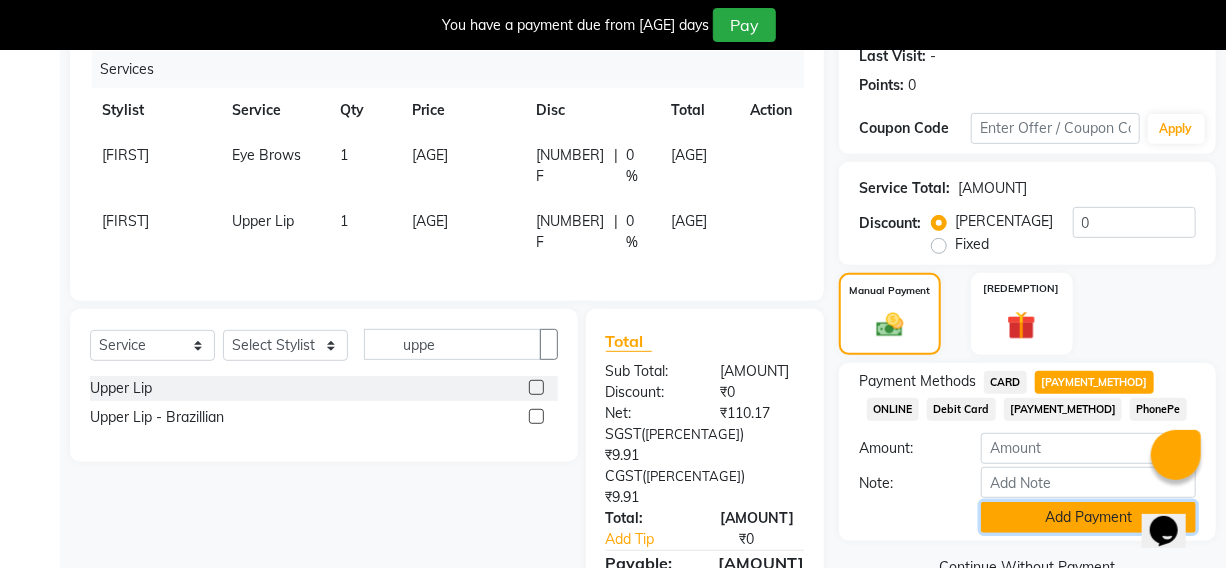 click on "Add Payment" at bounding box center (1088, 517) 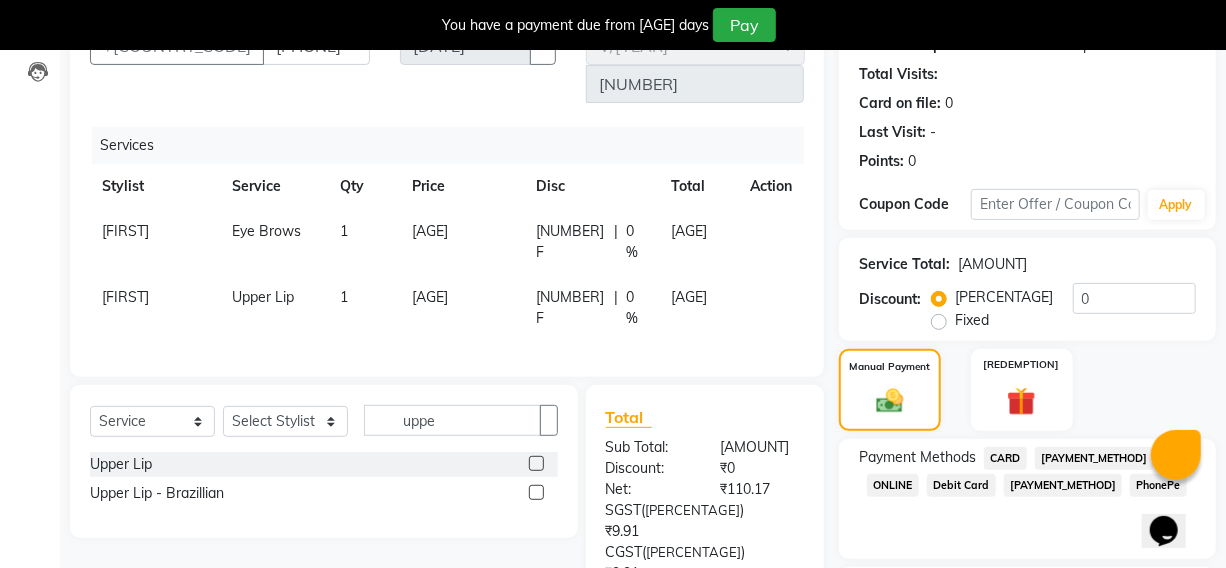 scroll, scrollTop: 209, scrollLeft: 0, axis: vertical 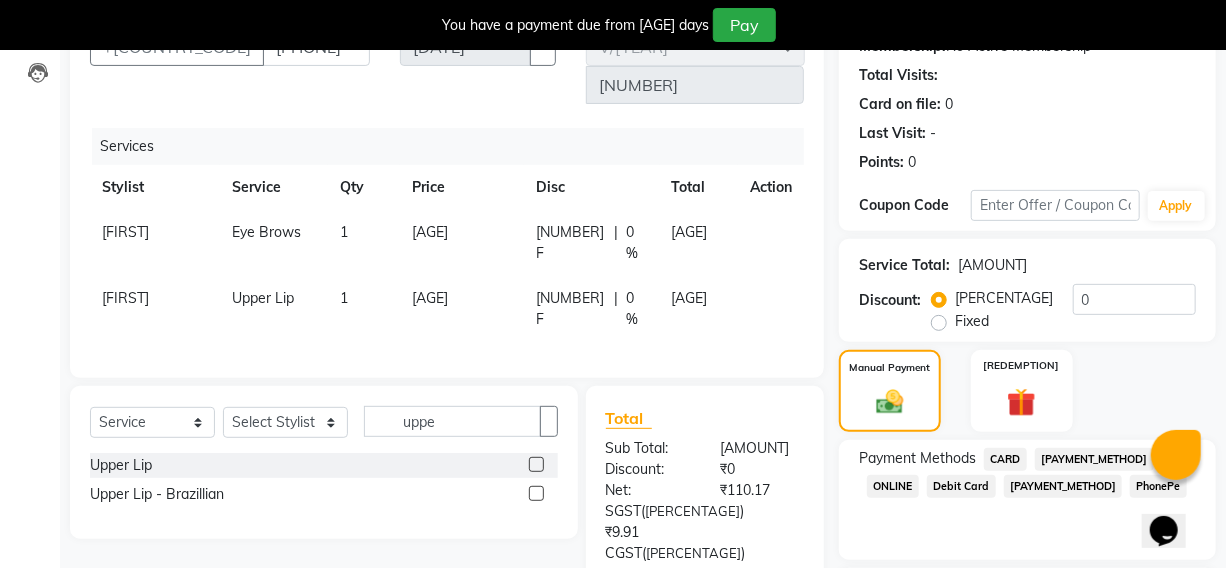 click on "[PAYMENT_METHOD]" at bounding box center [1005, 459] 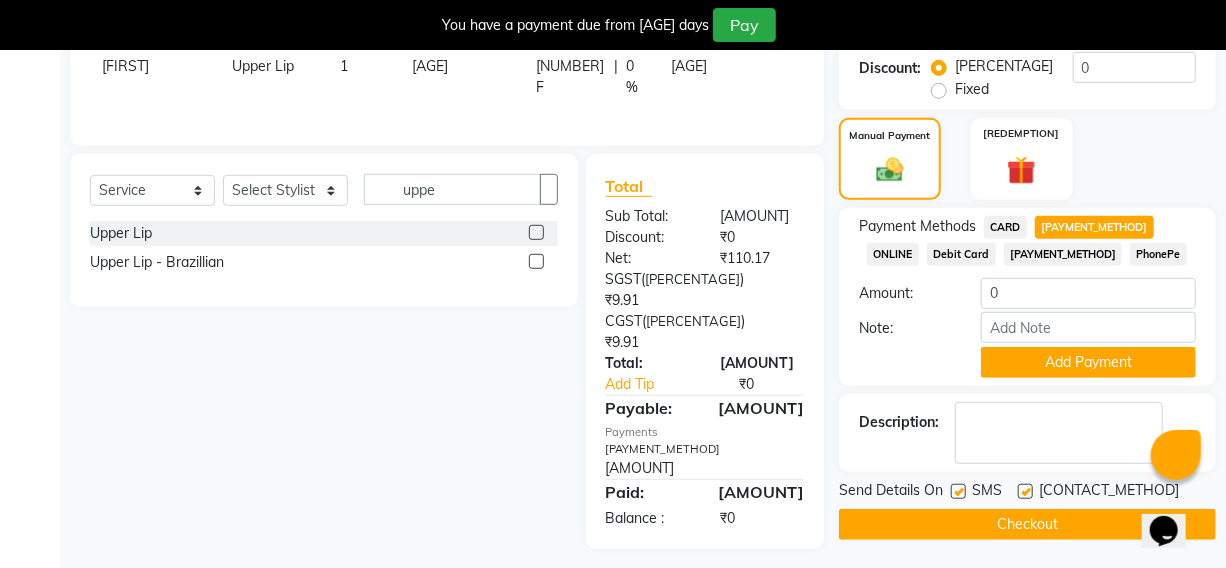 scroll, scrollTop: 447, scrollLeft: 0, axis: vertical 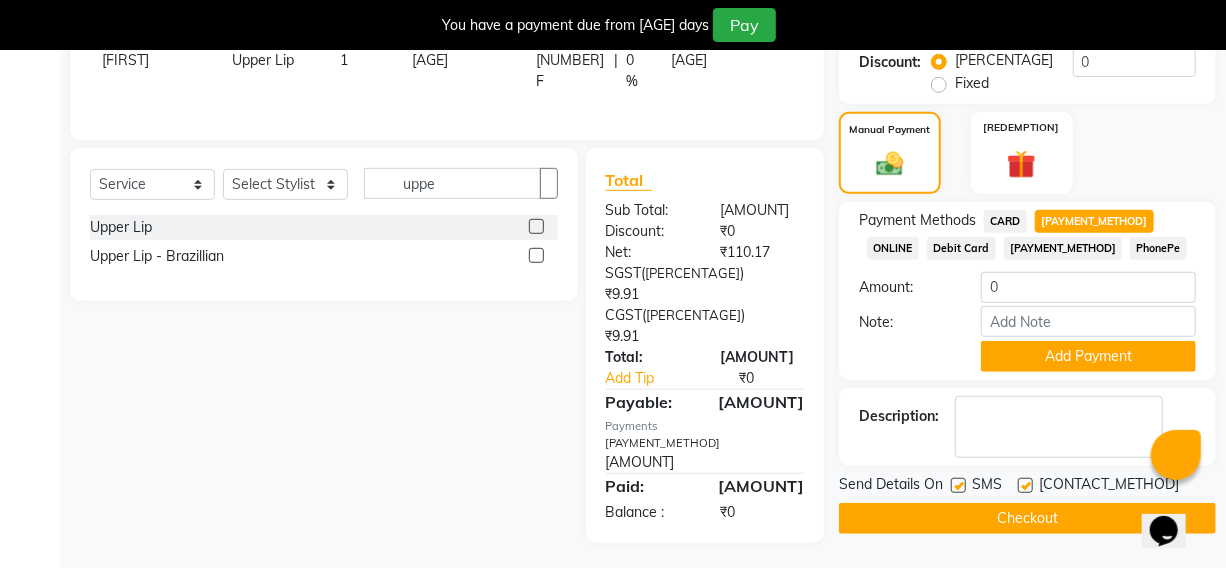 click at bounding box center (958, 485) 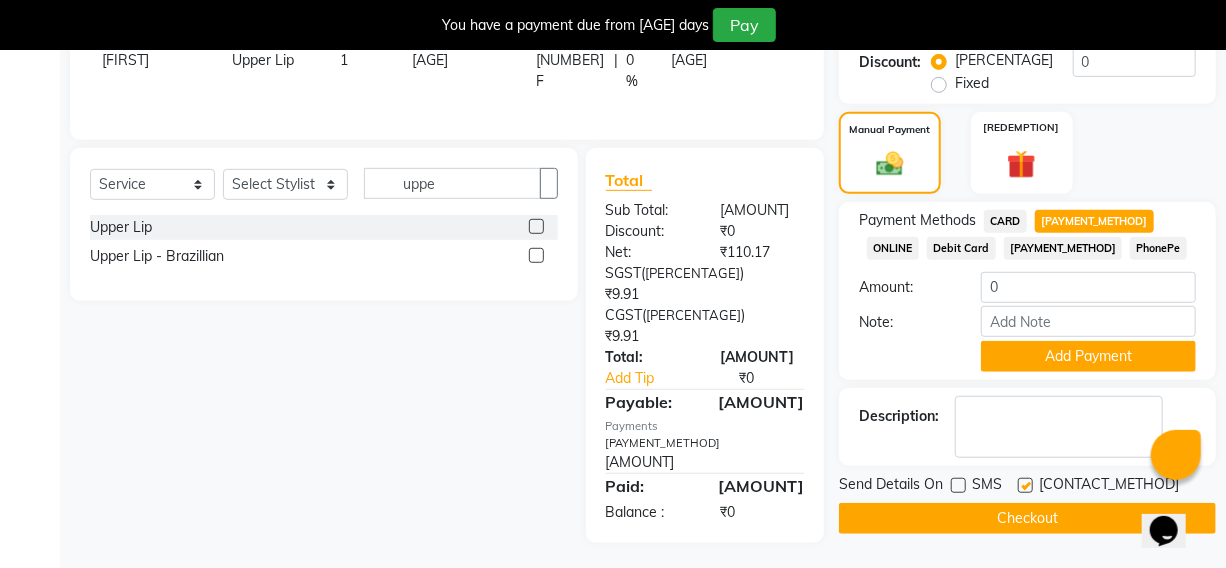 click at bounding box center [1025, 485] 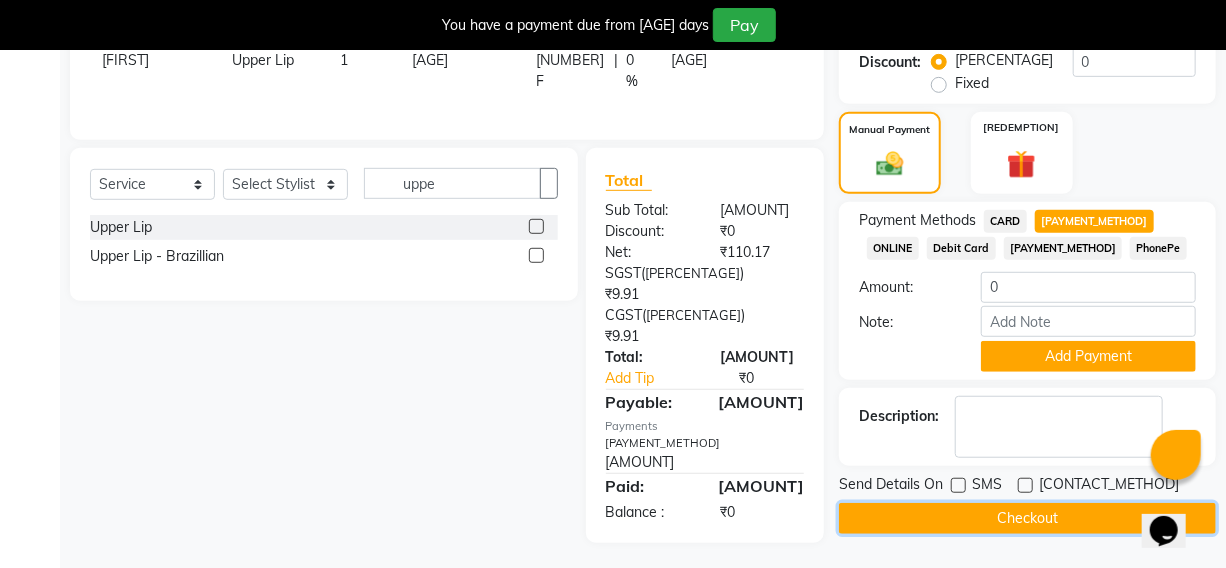 click on "Checkout" at bounding box center [1027, 518] 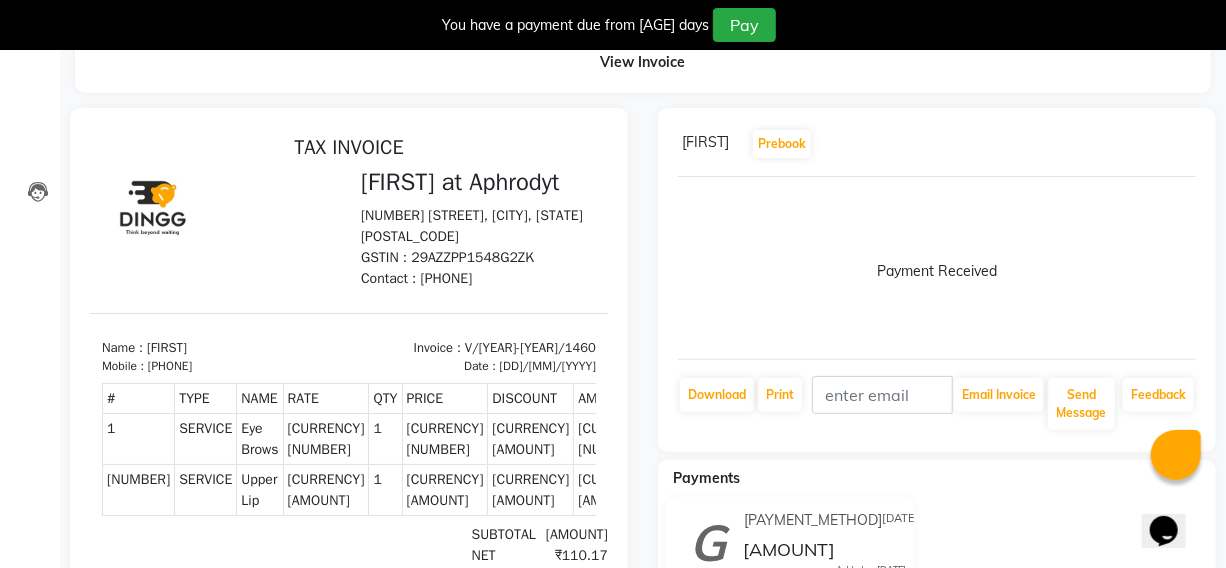 scroll, scrollTop: 0, scrollLeft: 0, axis: both 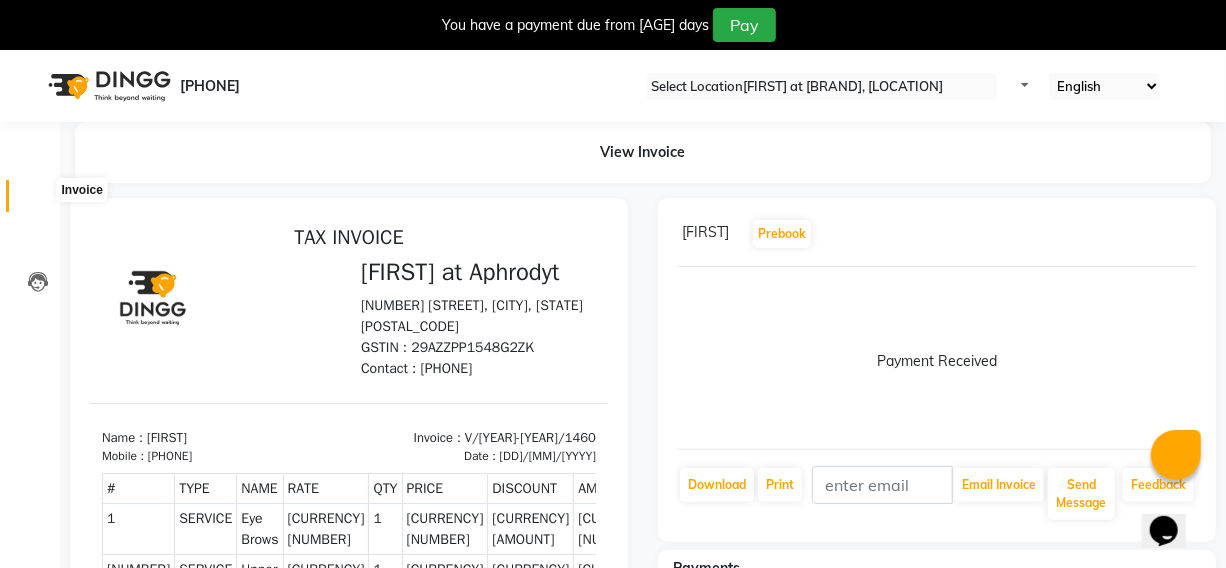 click at bounding box center (38, 201) 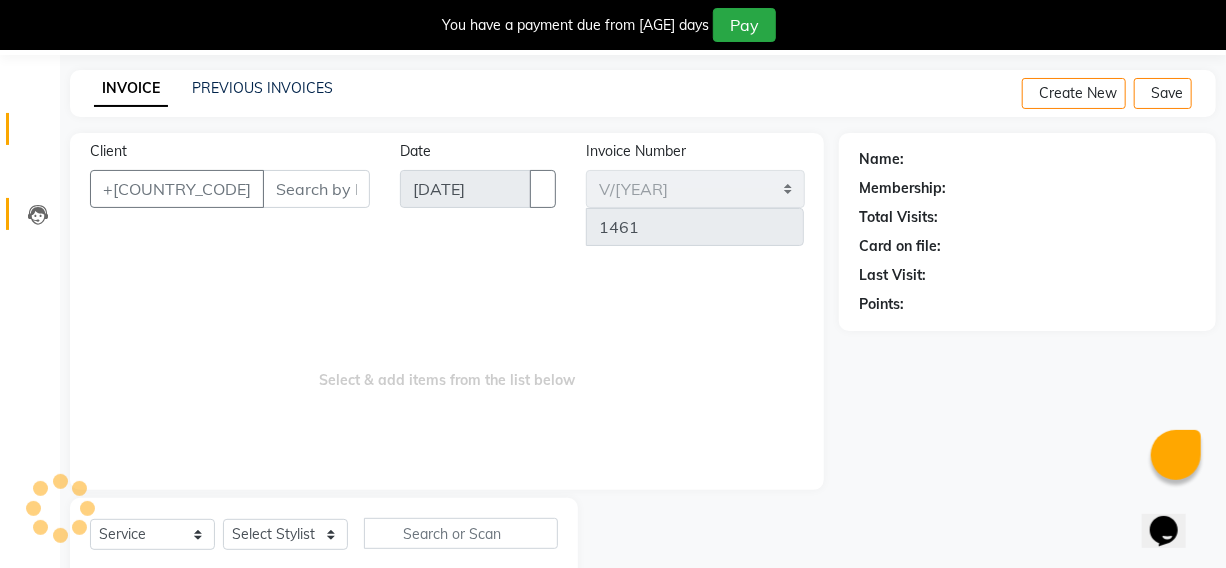 scroll, scrollTop: 83, scrollLeft: 0, axis: vertical 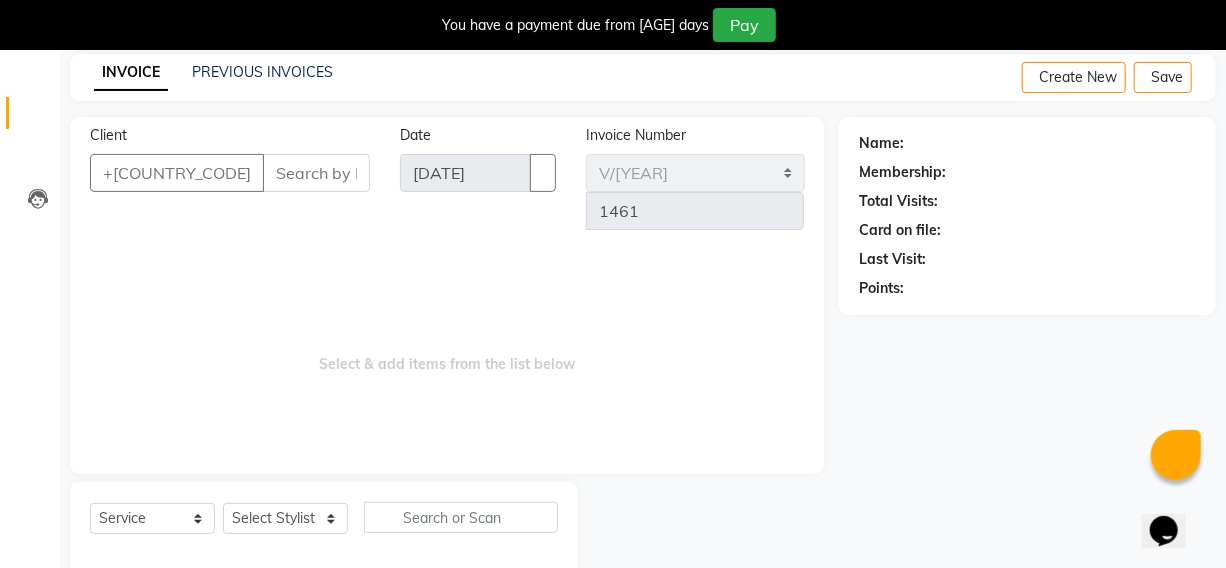 click on "Client" at bounding box center (316, 173) 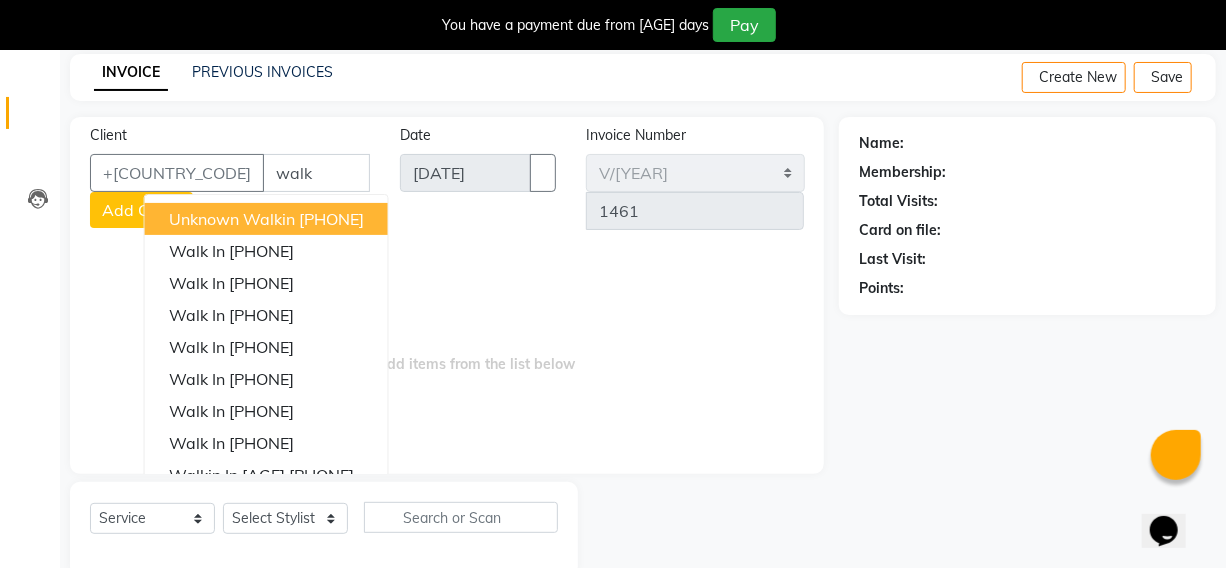 click on "Unknown Walkin" at bounding box center (232, 219) 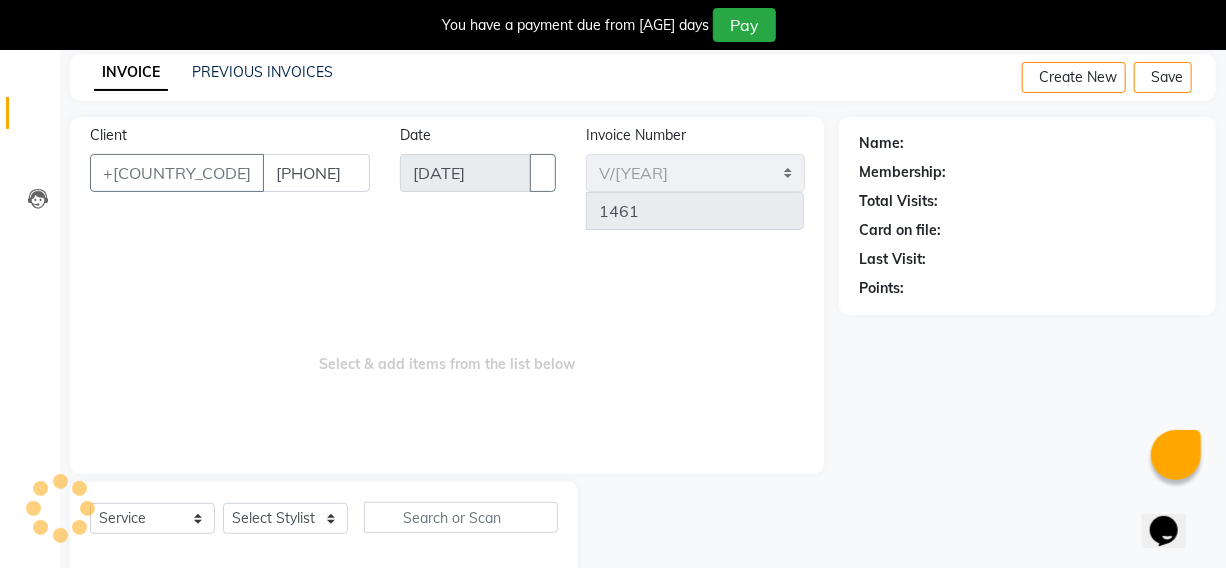 type on "[PHONE]" 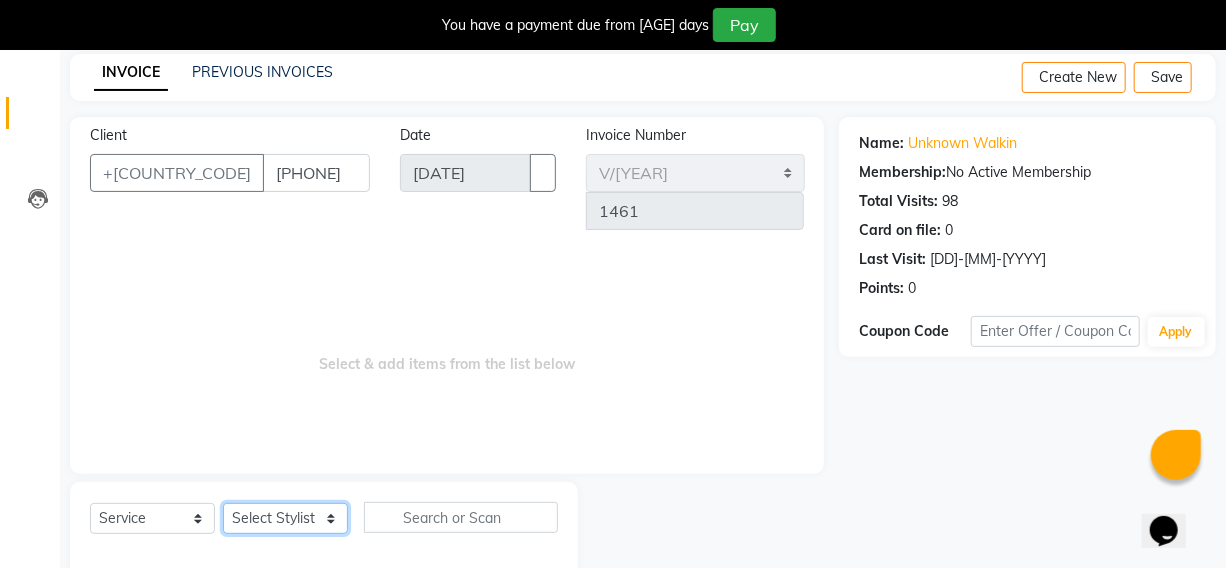 click on "Select Stylist [FIRST] [FIRST] [FIRST] [FIRST] [FIRST] [FIRST] [FIRST] [FIRST] [FIRST] [FIRST] [FIRST] [FIRST]" at bounding box center (285, 518) 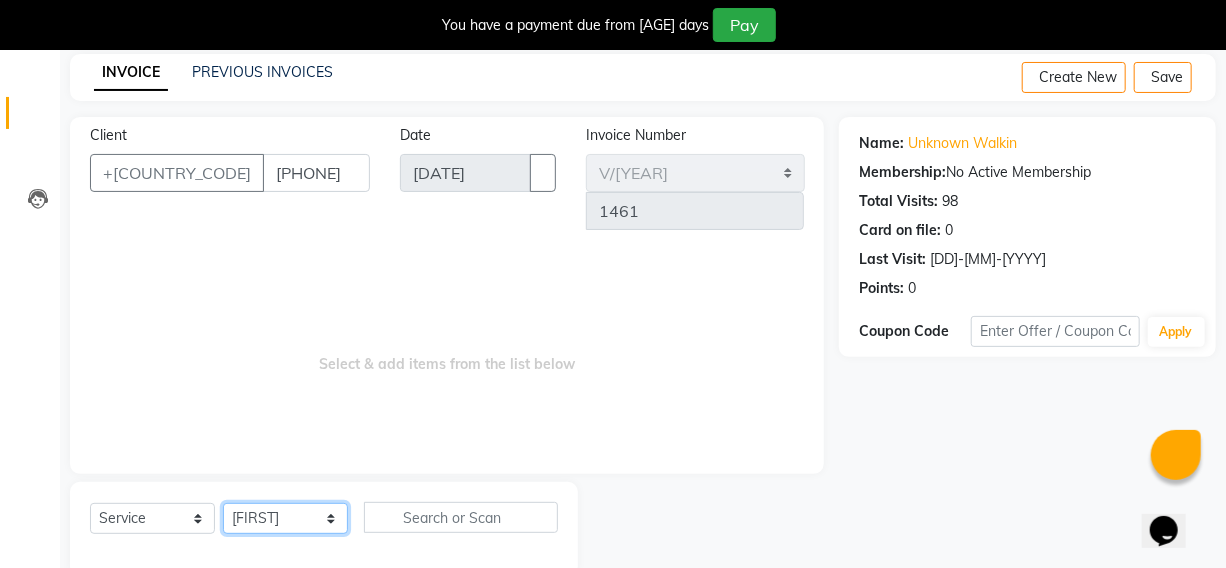click on "Select Stylist [FIRST] [FIRST] [FIRST] [FIRST] [FIRST] [FIRST] [FIRST] [FIRST] [FIRST] [FIRST] [FIRST] [FIRST]" at bounding box center (285, 518) 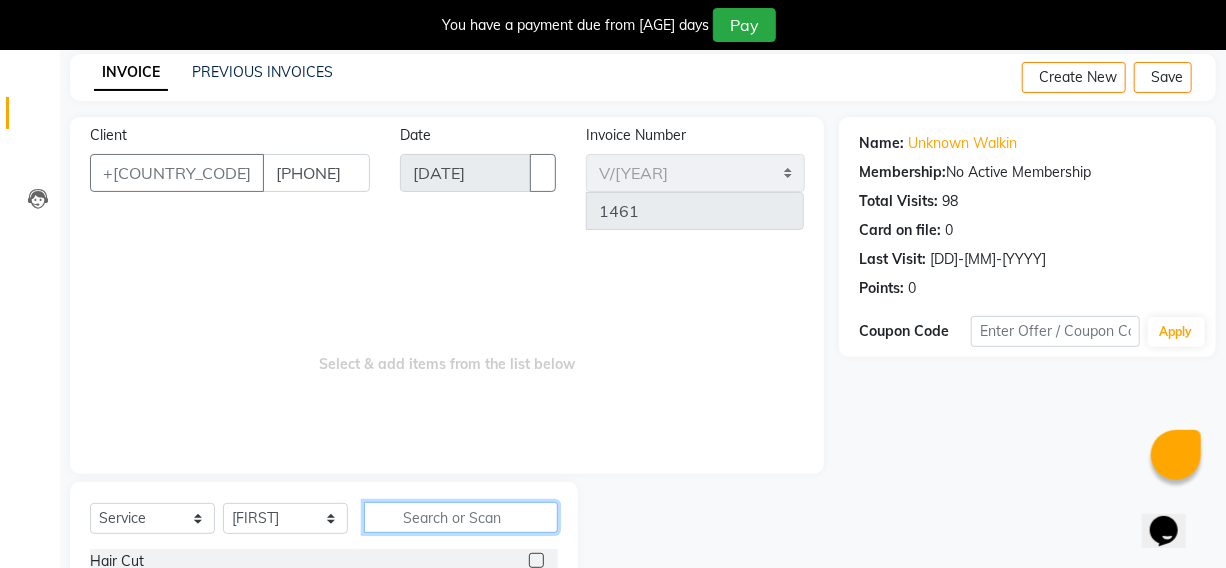 click at bounding box center [461, 517] 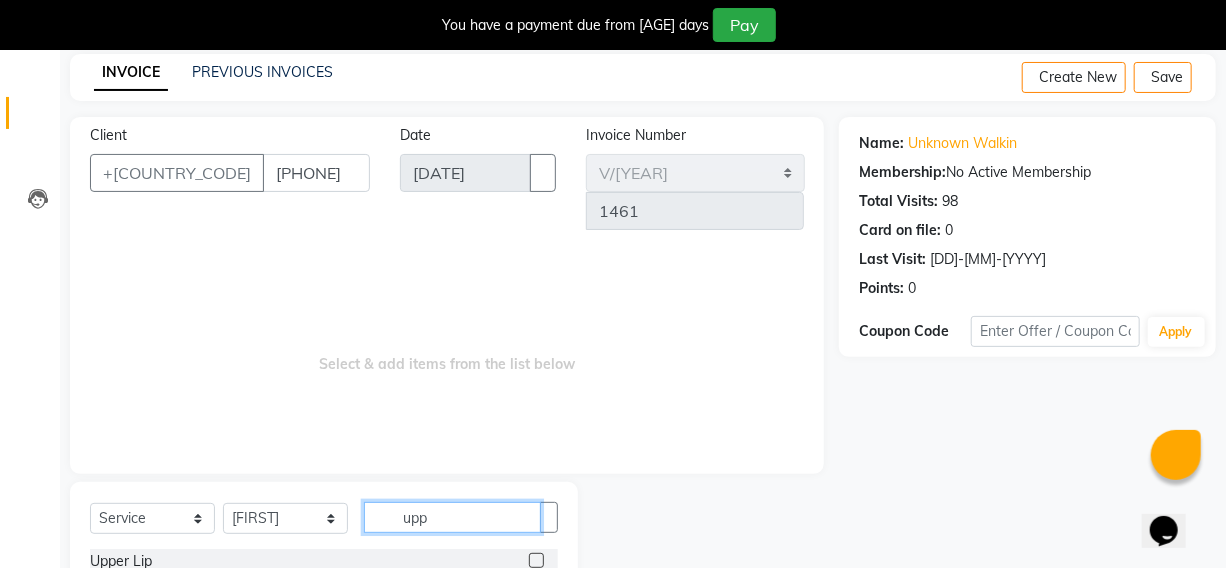 type on "upp" 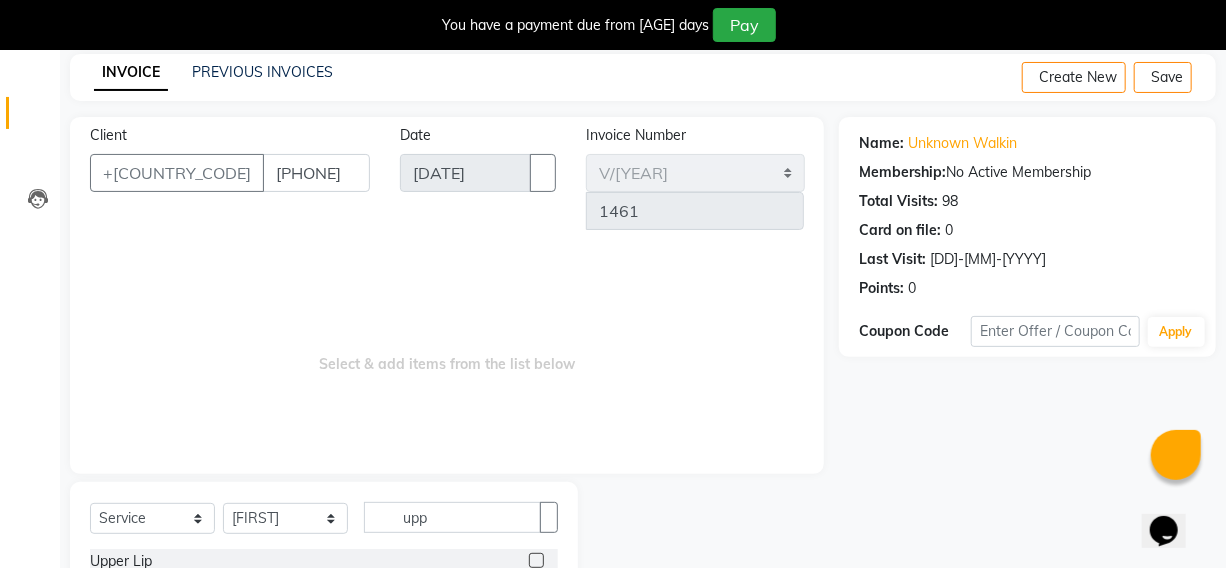 click at bounding box center (536, 589) 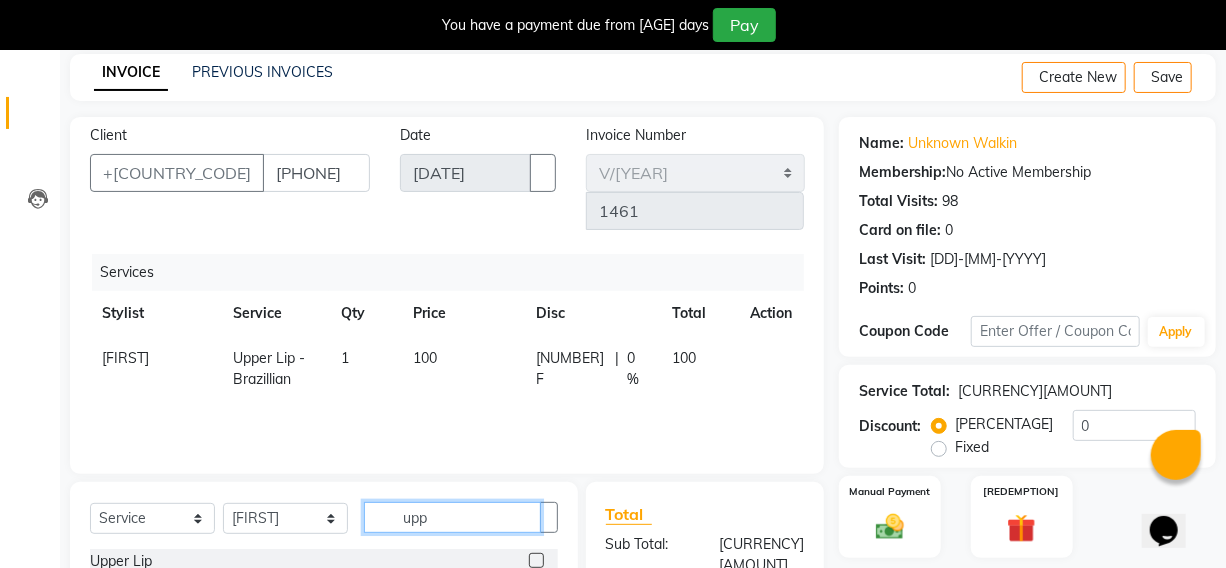 click on "upp" at bounding box center (452, 517) 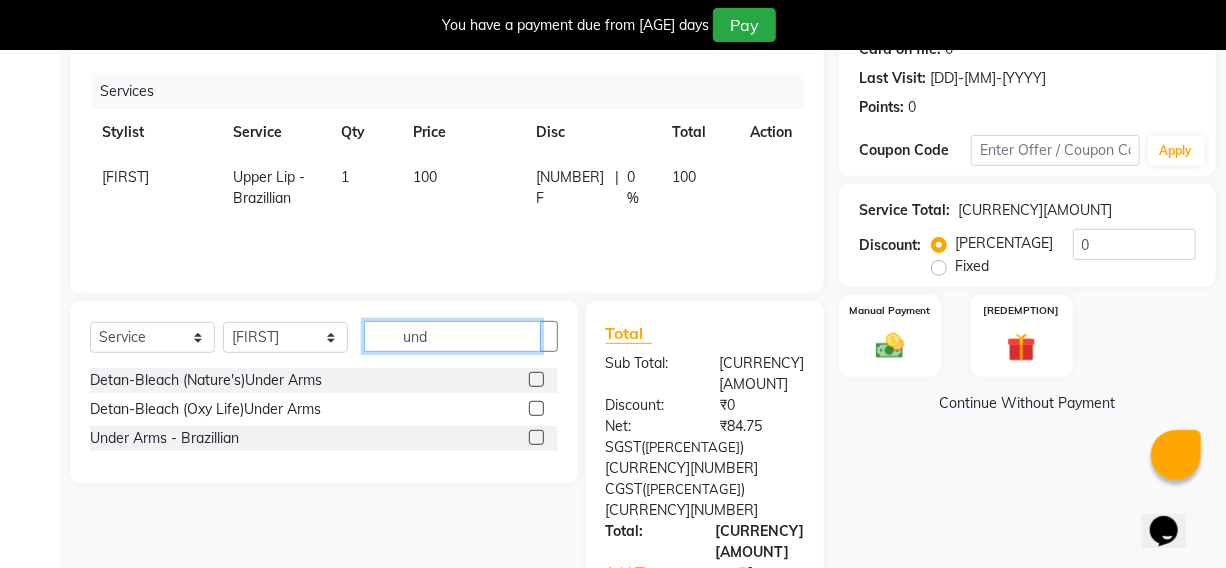 scroll, scrollTop: 265, scrollLeft: 0, axis: vertical 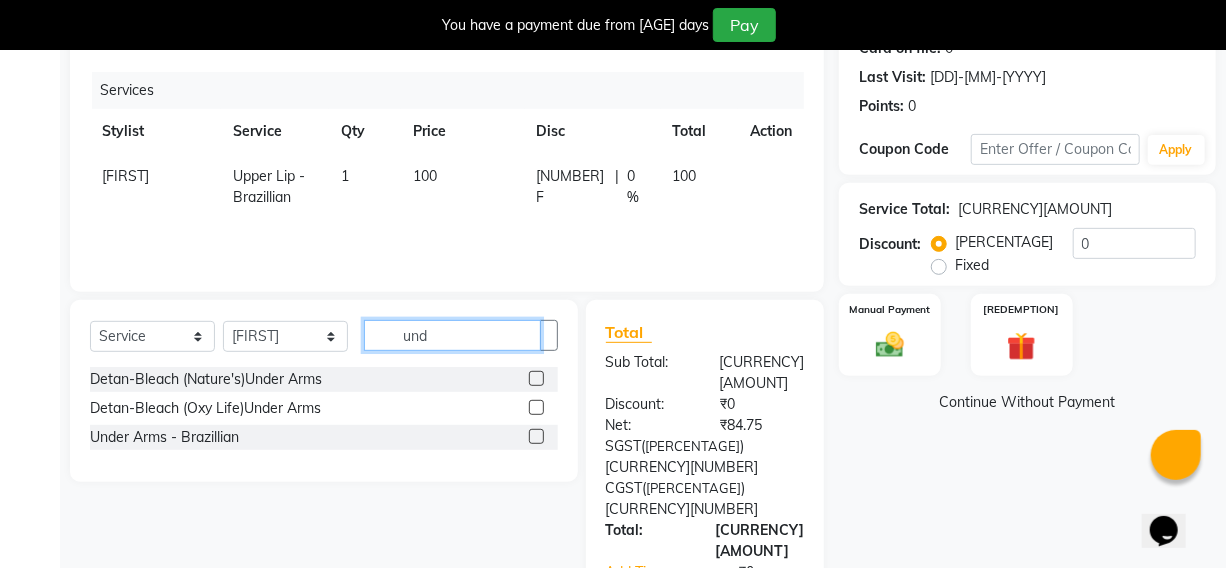 type on "und" 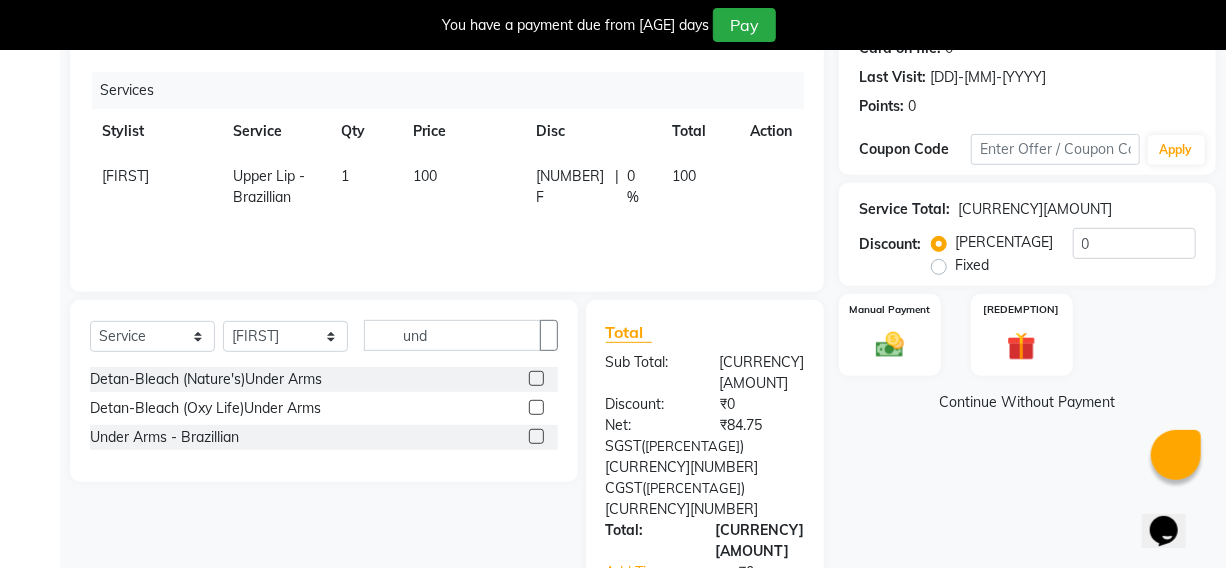 click at bounding box center [536, 436] 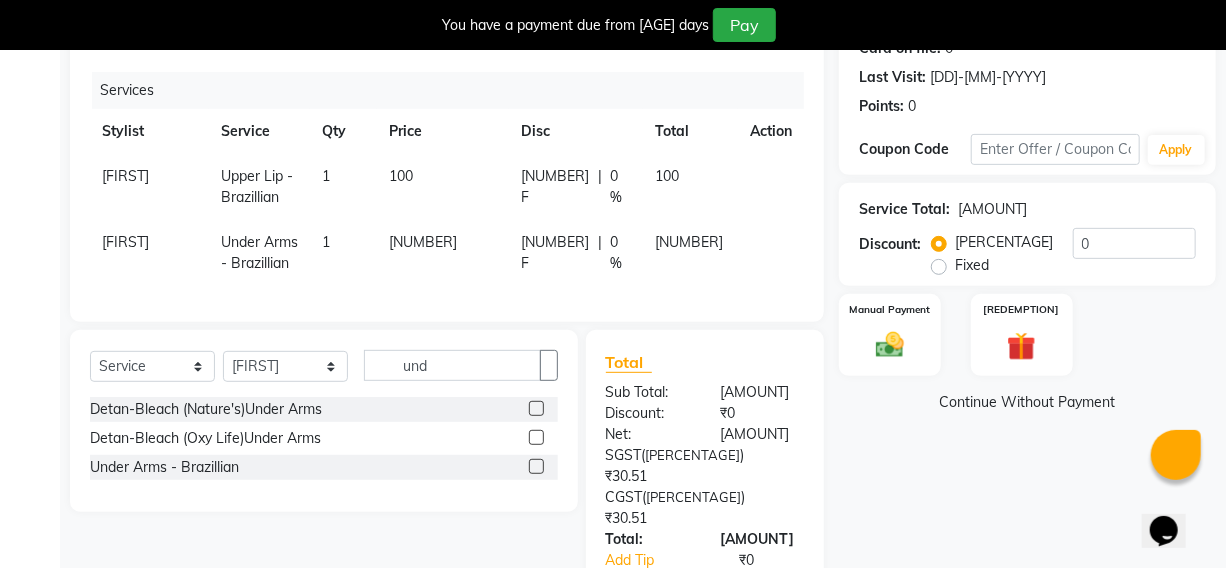 click on "[NUMBER]" at bounding box center [443, 187] 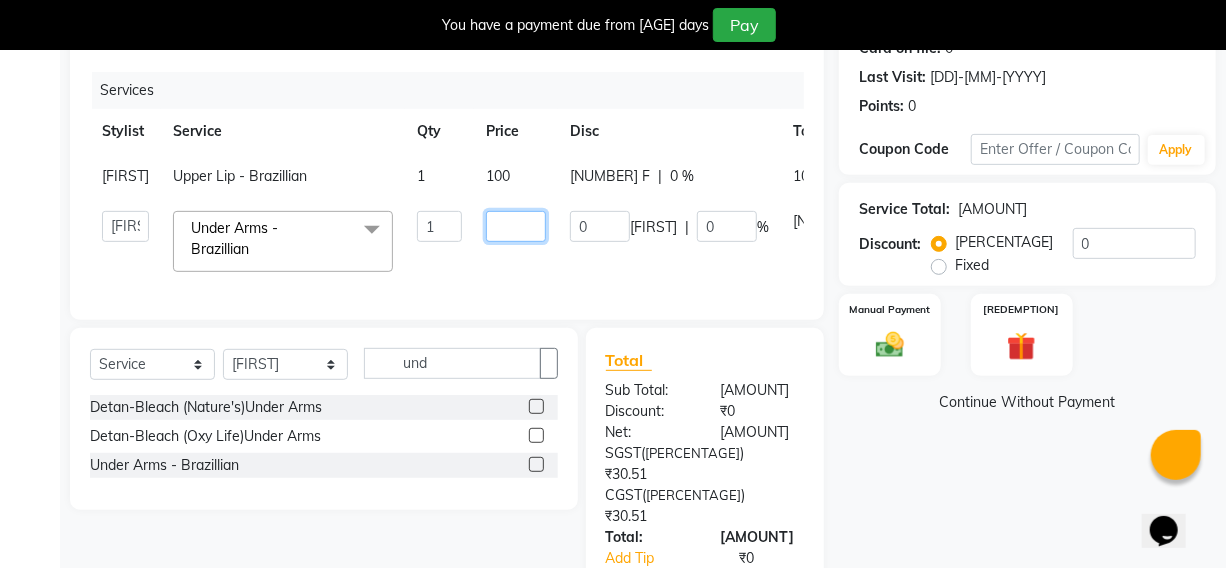 click on "[NUMBER]" at bounding box center [439, 226] 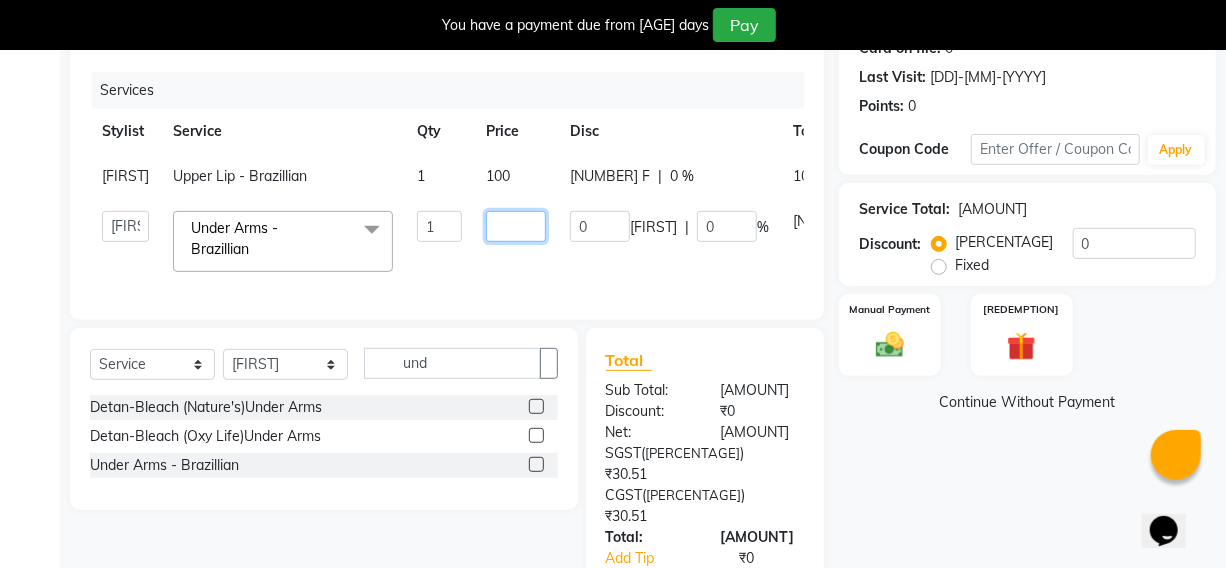 click on "[NUMBER]" at bounding box center [439, 226] 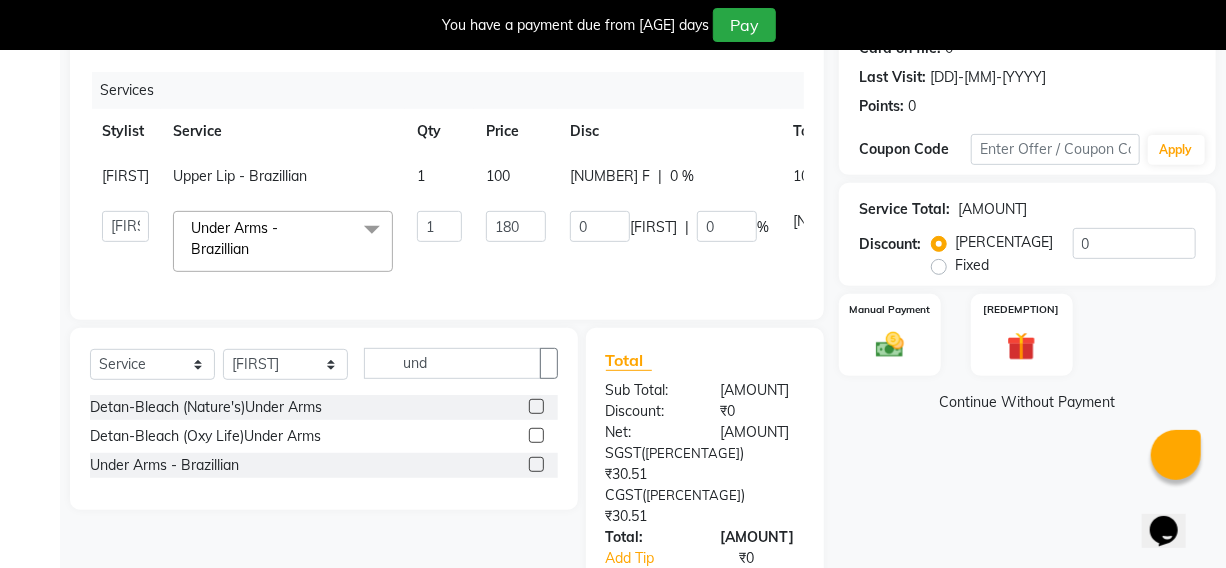 click on "180" at bounding box center (516, 176) 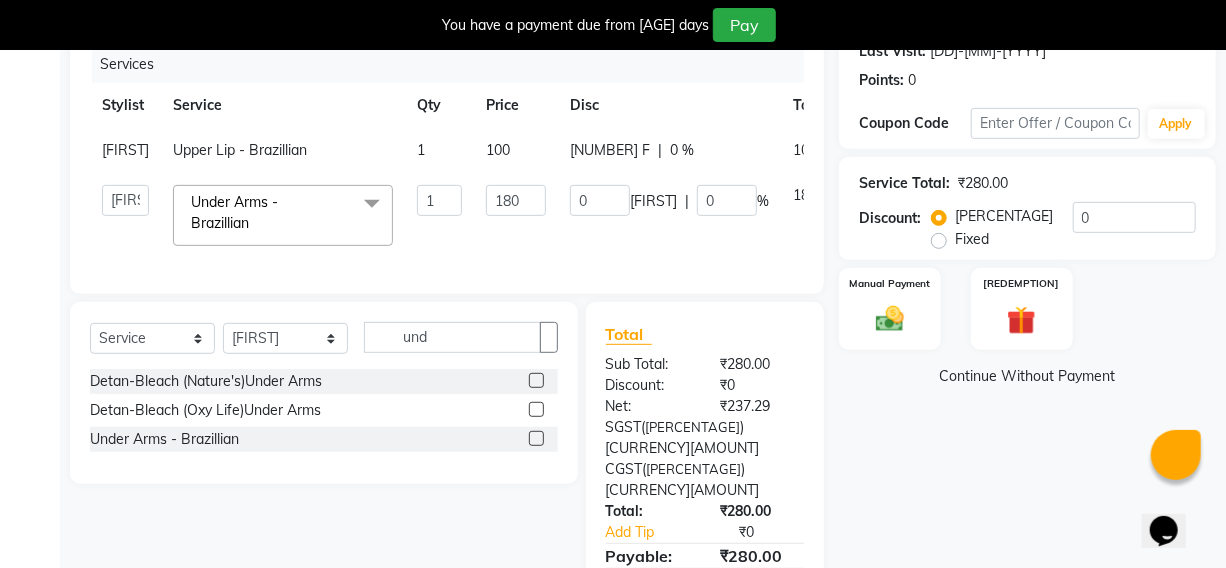 scroll, scrollTop: 247, scrollLeft: 0, axis: vertical 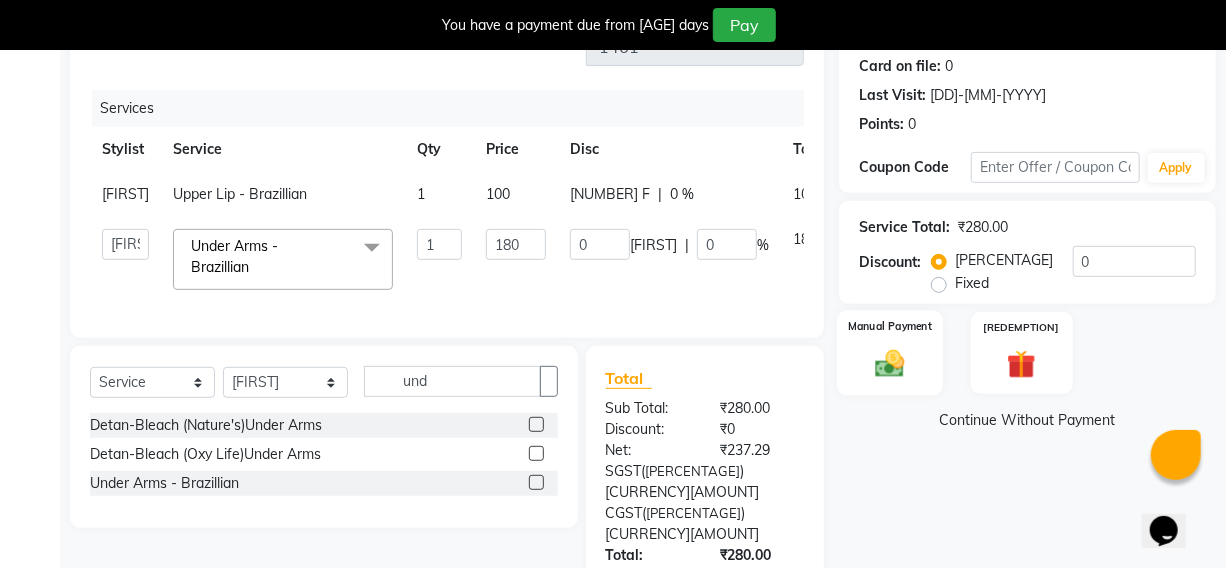 click at bounding box center (890, 363) 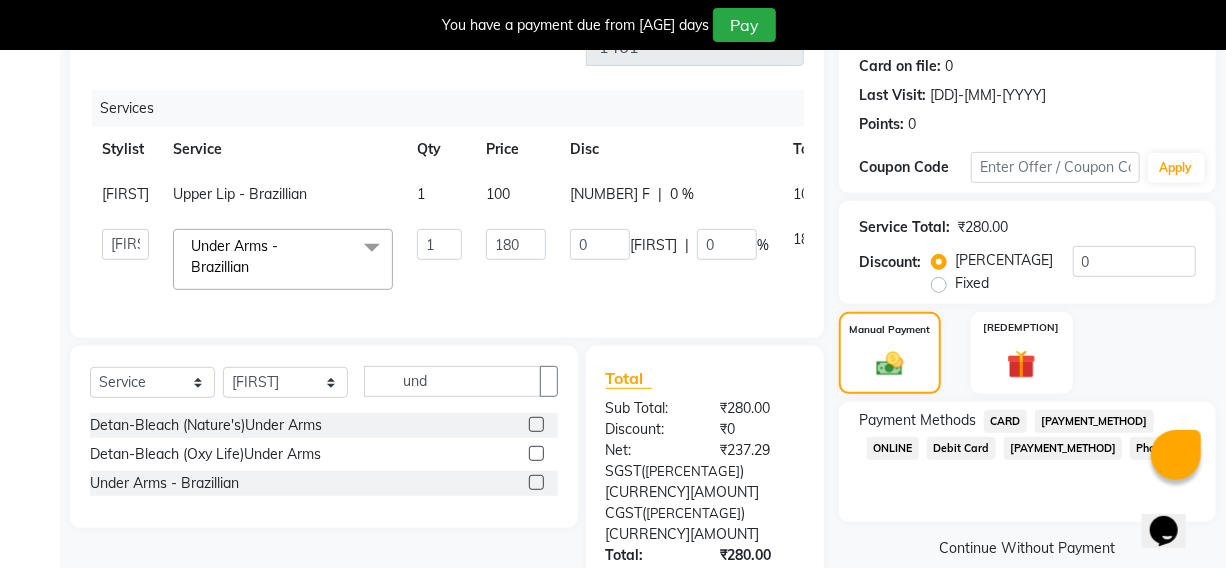 click on "PhonePe" at bounding box center (1005, 421) 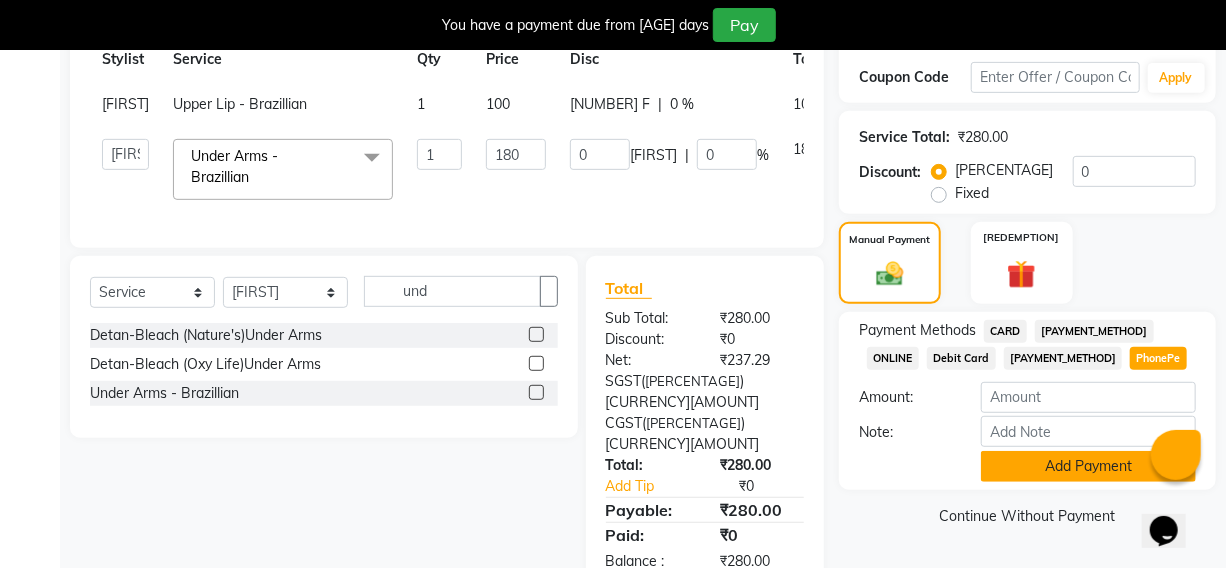 scroll, scrollTop: 338, scrollLeft: 0, axis: vertical 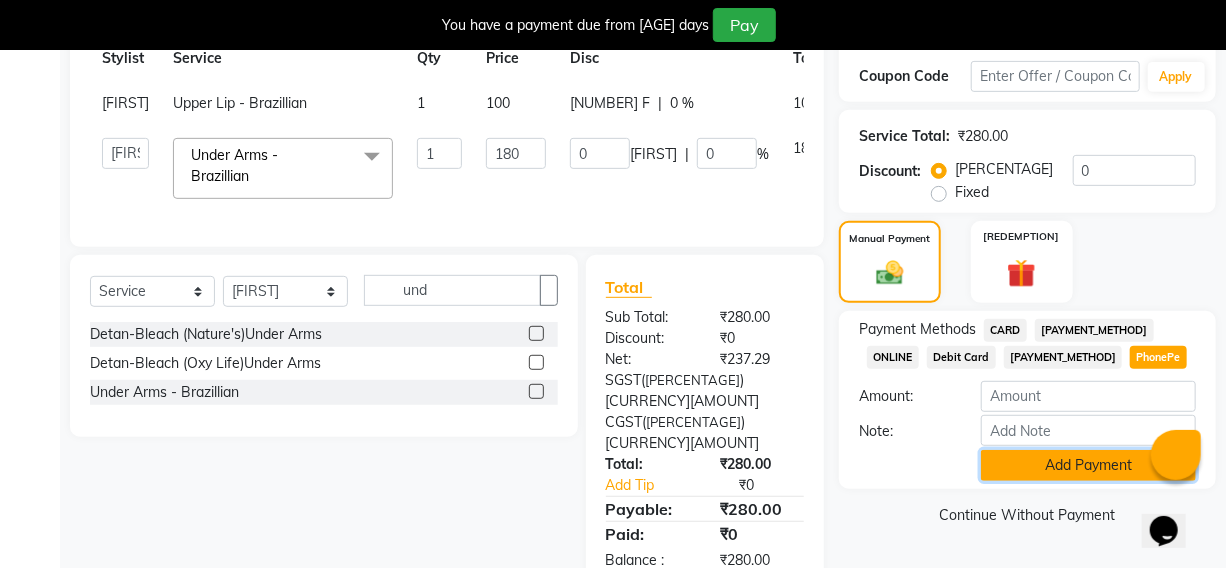 click on "Add Payment" at bounding box center (1088, 465) 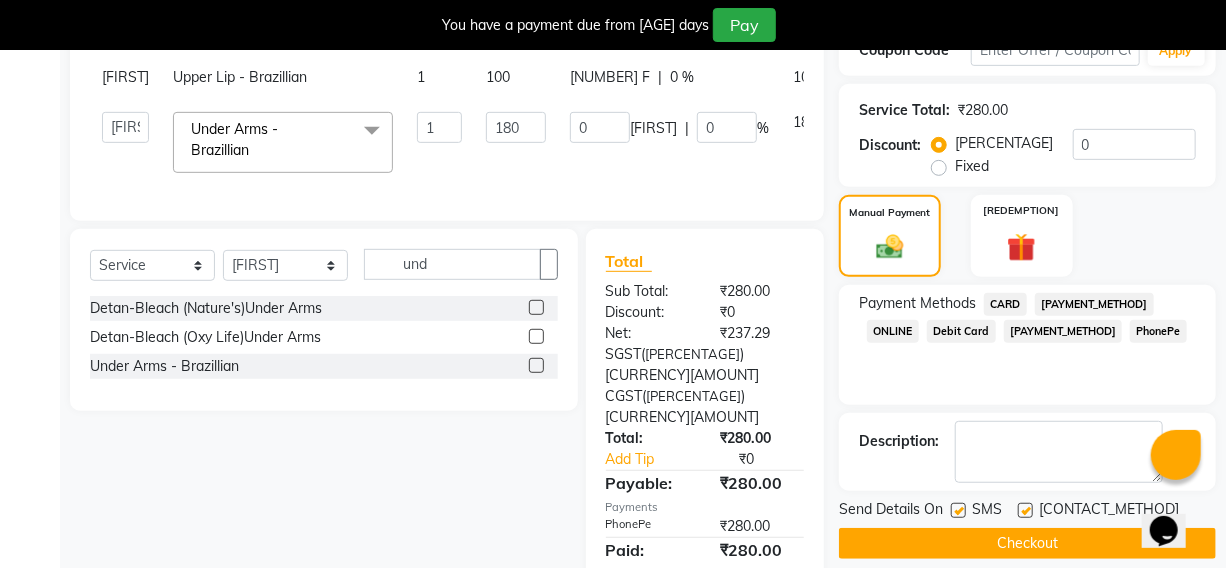 scroll, scrollTop: 390, scrollLeft: 0, axis: vertical 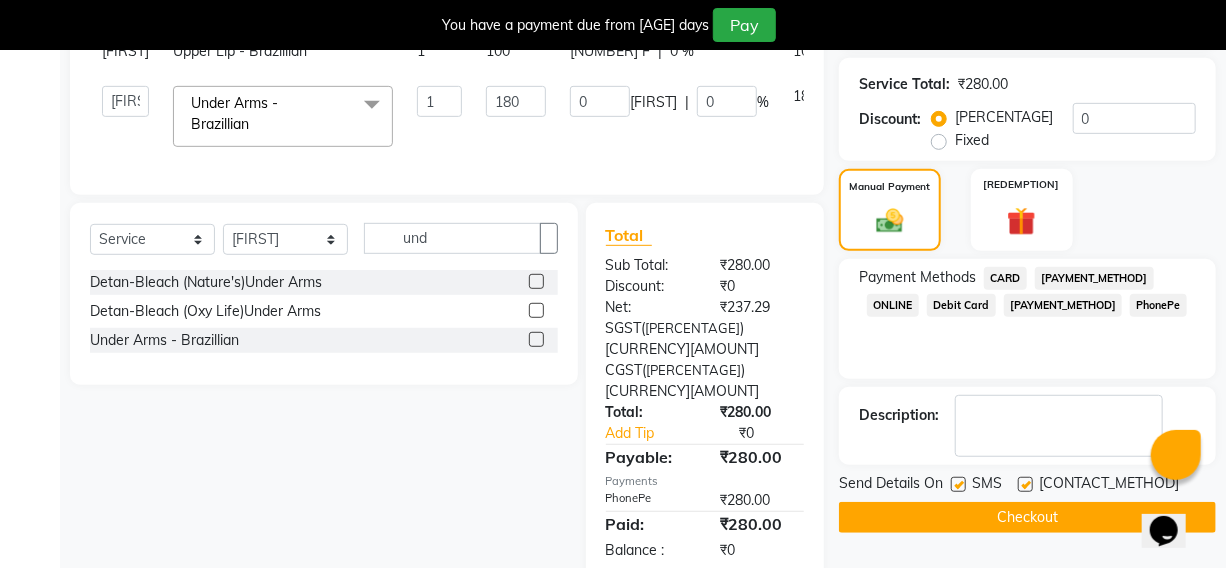 drag, startPoint x: 1020, startPoint y: 313, endPoint x: 1016, endPoint y: 324, distance: 11.7046995 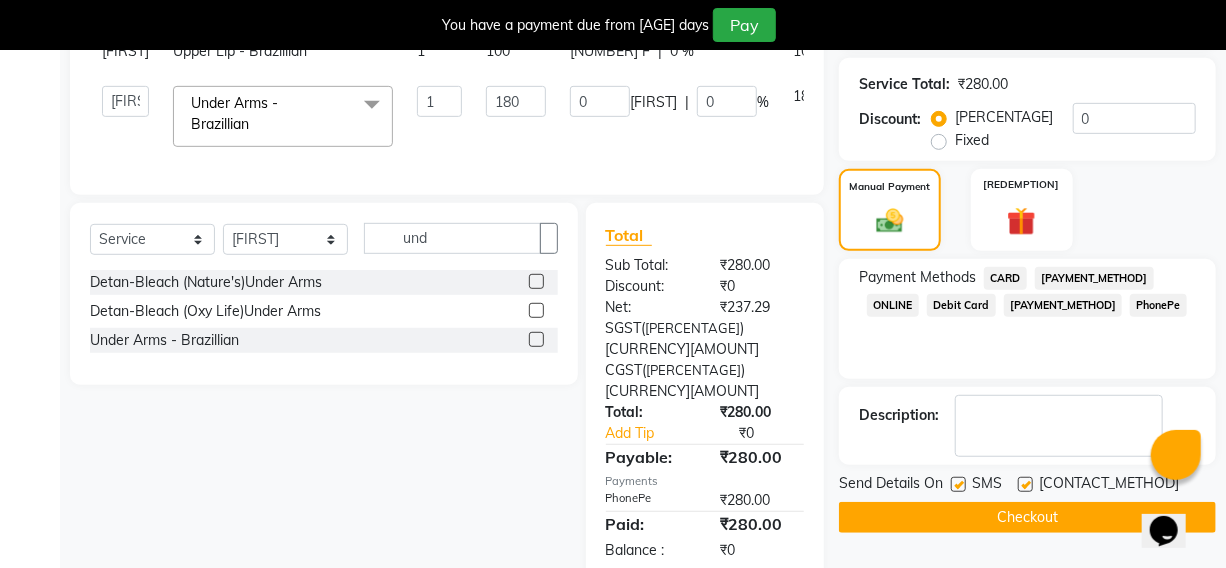 click on "PhonePe" at bounding box center (1005, 278) 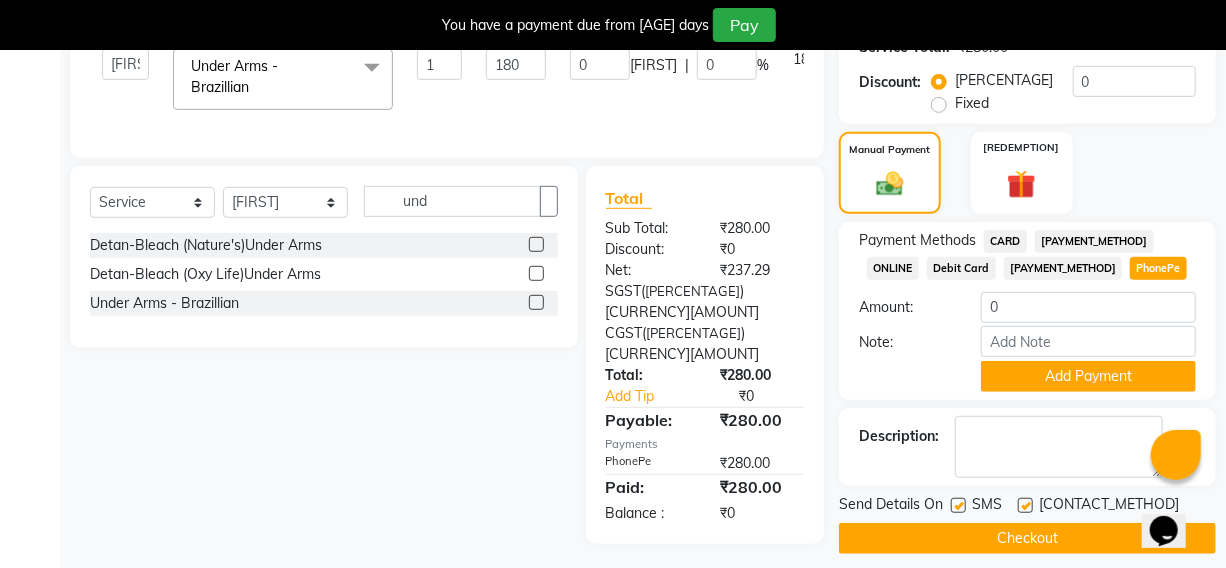 scroll, scrollTop: 447, scrollLeft: 0, axis: vertical 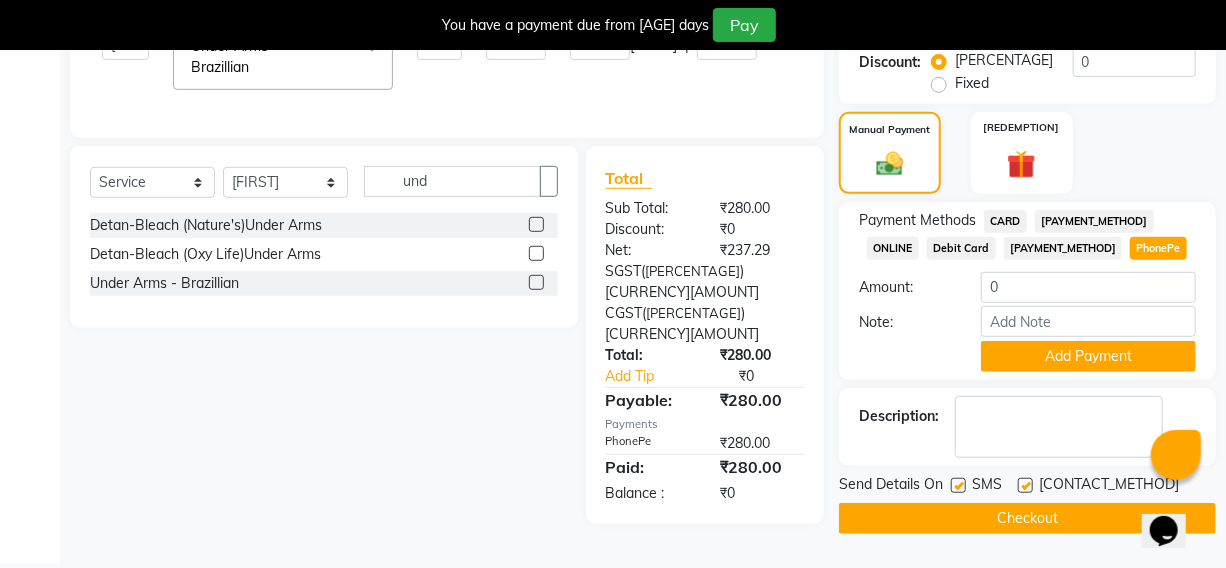 click at bounding box center [958, 485] 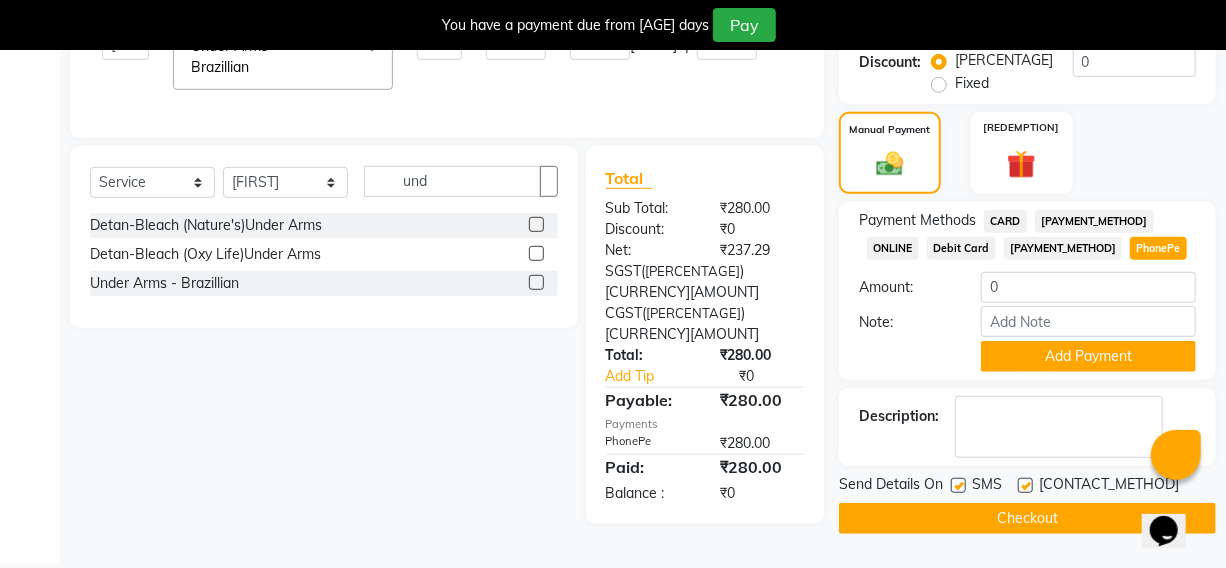click at bounding box center (957, 486) 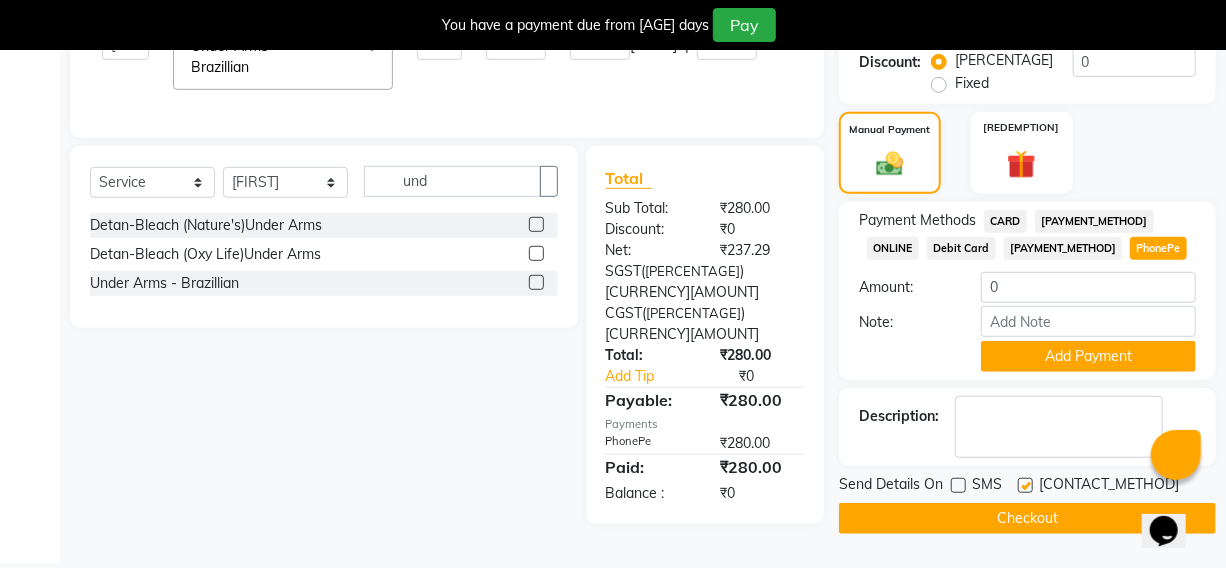 click at bounding box center (1025, 485) 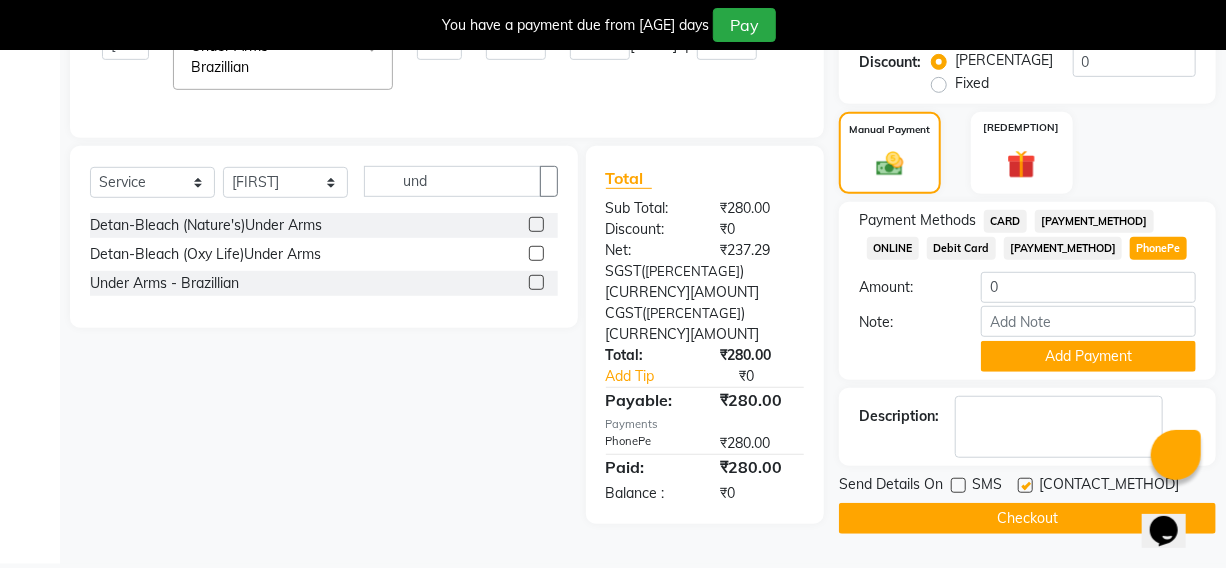 click at bounding box center (1024, 486) 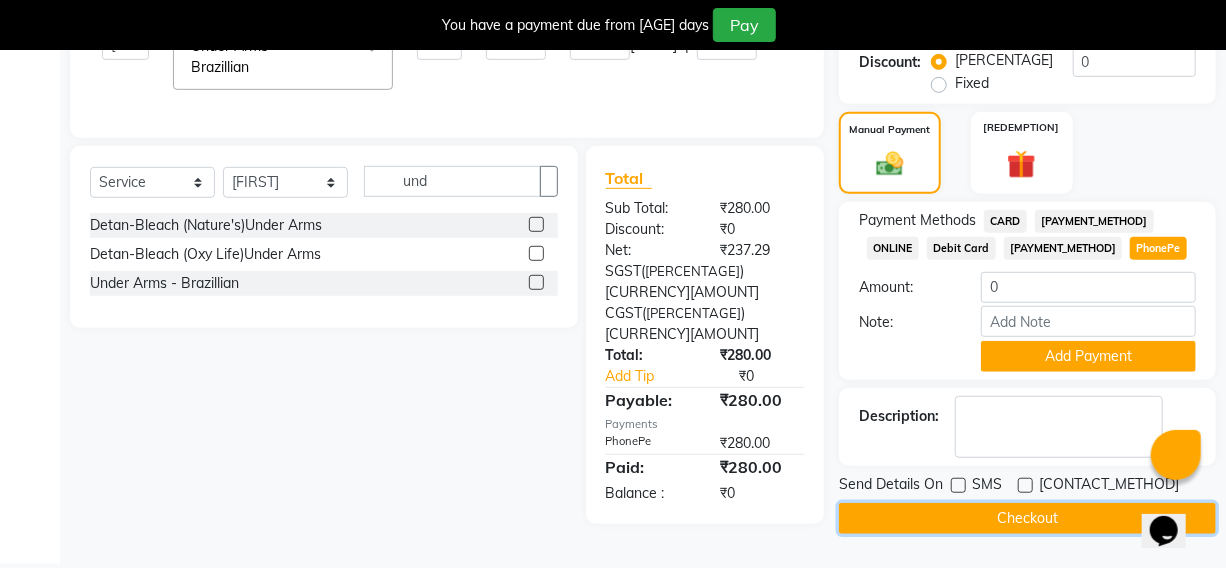 click on "Checkout" at bounding box center [1027, 518] 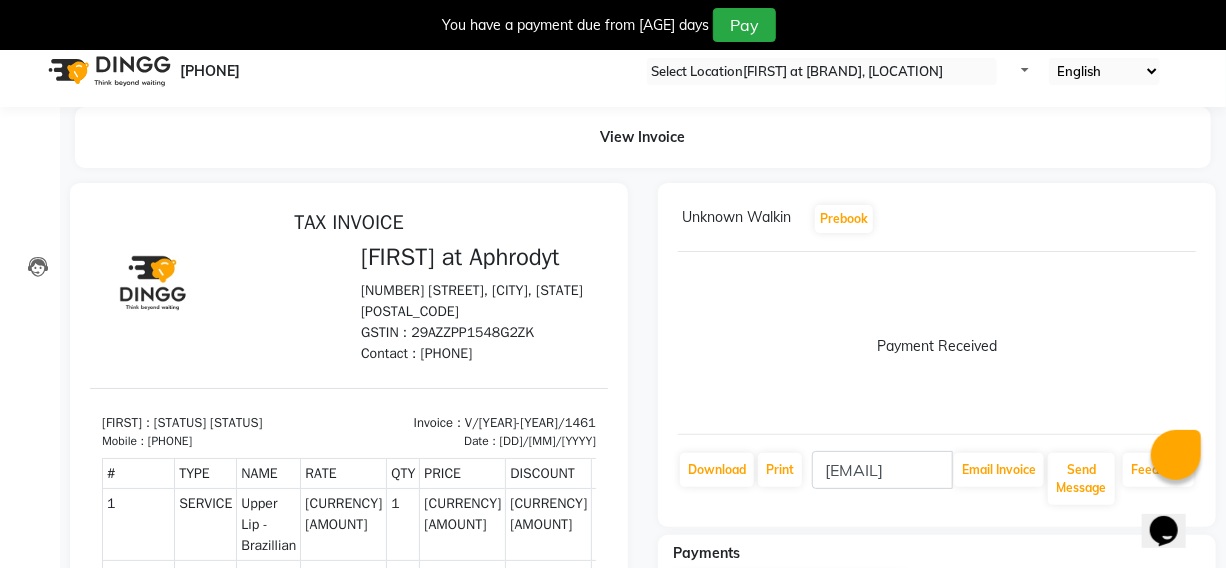 scroll, scrollTop: 0, scrollLeft: 0, axis: both 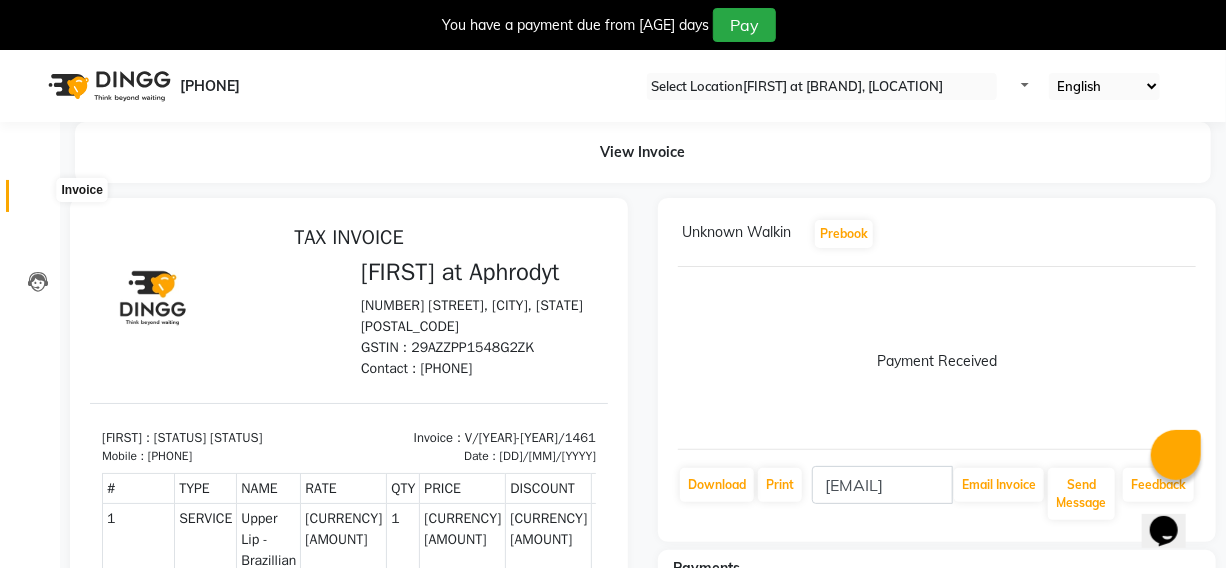 click at bounding box center (38, 201) 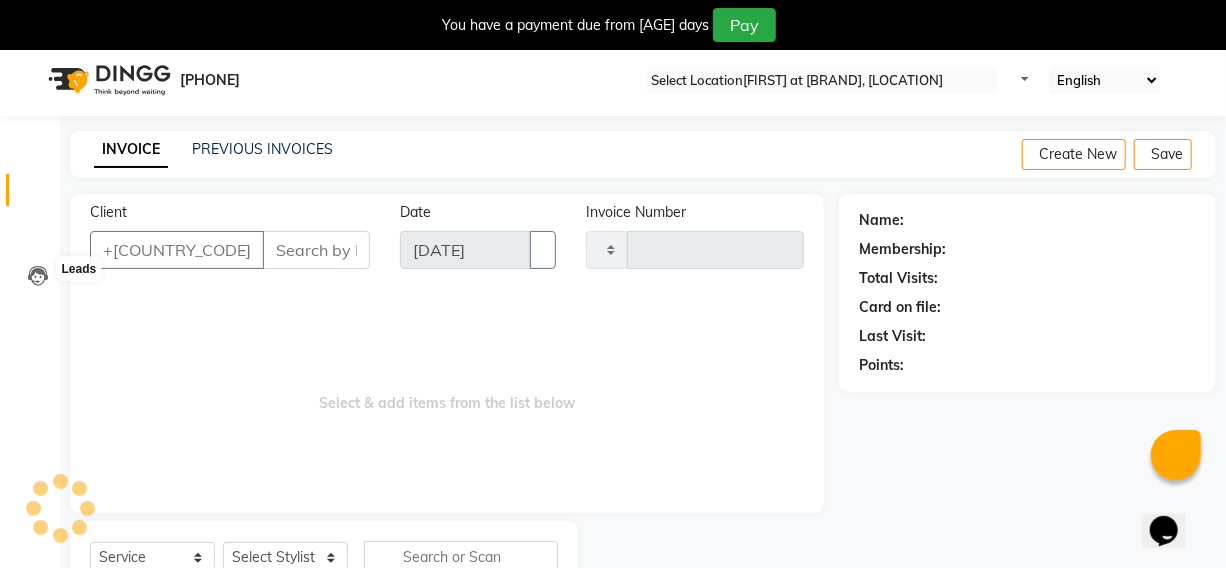 scroll, scrollTop: 83, scrollLeft: 0, axis: vertical 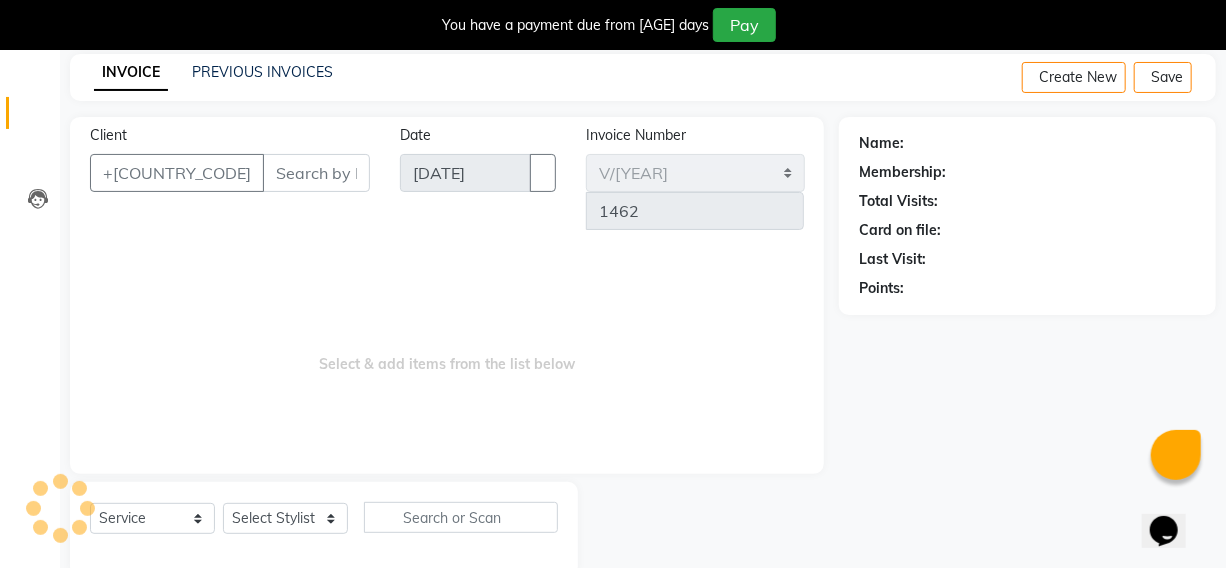 click on "Client" at bounding box center [316, 173] 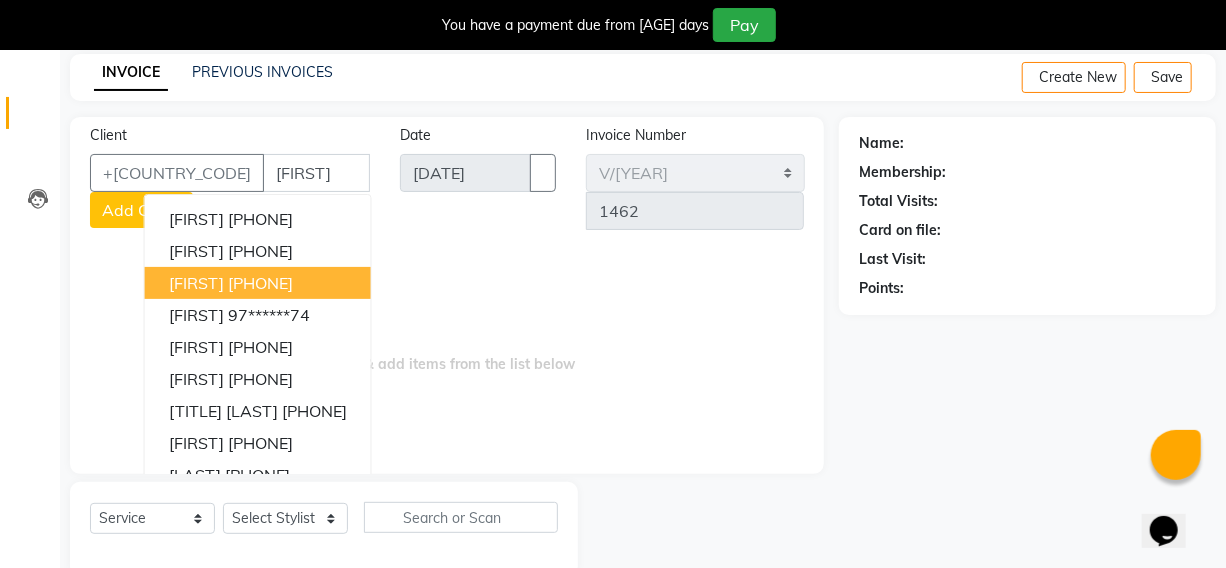 click on "[PHONE]" at bounding box center [260, 283] 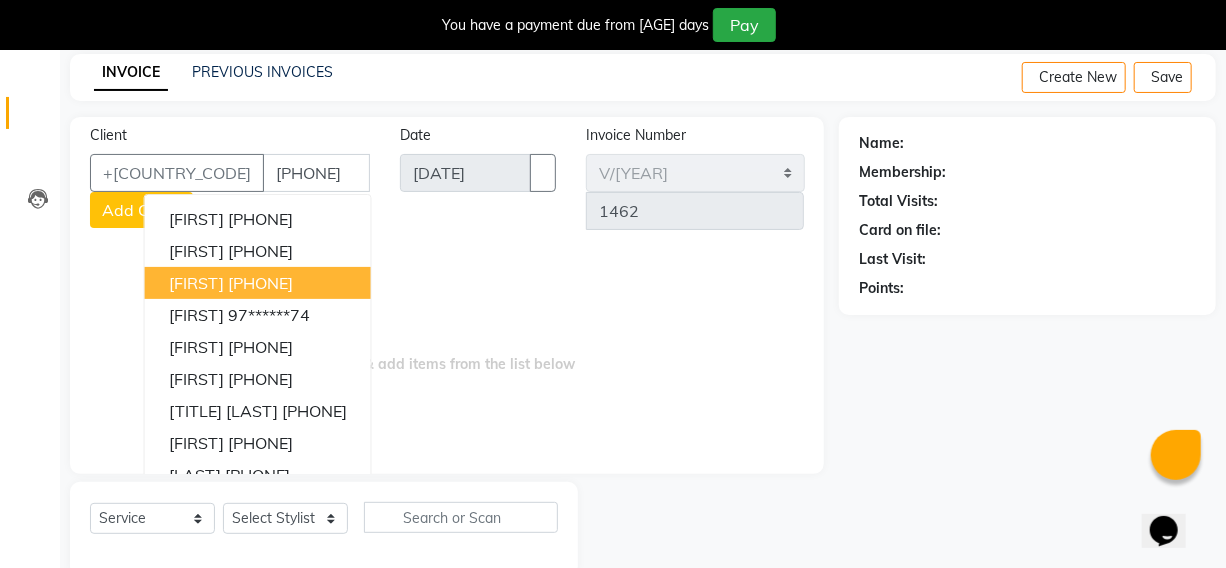 type on "[PHONE]" 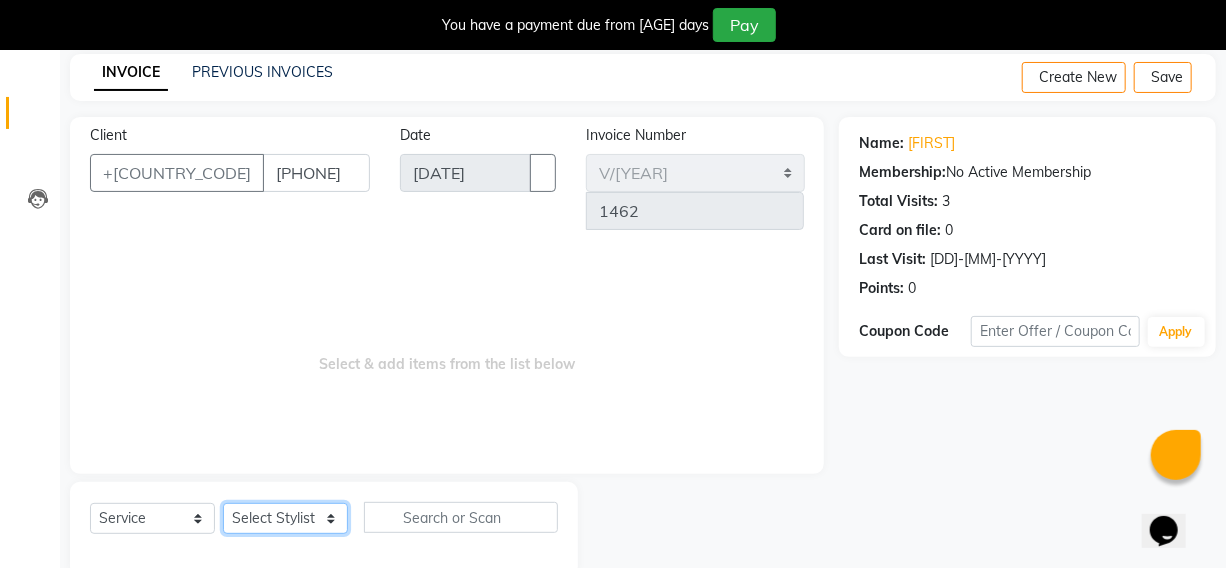 click on "Select Stylist [FIRST] [FIRST] [FIRST] [FIRST] [FIRST] [FIRST] [FIRST] [FIRST] [FIRST] [FIRST] [FIRST] [FIRST]" at bounding box center (285, 518) 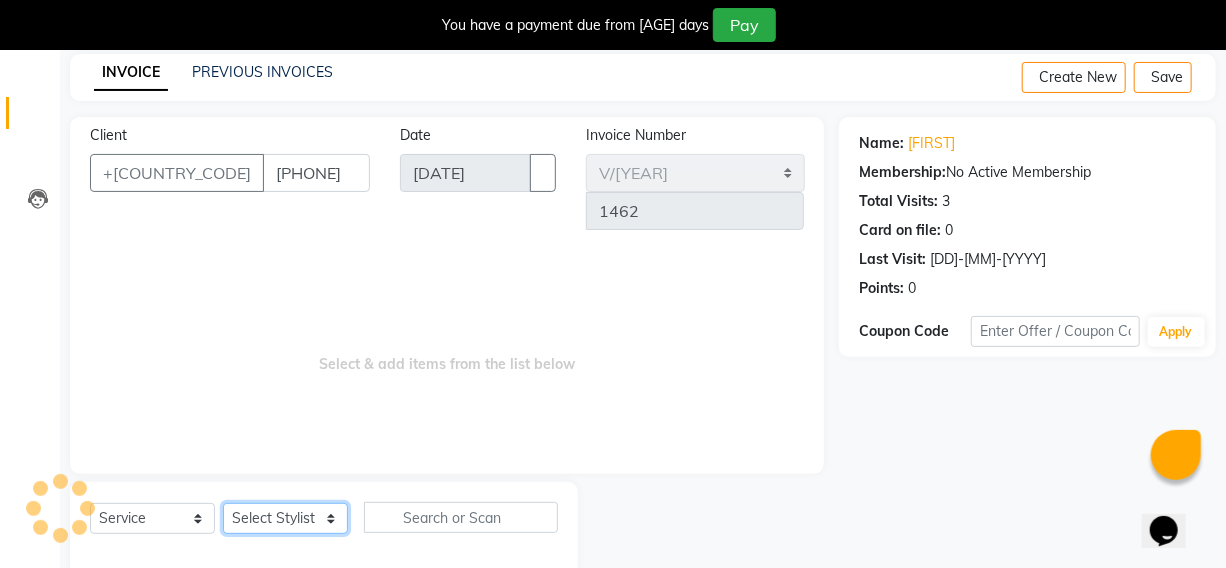 select on "[NUMBER]" 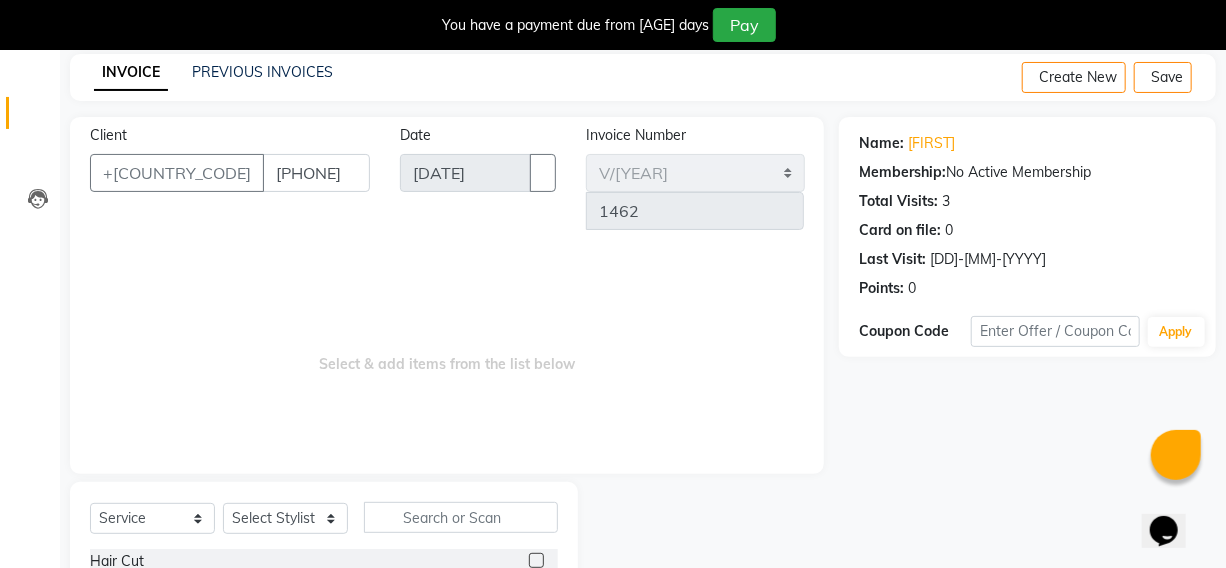 click at bounding box center (536, 560) 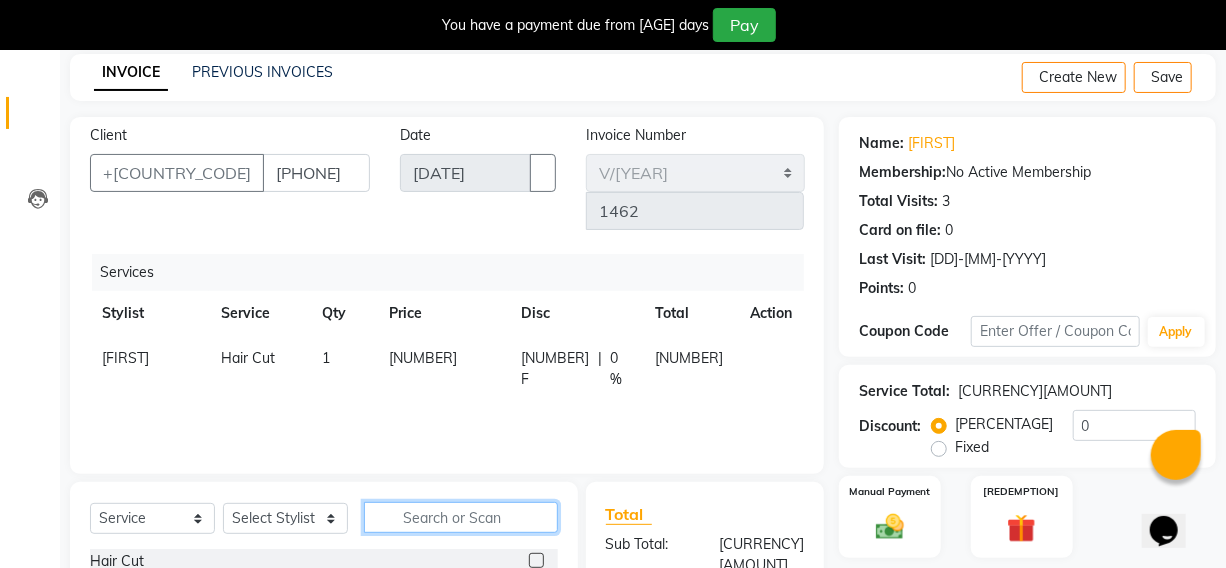click at bounding box center [461, 517] 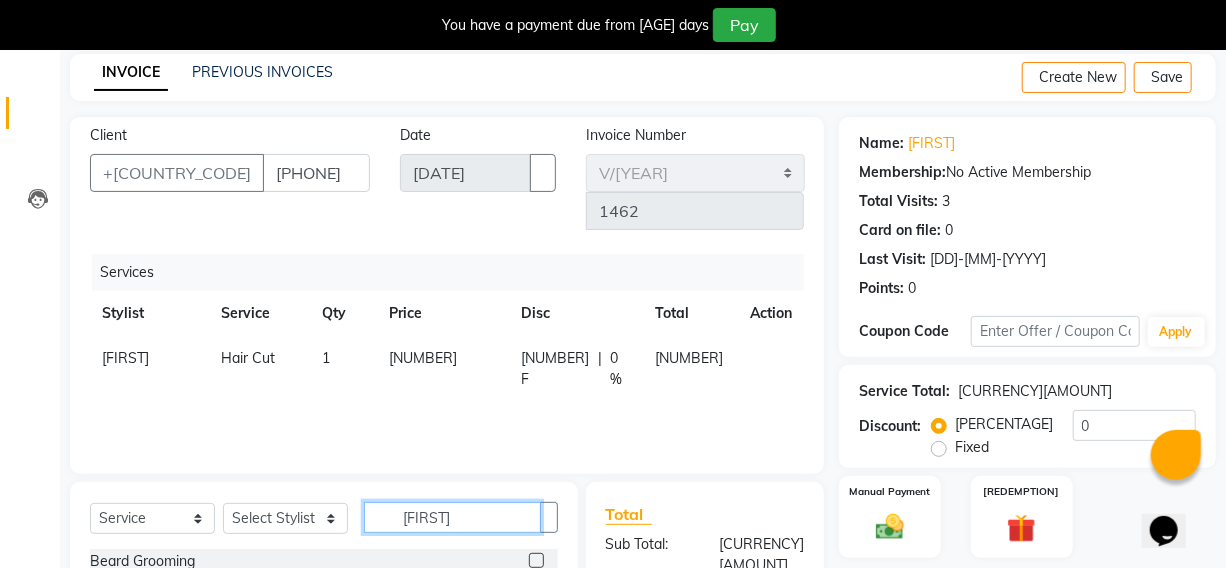 type on "[FIRST]" 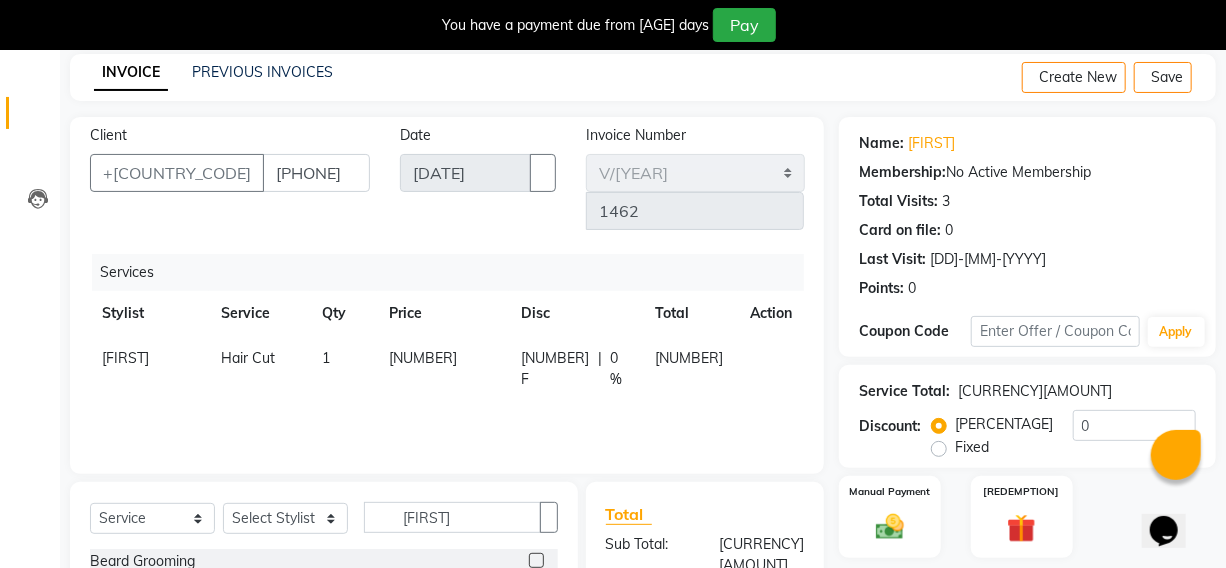 click at bounding box center (536, 560) 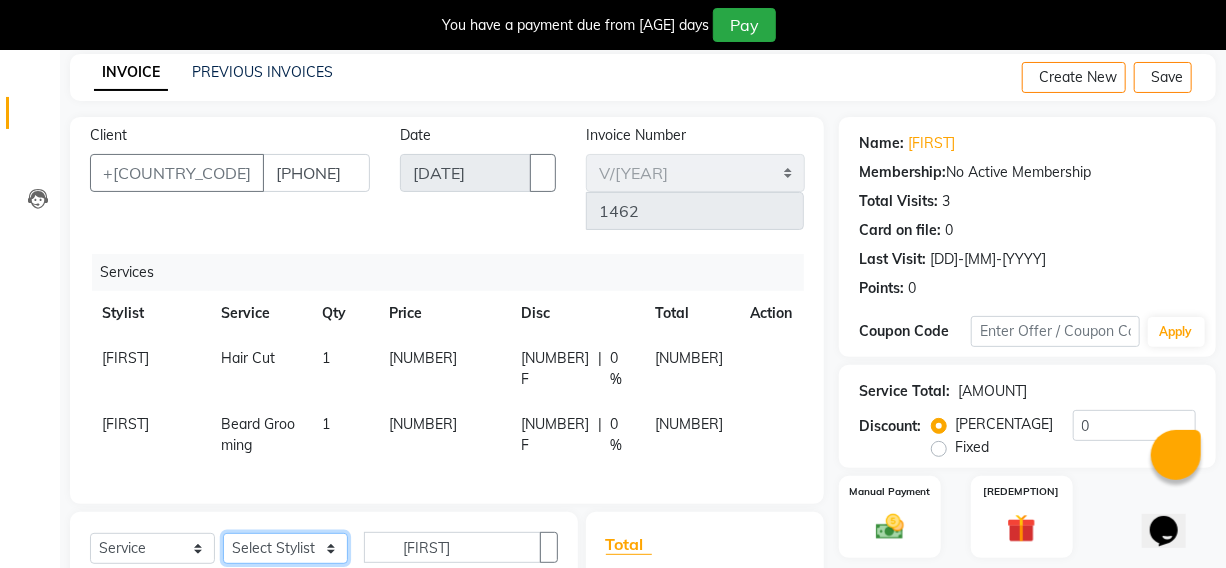 click on "Select Stylist [FIRST] [FIRST] [FIRST] [FIRST] [FIRST] [FIRST] [FIRST] [FIRST] [FIRST] [FIRST] [FIRST] [FIRST]" at bounding box center (285, 548) 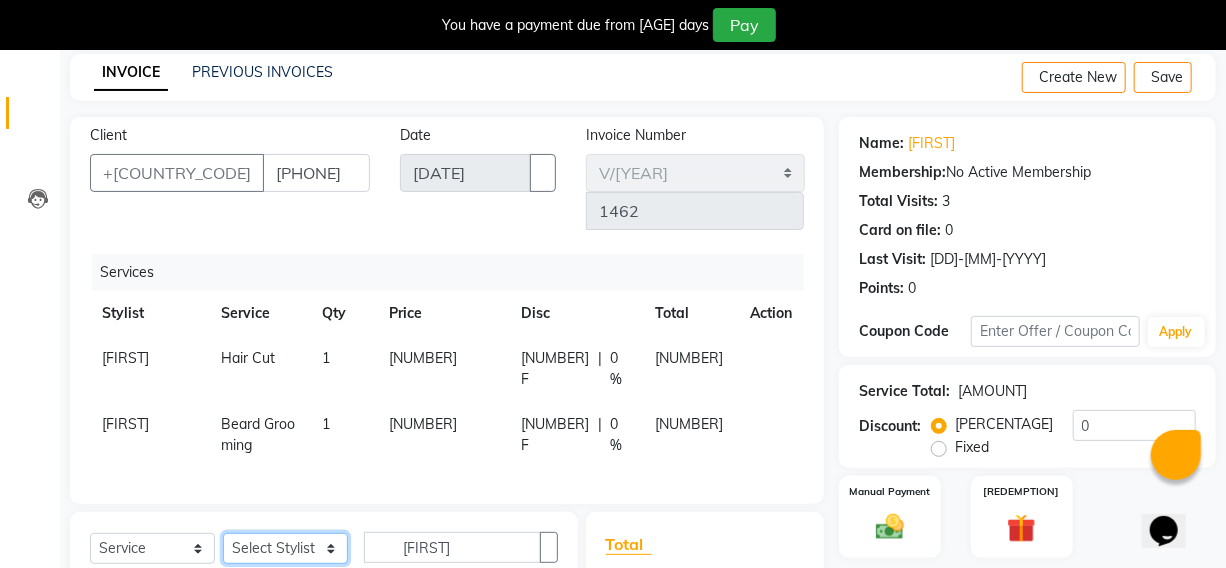 scroll, scrollTop: 181, scrollLeft: 0, axis: vertical 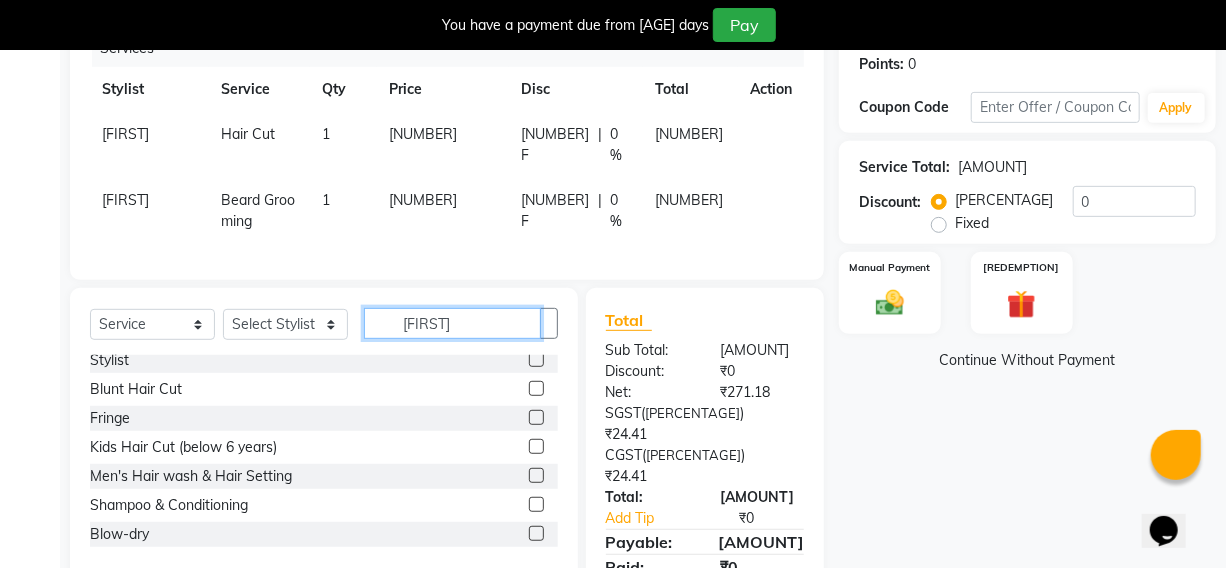 click on "[FIRST]" at bounding box center [452, 323] 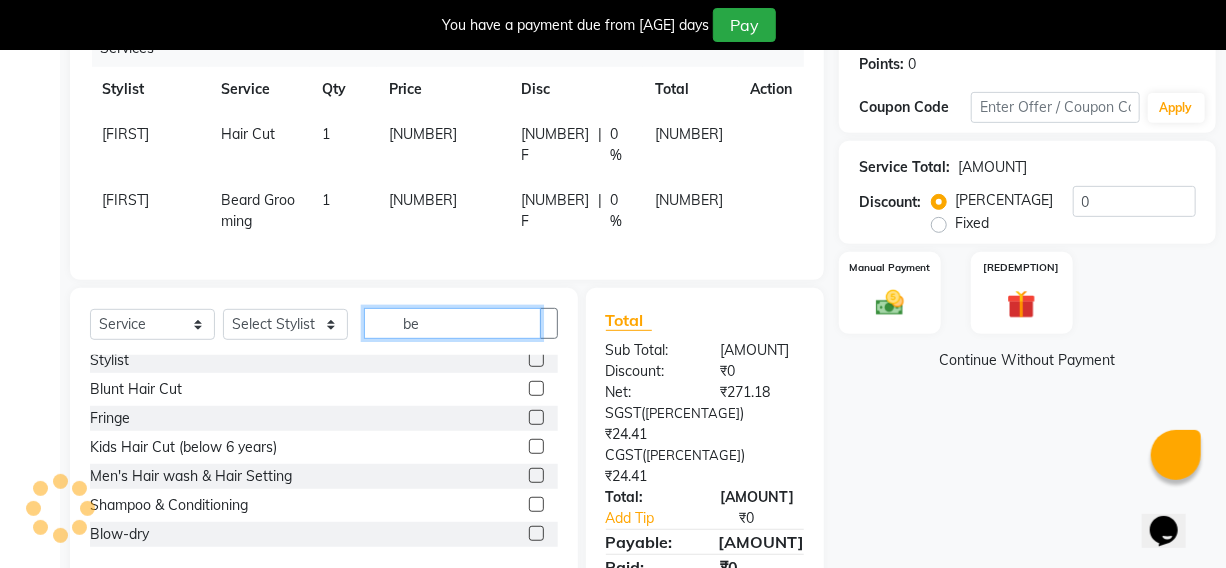 scroll, scrollTop: 0, scrollLeft: 0, axis: both 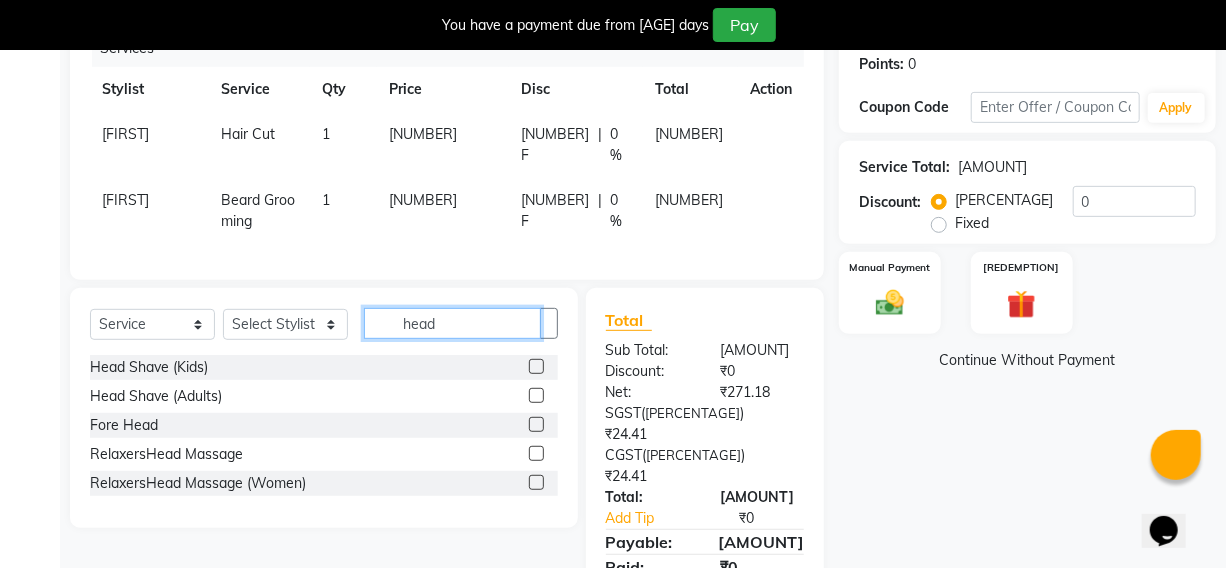 type on "head" 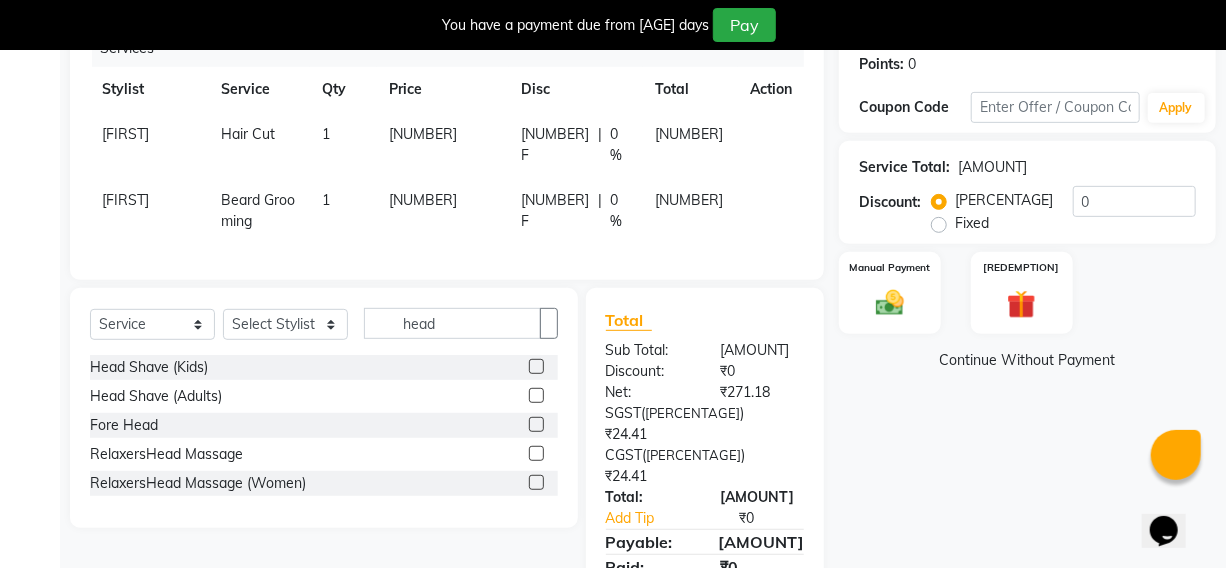 click at bounding box center (536, 453) 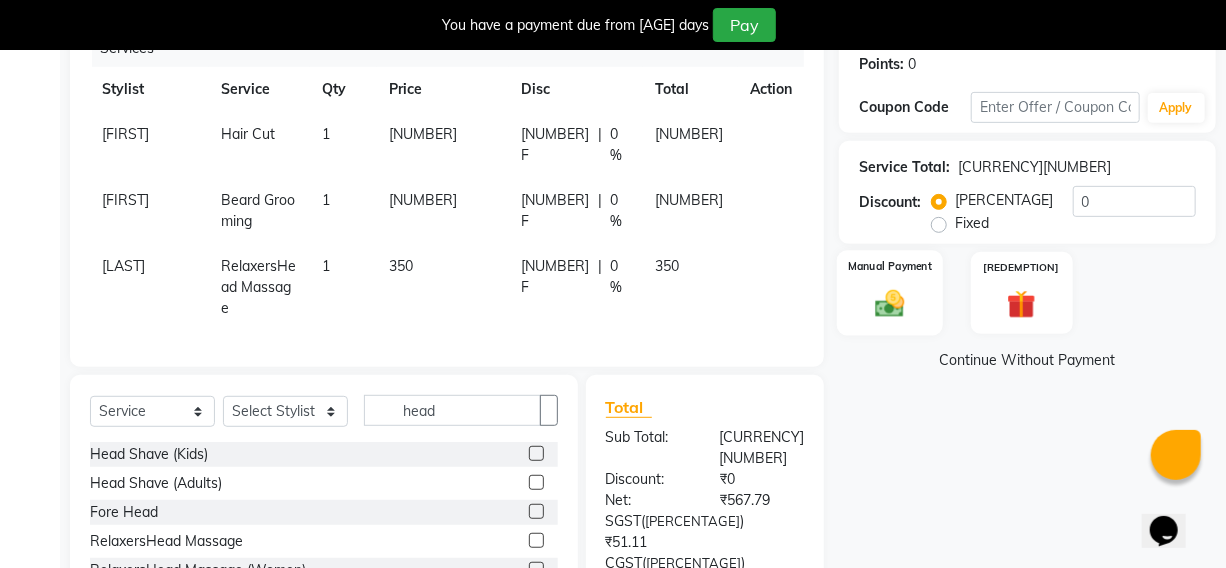 click at bounding box center (890, 303) 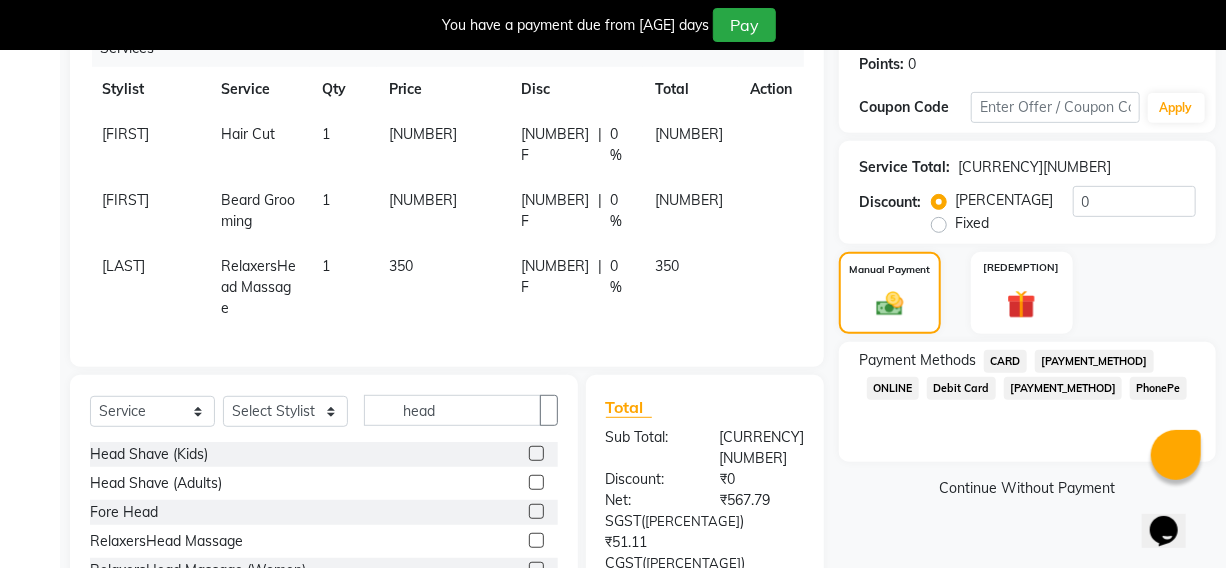 click on "CARD" at bounding box center (1005, 361) 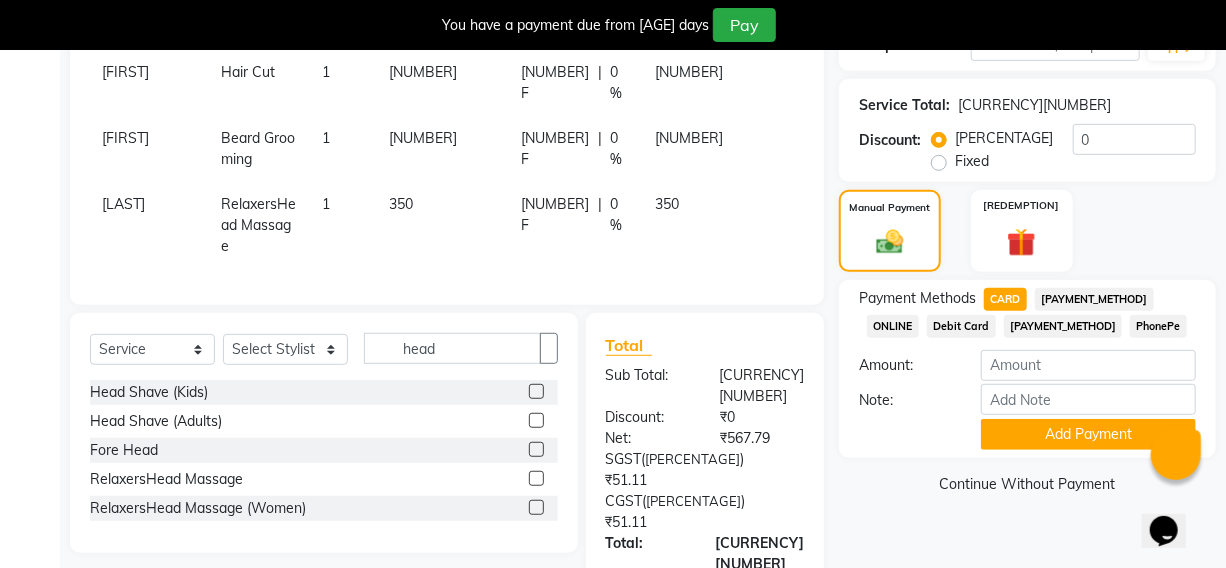 scroll, scrollTop: 372, scrollLeft: 0, axis: vertical 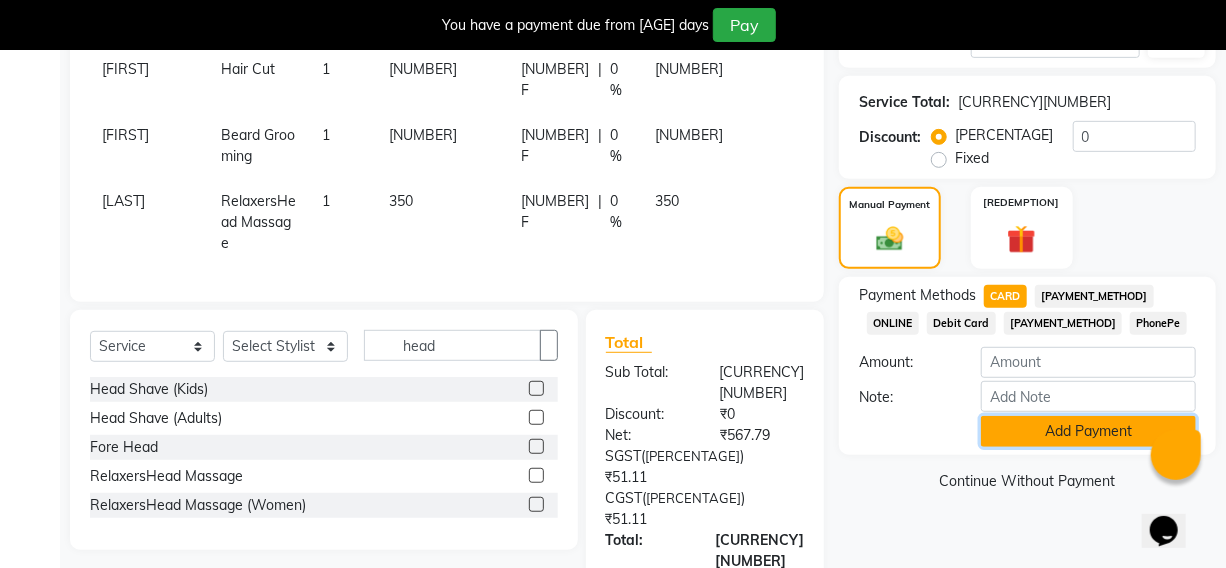 click on "Add Payment" at bounding box center [1088, 431] 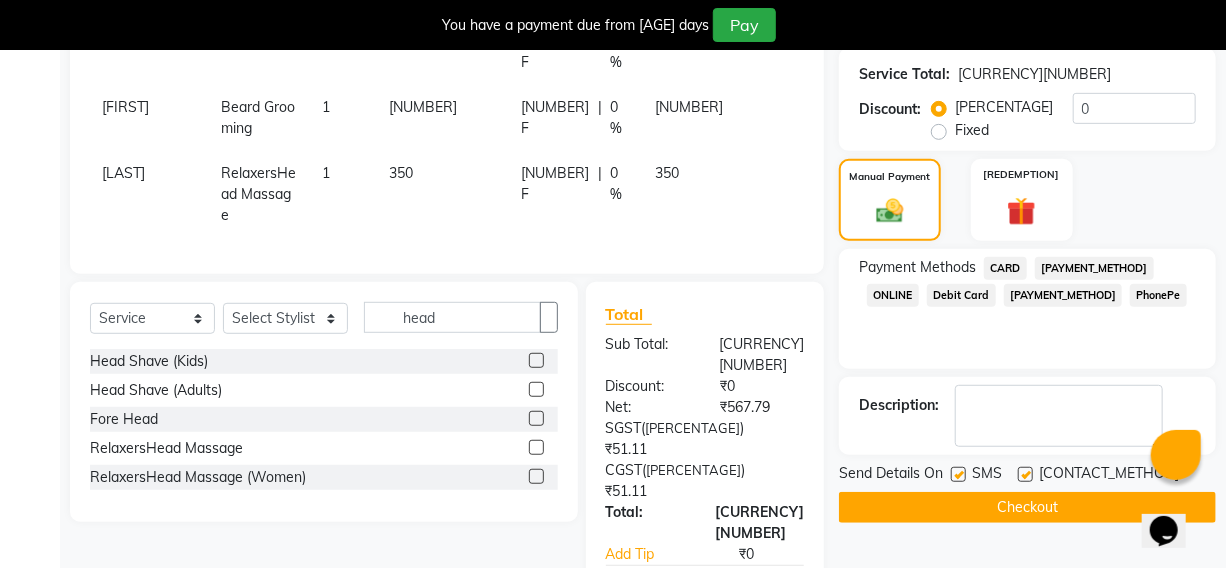 scroll, scrollTop: 414, scrollLeft: 0, axis: vertical 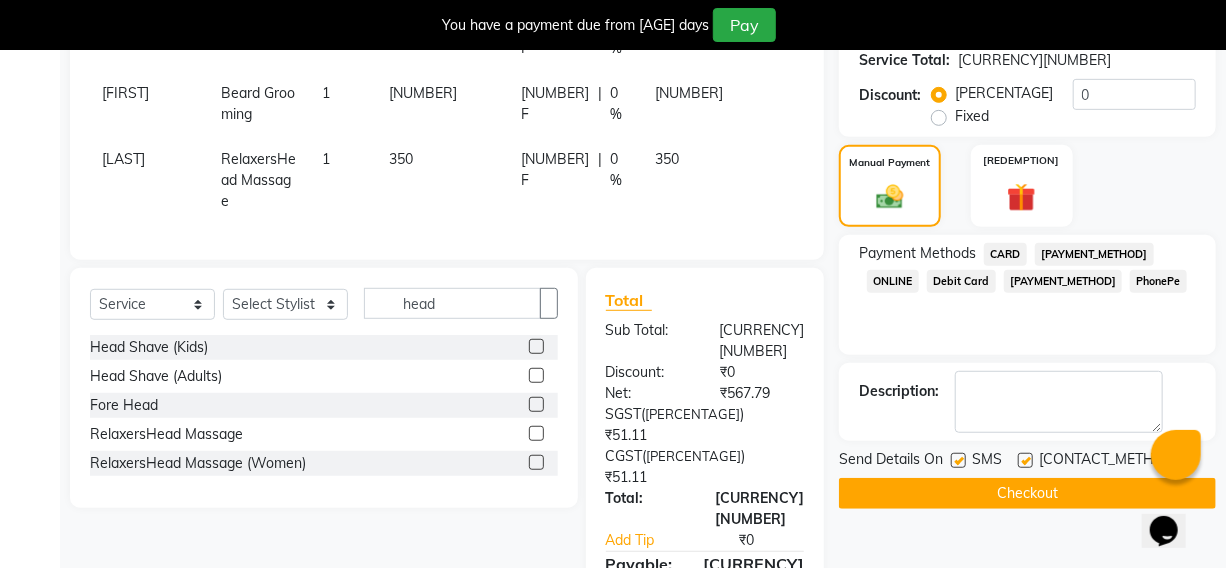 drag, startPoint x: 956, startPoint y: 460, endPoint x: 969, endPoint y: 473, distance: 18.384777 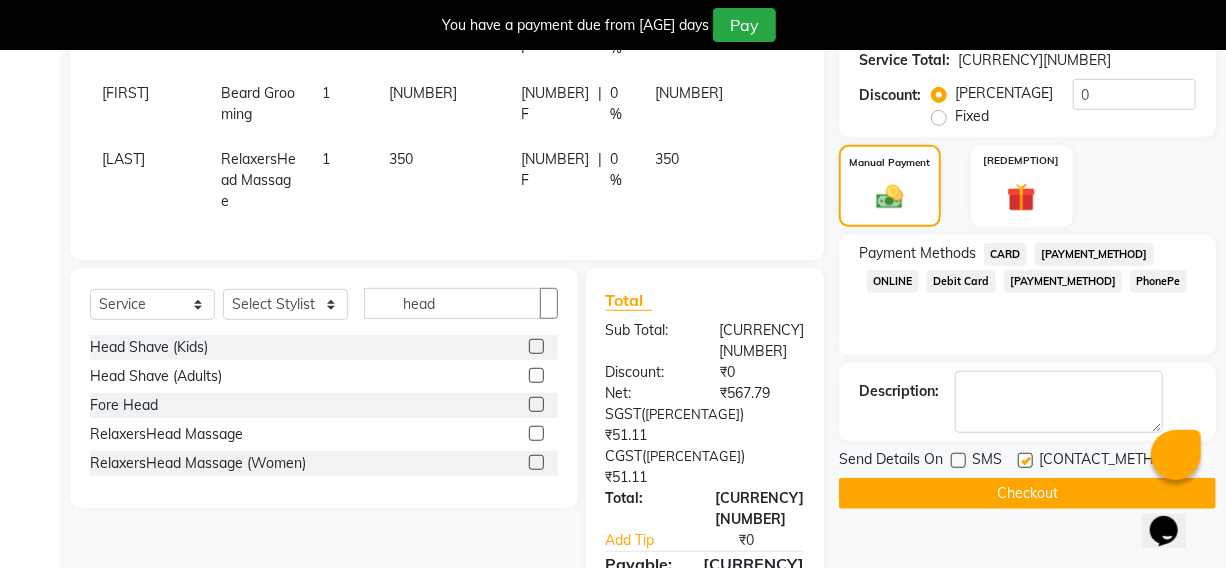 click at bounding box center [1025, 460] 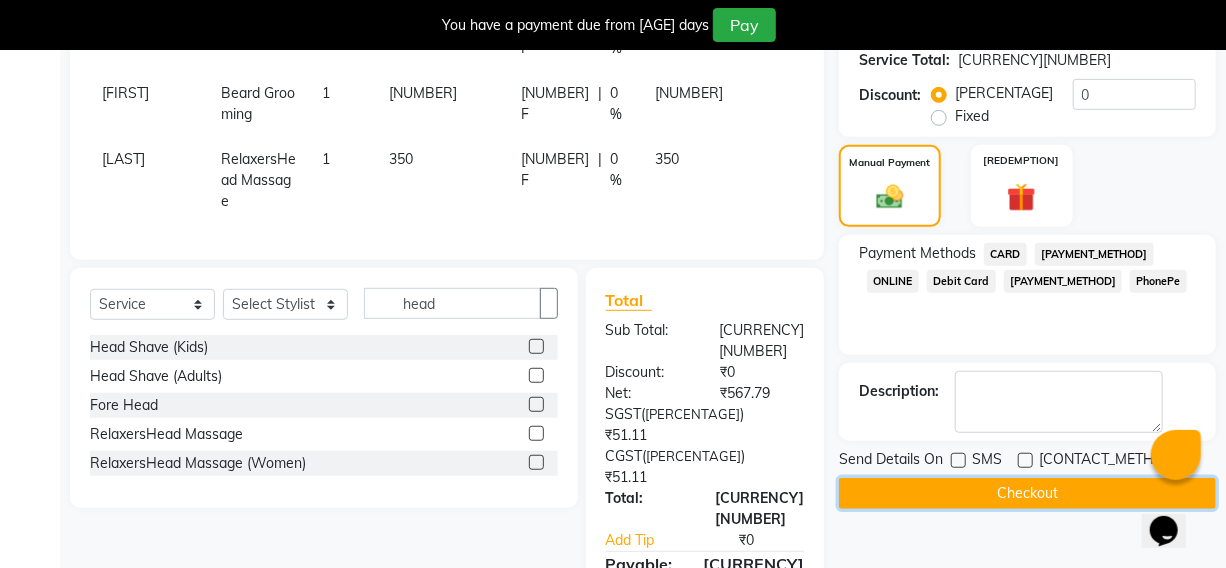click on "Checkout" at bounding box center (1027, 493) 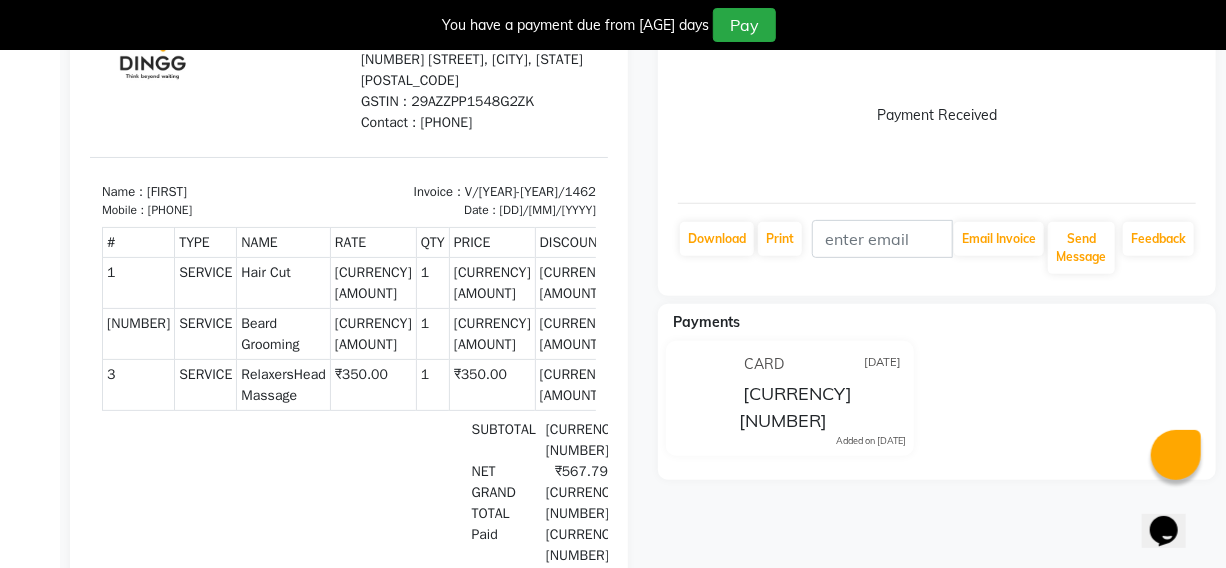 scroll, scrollTop: 0, scrollLeft: 0, axis: both 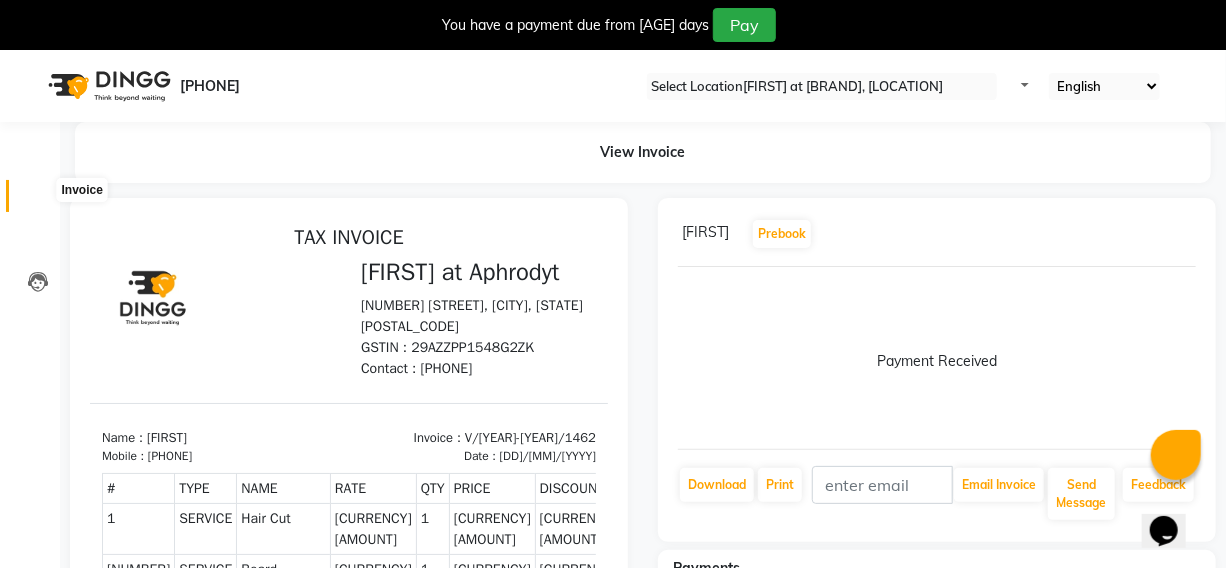 click at bounding box center (37, 201) 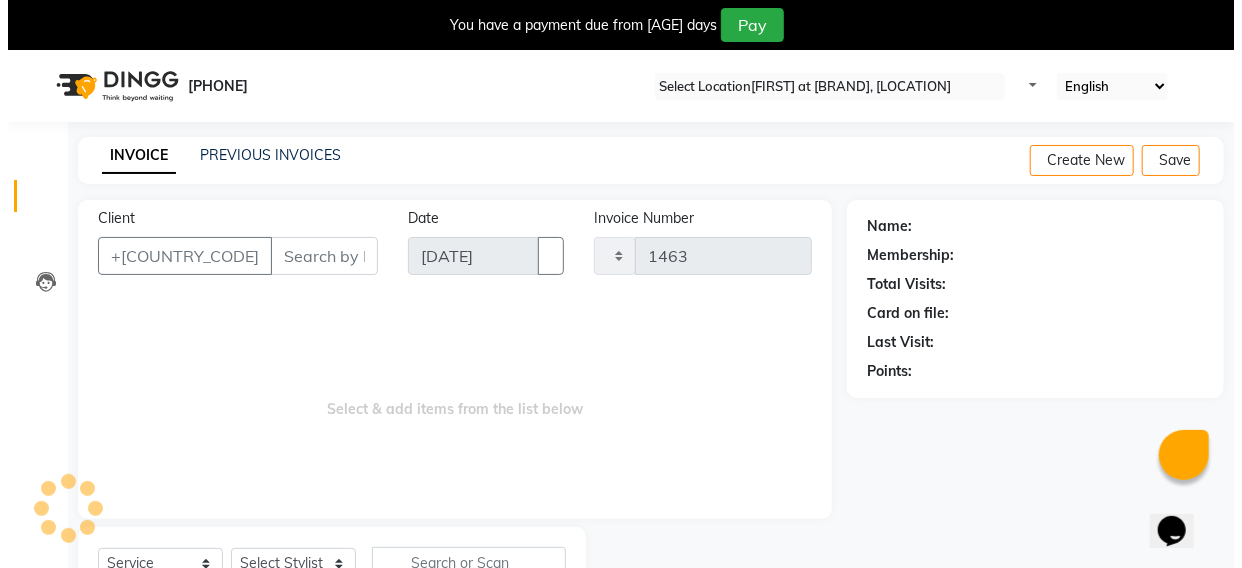 scroll, scrollTop: 83, scrollLeft: 0, axis: vertical 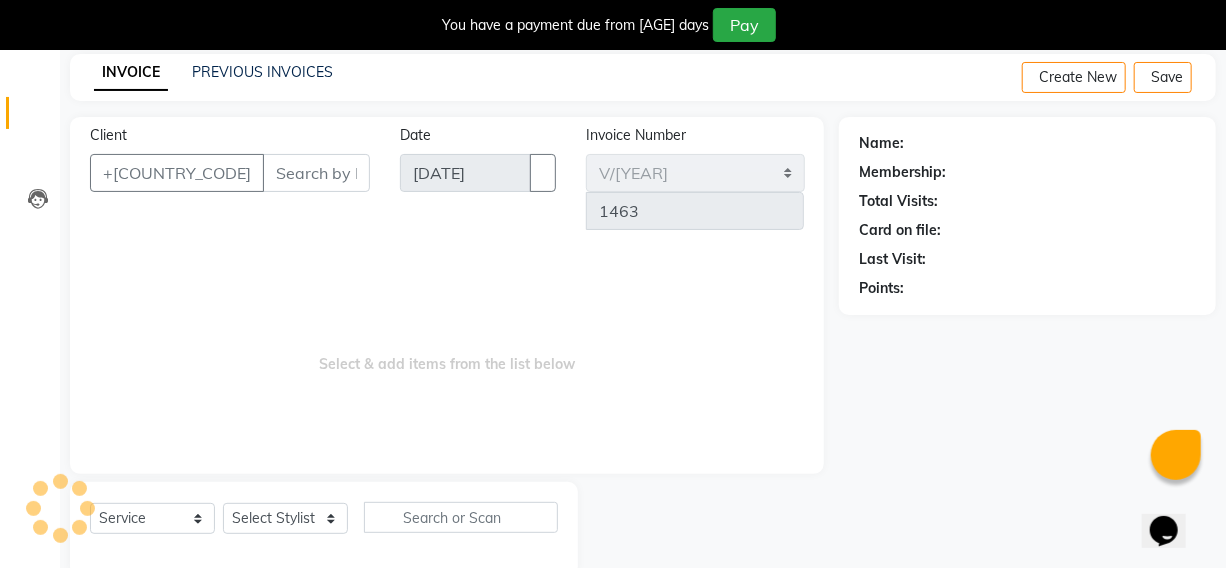 click on "Client" at bounding box center [316, 173] 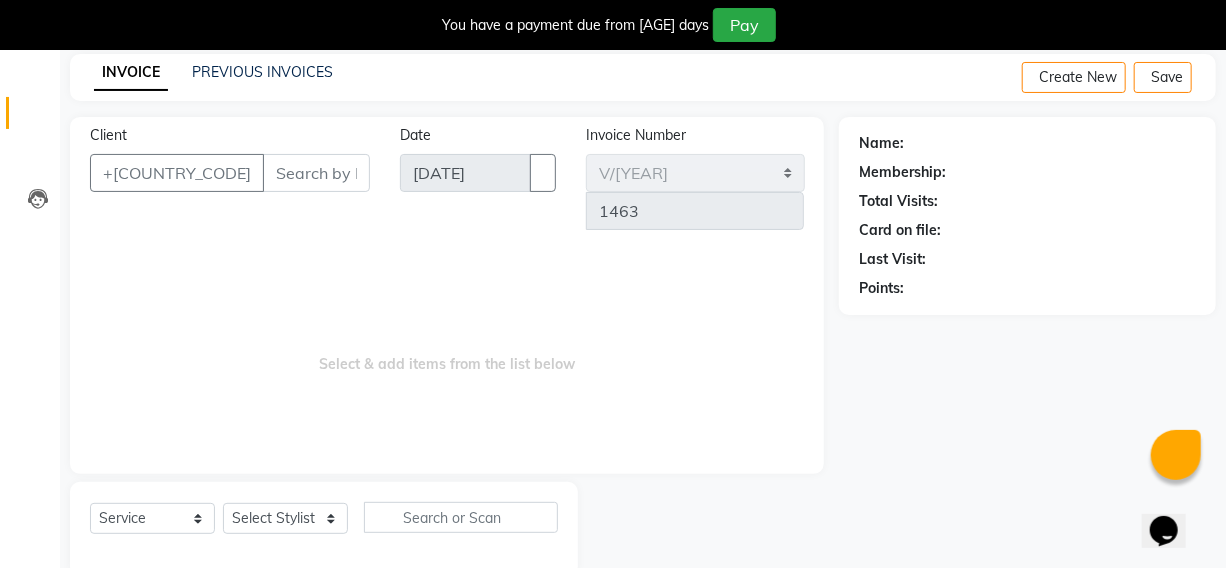 click on "Client" at bounding box center (316, 173) 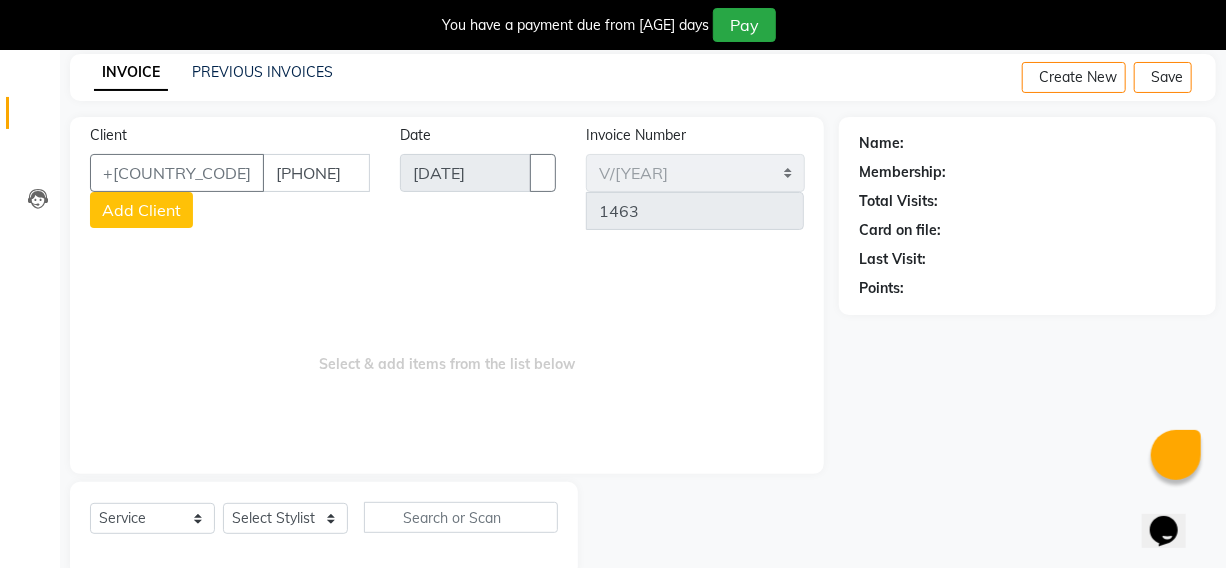 type on "[PHONE]" 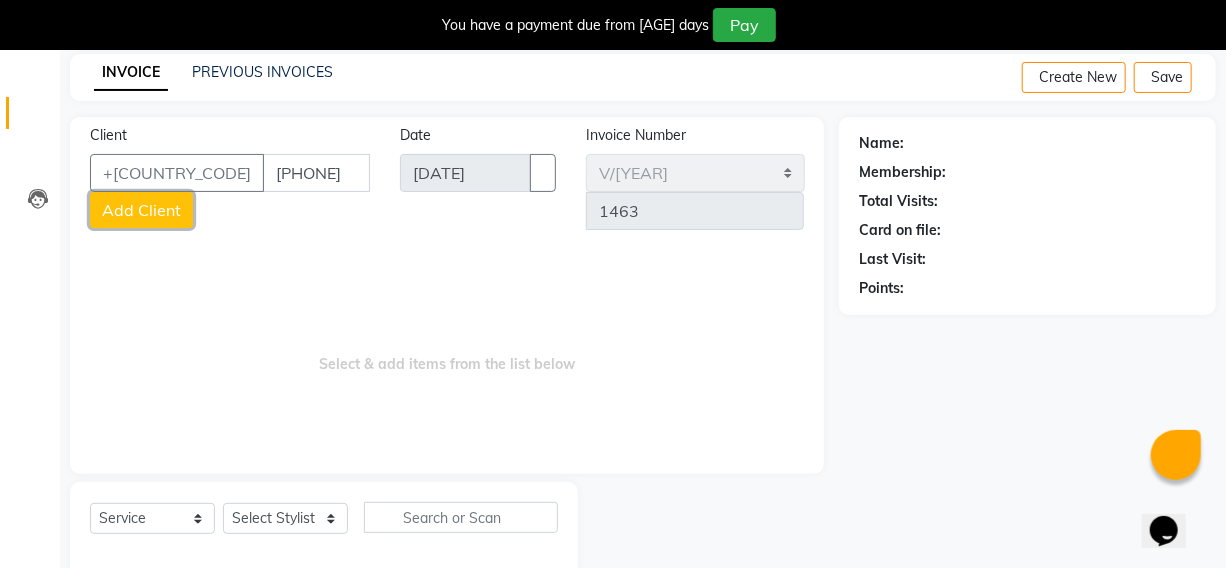 click on "Add Client" at bounding box center [141, 210] 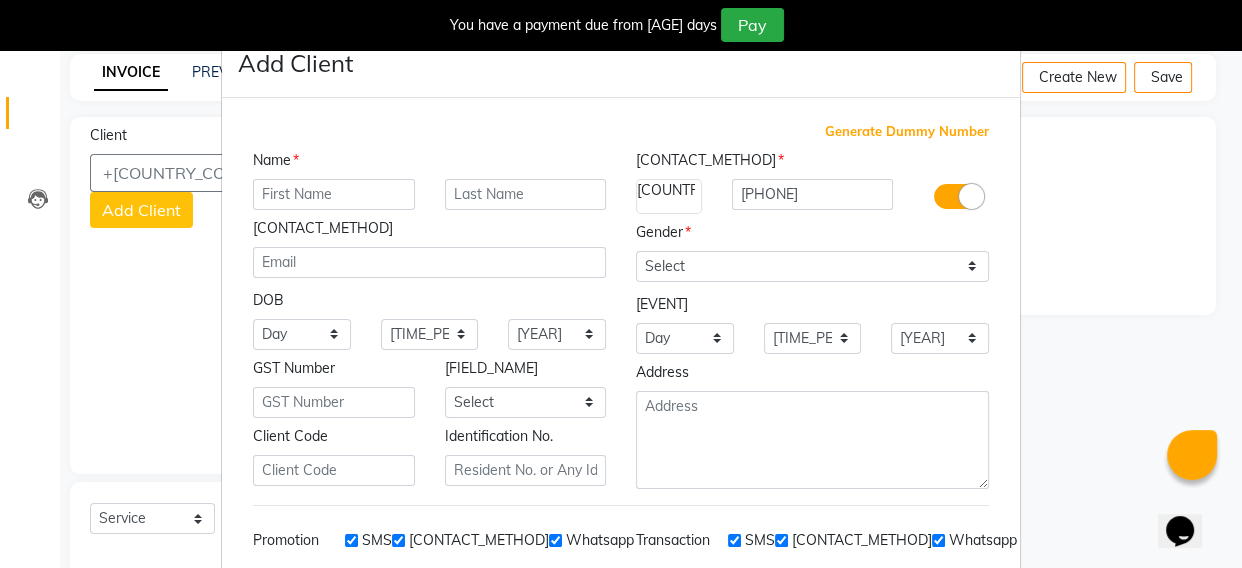 click at bounding box center [334, 194] 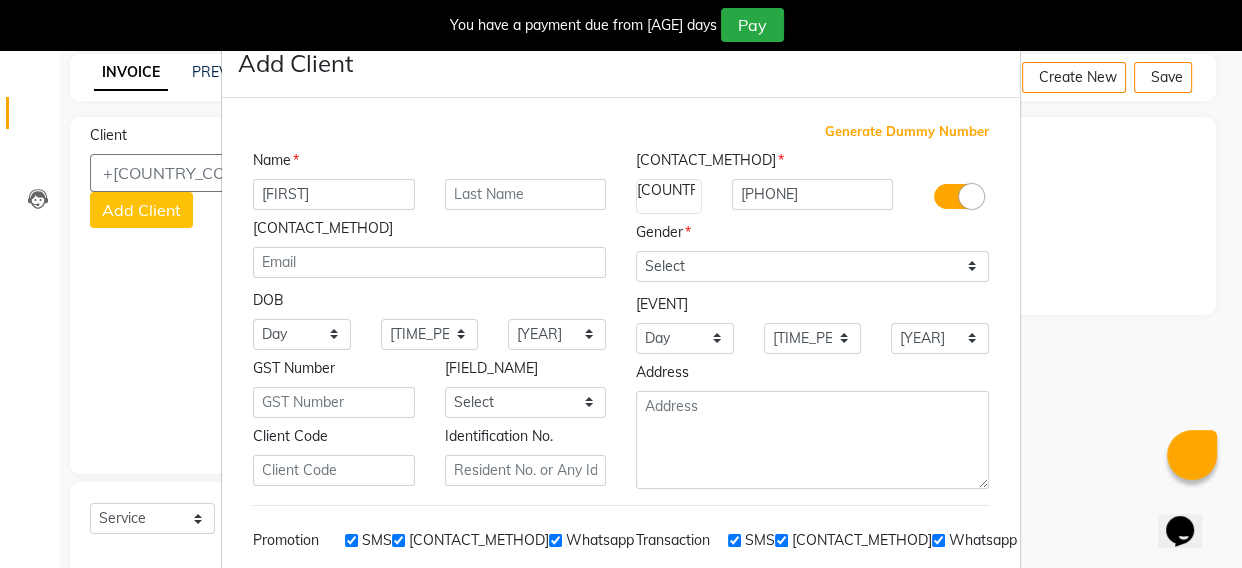 type on "[FIRST]" 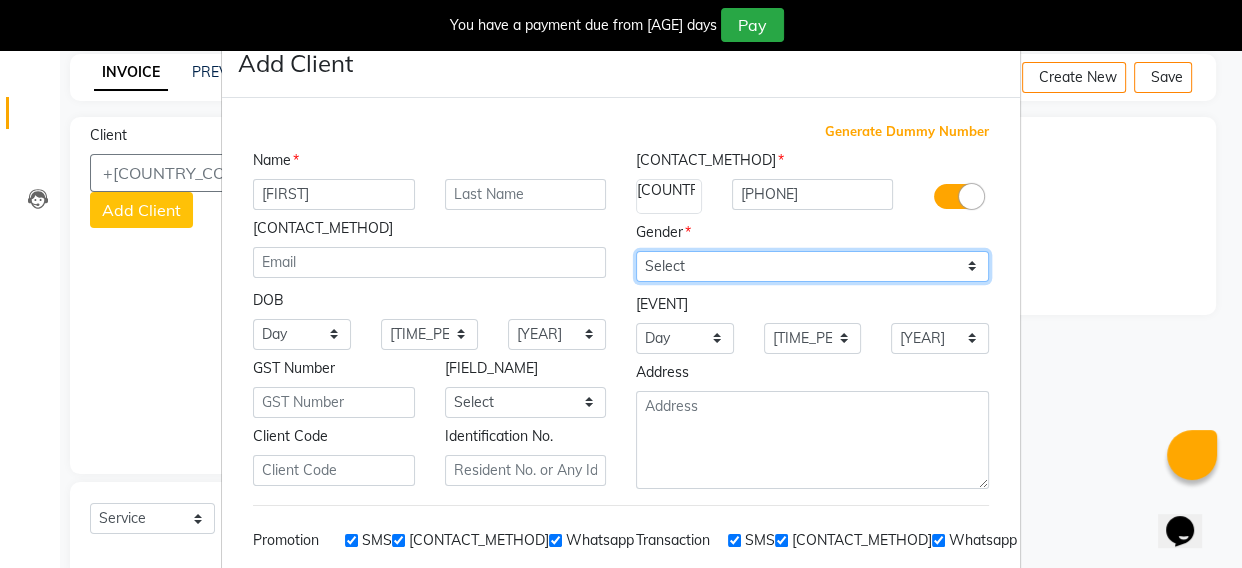 click on "Select Male Female Other Prefer Not To Say" at bounding box center (812, 266) 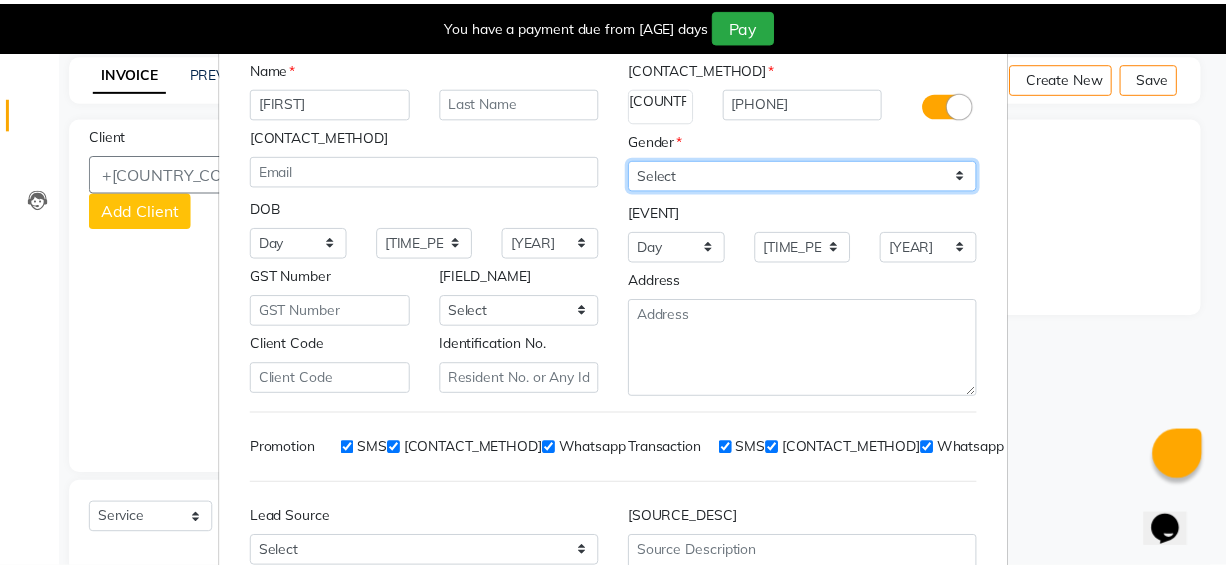 scroll, scrollTop: 272, scrollLeft: 0, axis: vertical 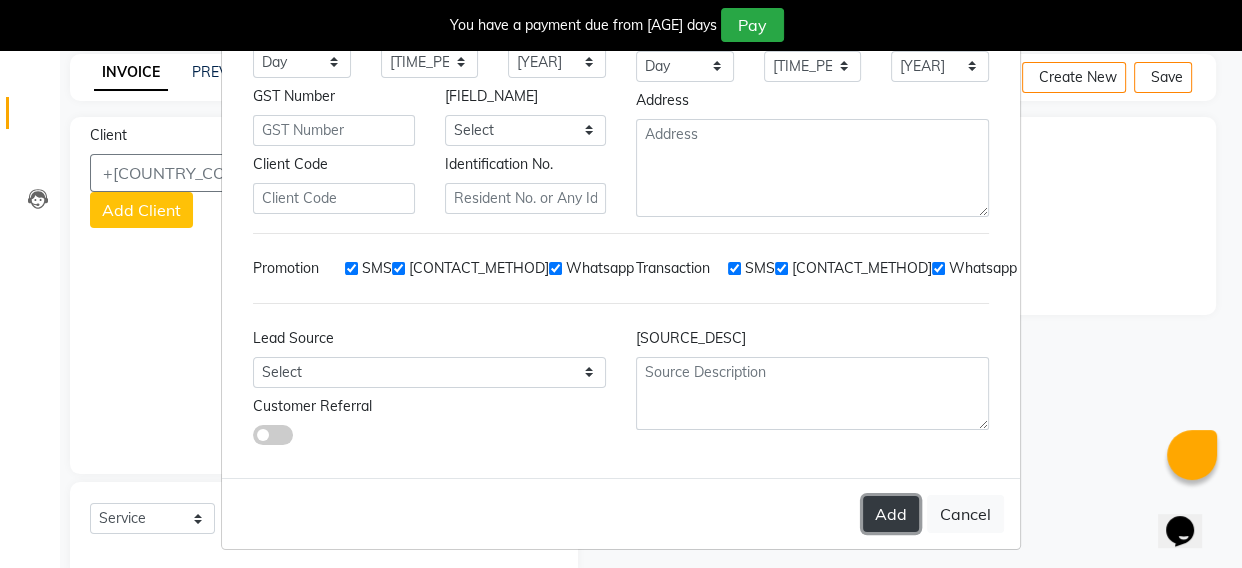 click on "Add" at bounding box center [891, 514] 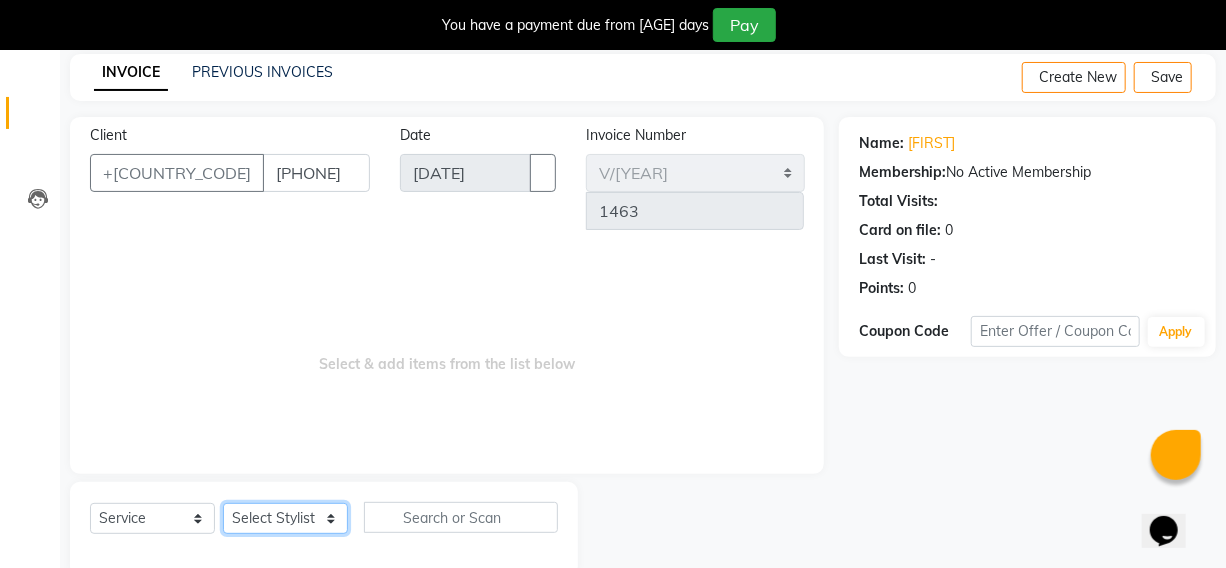 click on "Select Stylist [FIRST] [FIRST] [FIRST] [FIRST] [FIRST] [FIRST] [FIRST] [FIRST] [FIRST] [FIRST] [FIRST] [FIRST]" at bounding box center (285, 518) 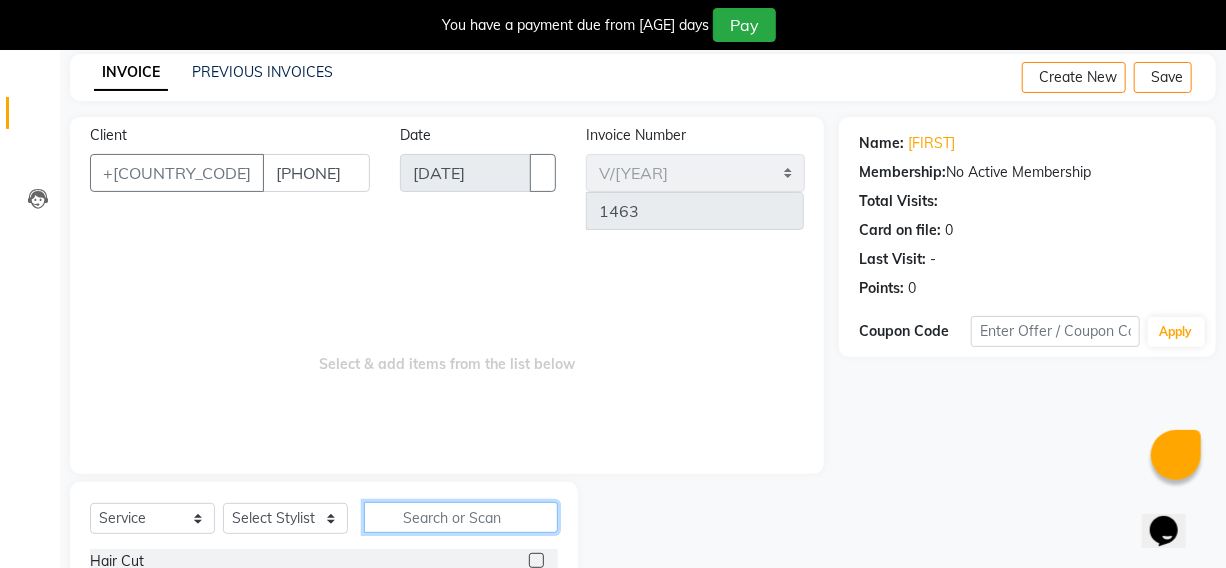 click at bounding box center [461, 517] 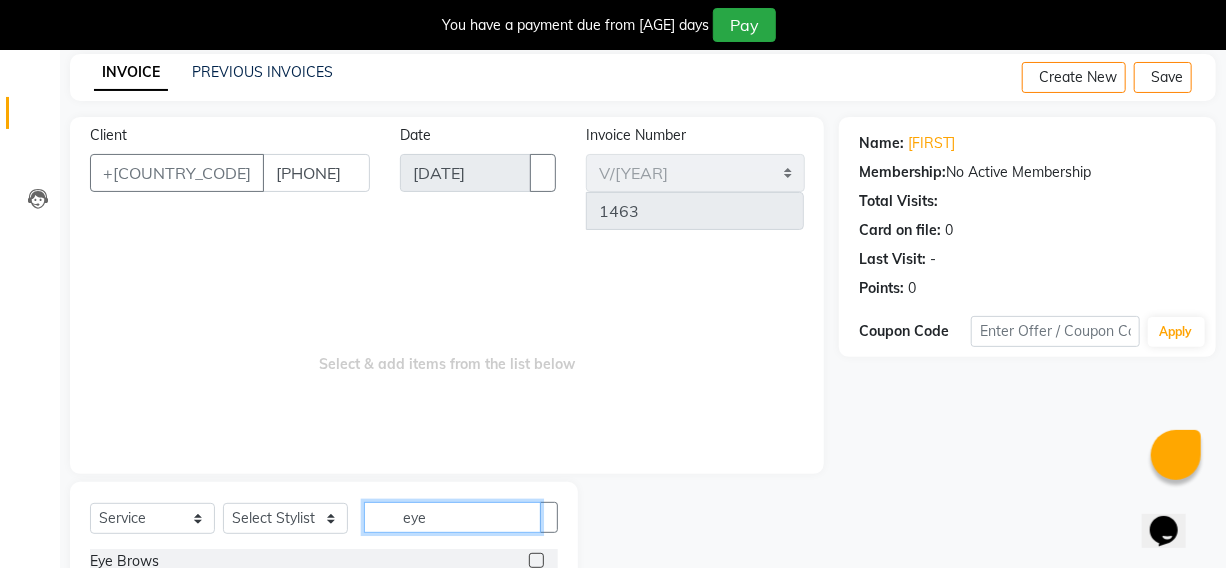 type on "eye" 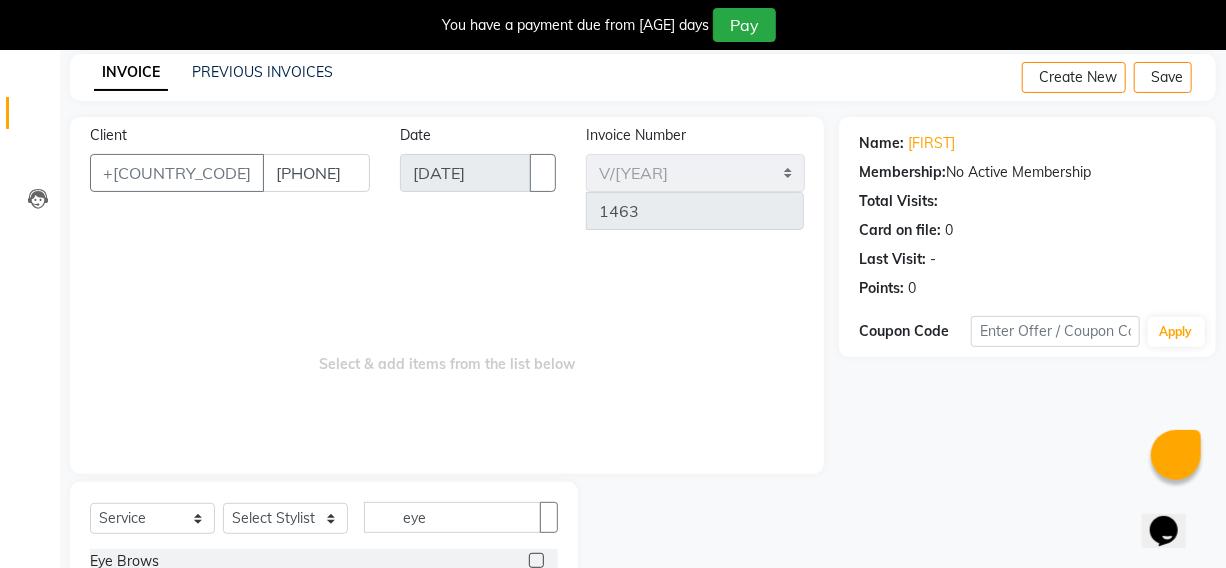 click at bounding box center (536, 560) 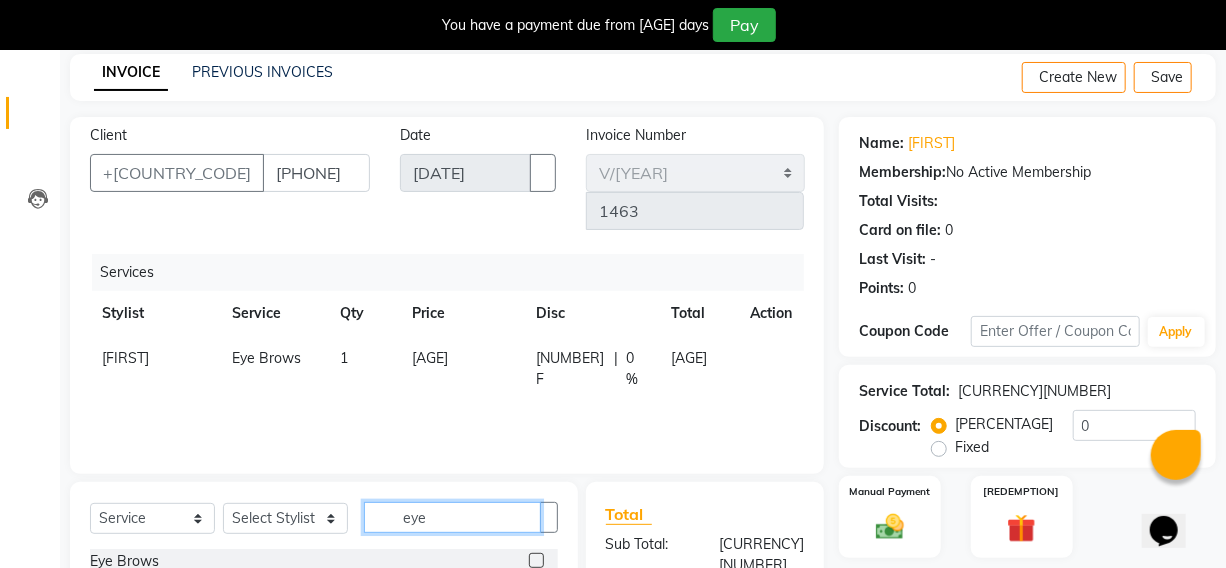 click on "eye" at bounding box center [452, 517] 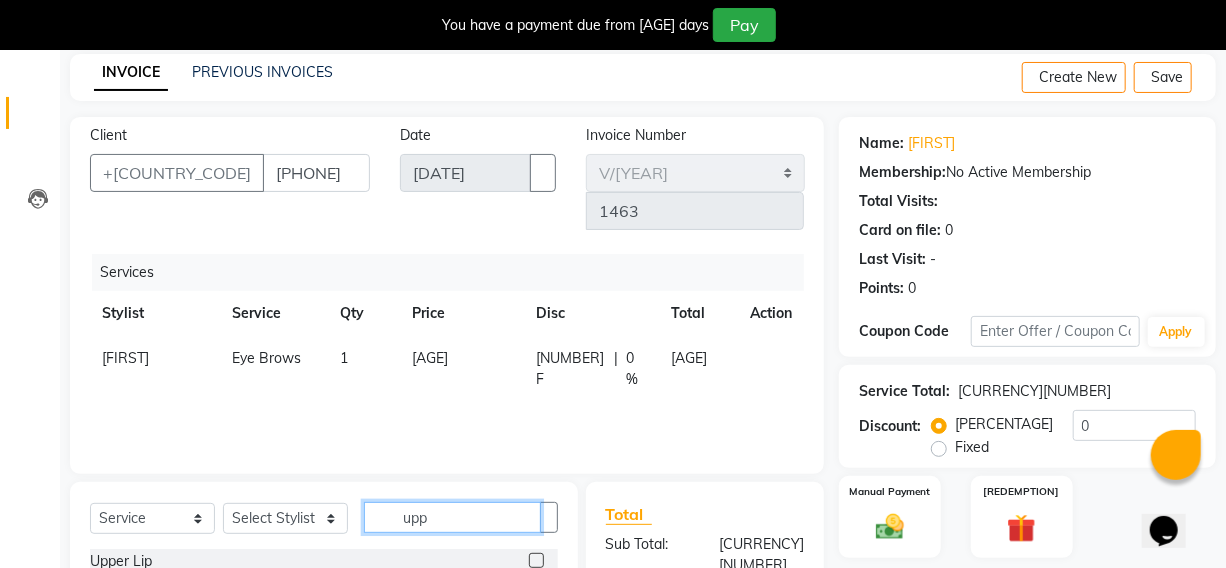 type on "upp" 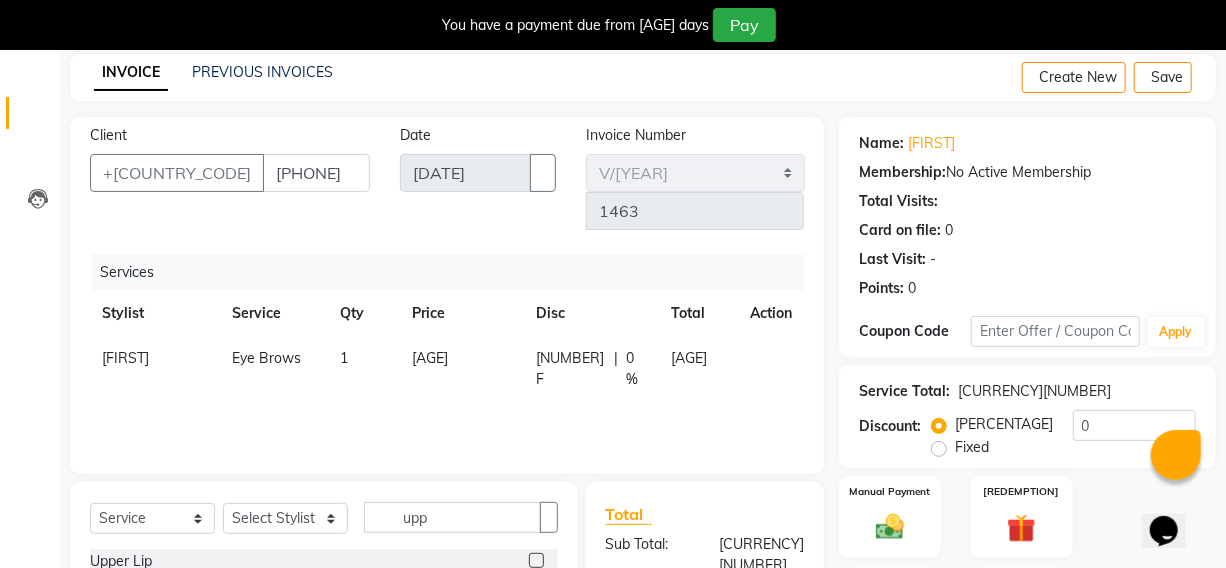 click at bounding box center [536, 560] 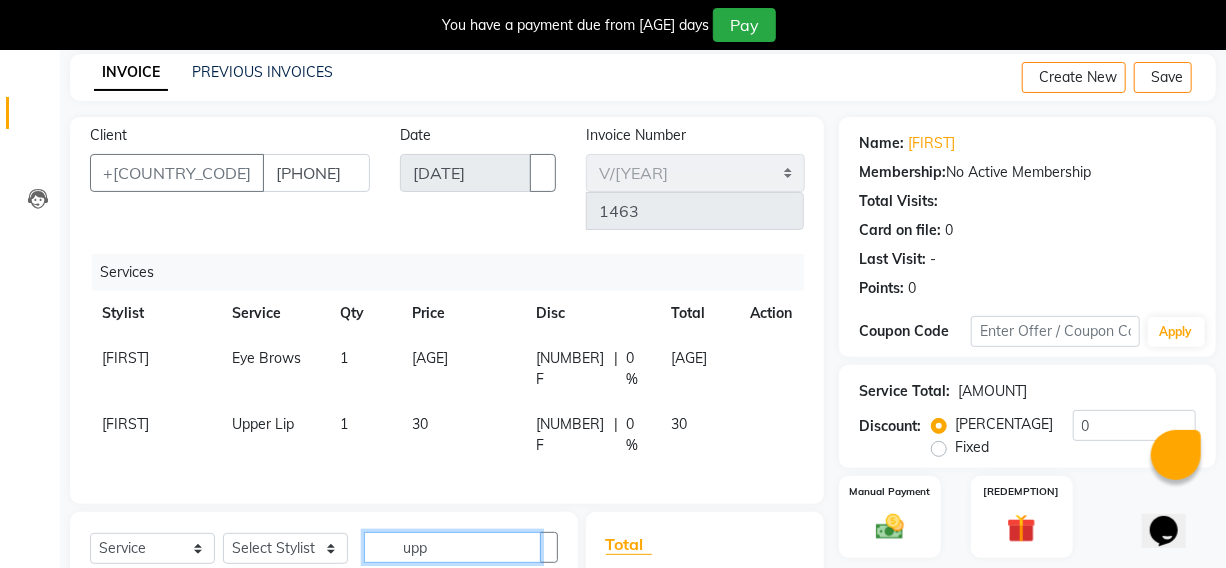 click on "upp" at bounding box center [452, 547] 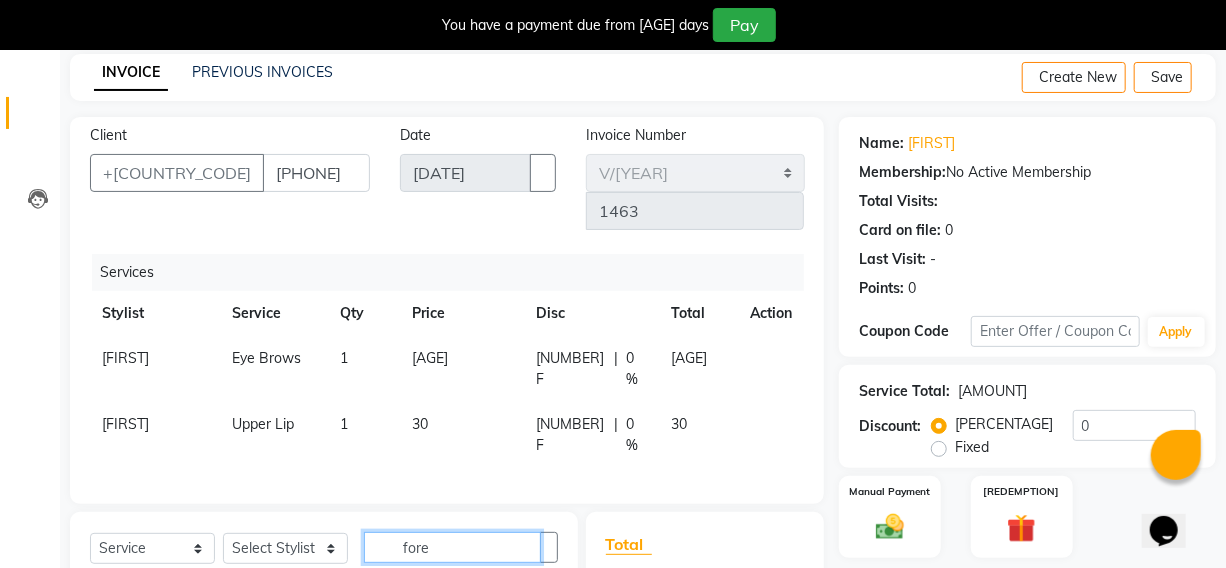 type on "fore" 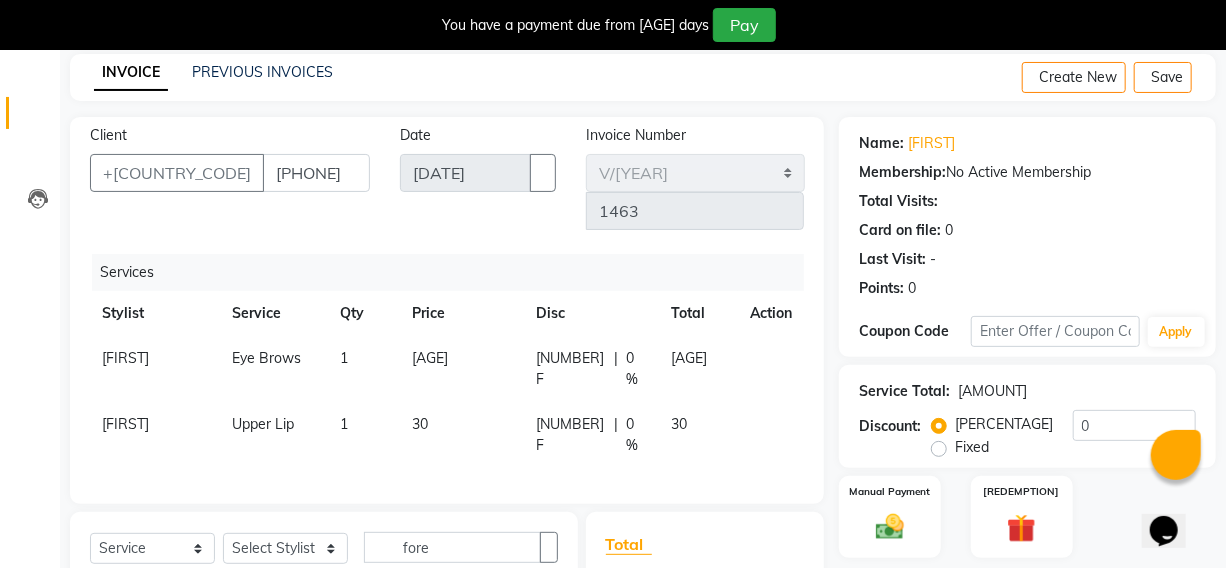 click at bounding box center [536, 590] 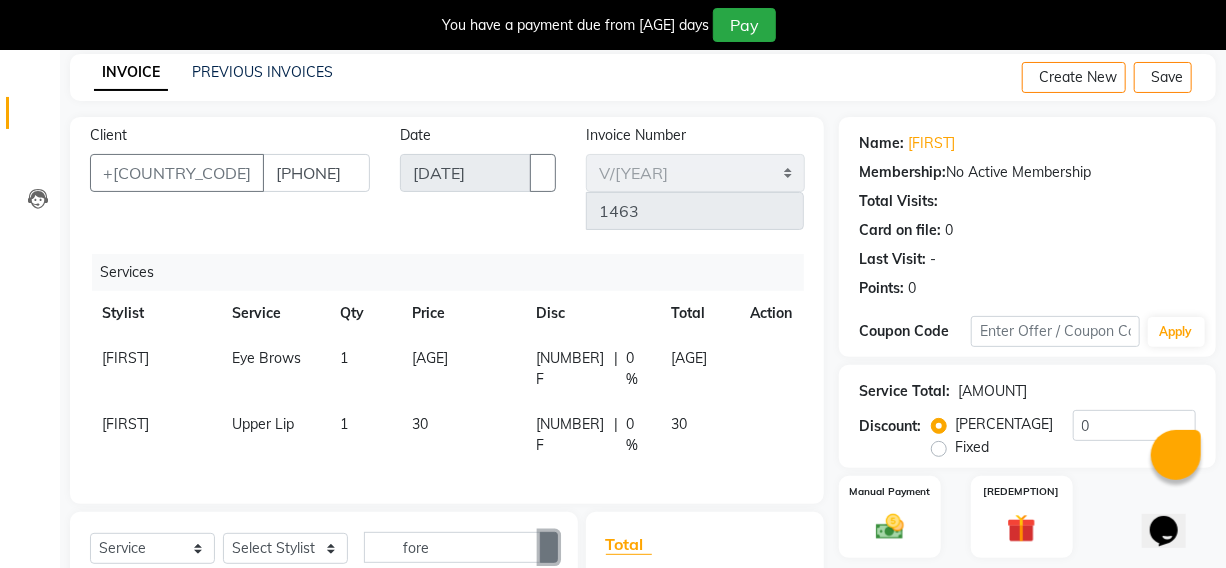 click at bounding box center [549, 547] 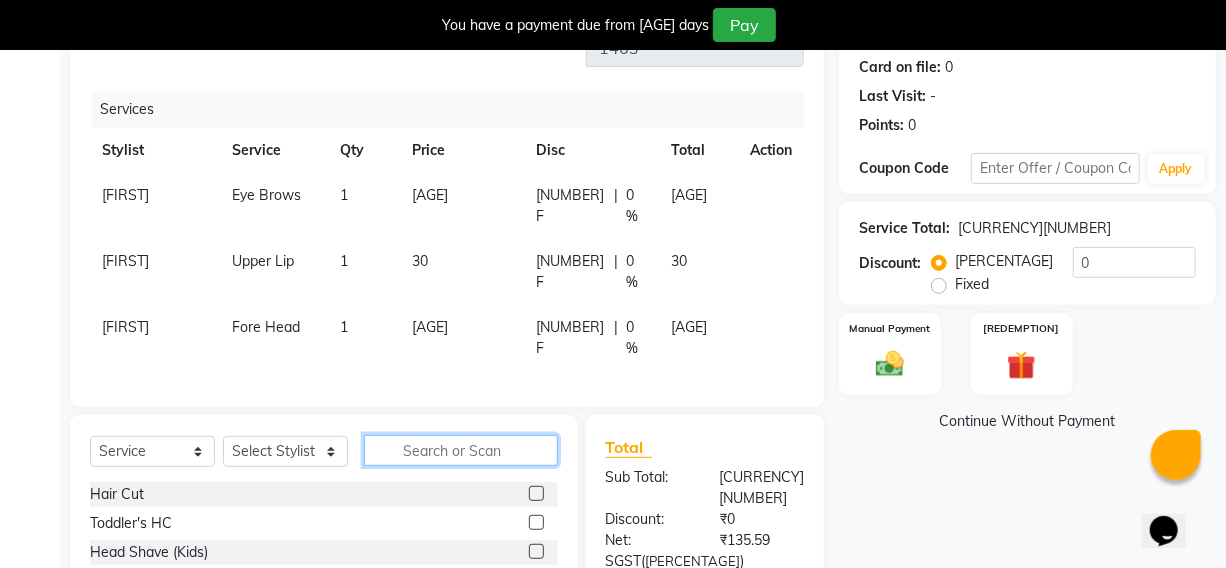 scroll, scrollTop: 265, scrollLeft: 0, axis: vertical 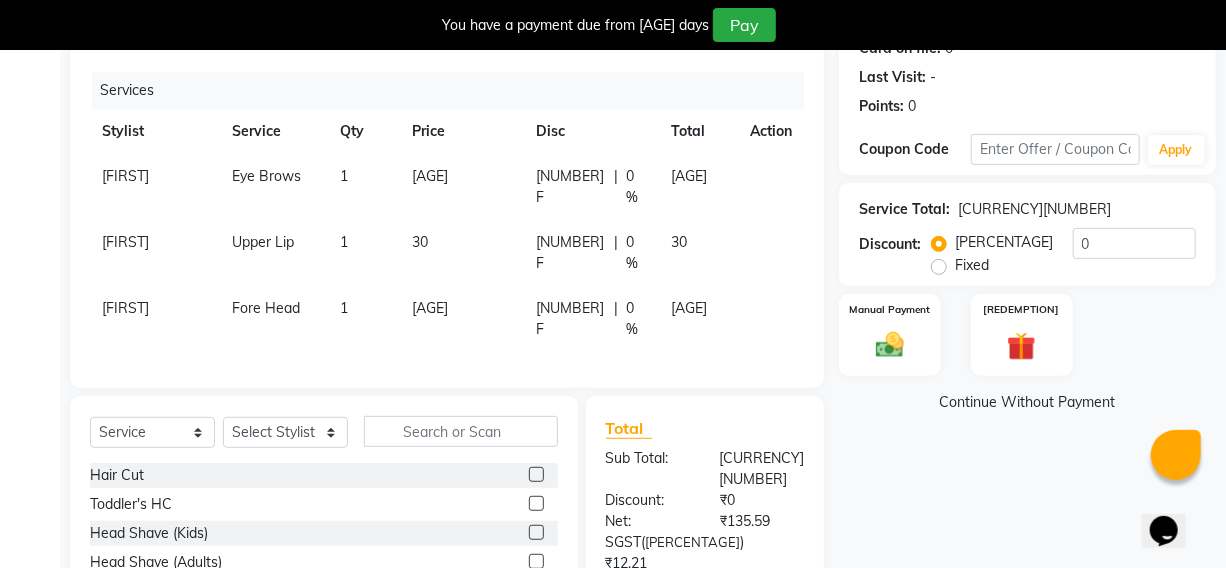 click on "30" at bounding box center (462, 187) 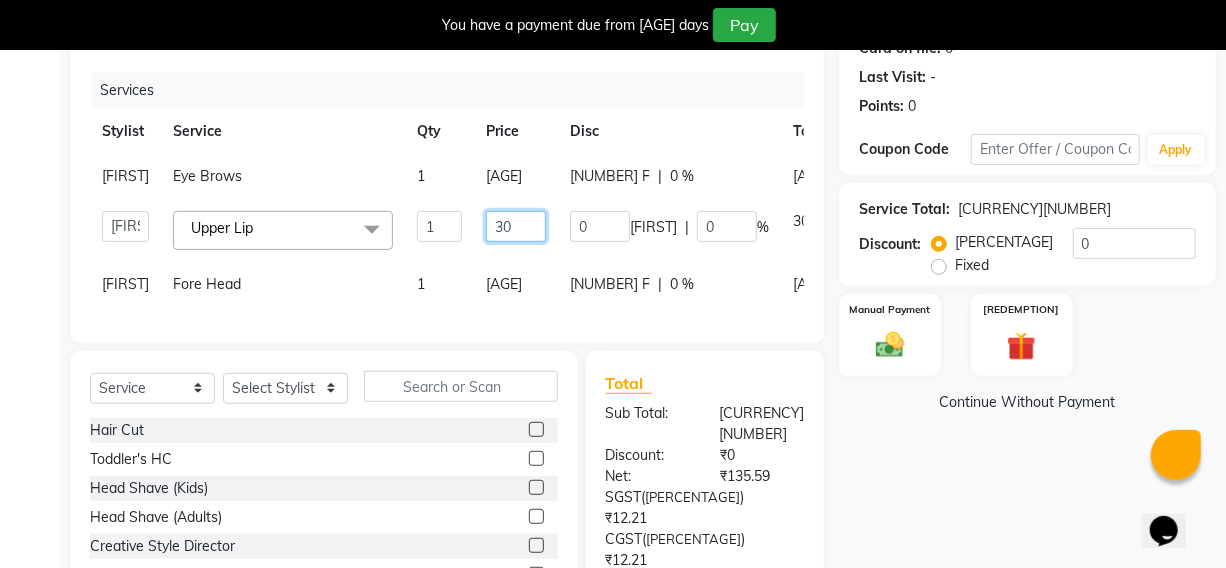 click on "30" at bounding box center [439, 226] 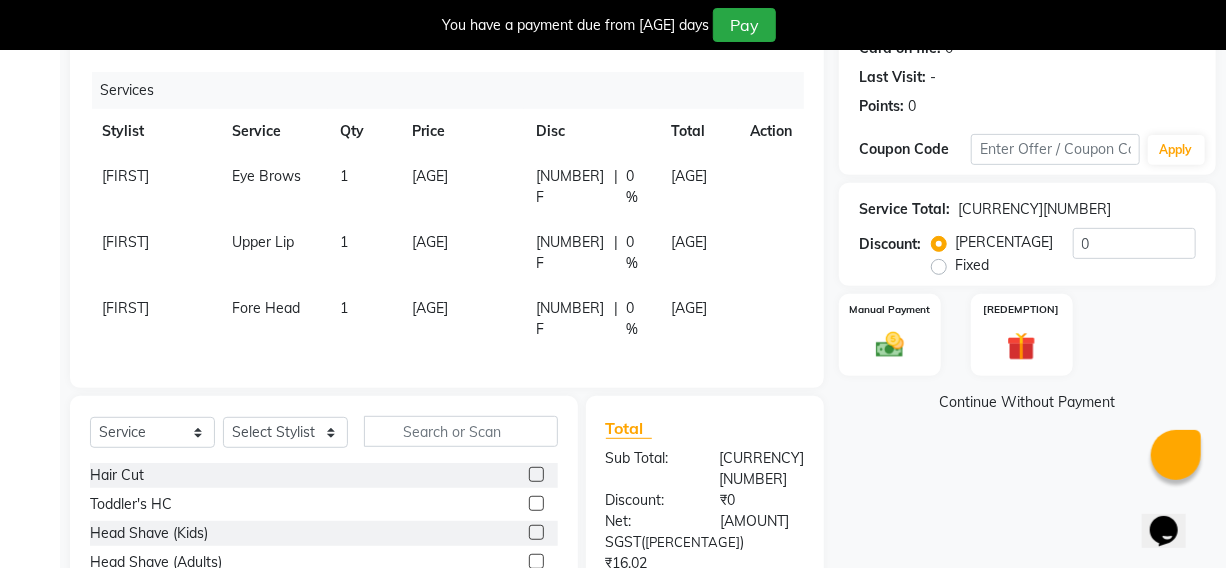 click on "[FIRST] [SERVICE] [AGE] [PERCENTAGE] [AMOUNT] [FIRST] [SERVICE] [AGE] [PERCENTAGE] [AMOUNT] [FIRST] [SERVICE] [AGE] [PERCENTAGE] [AMOUNT]" at bounding box center (447, 253) 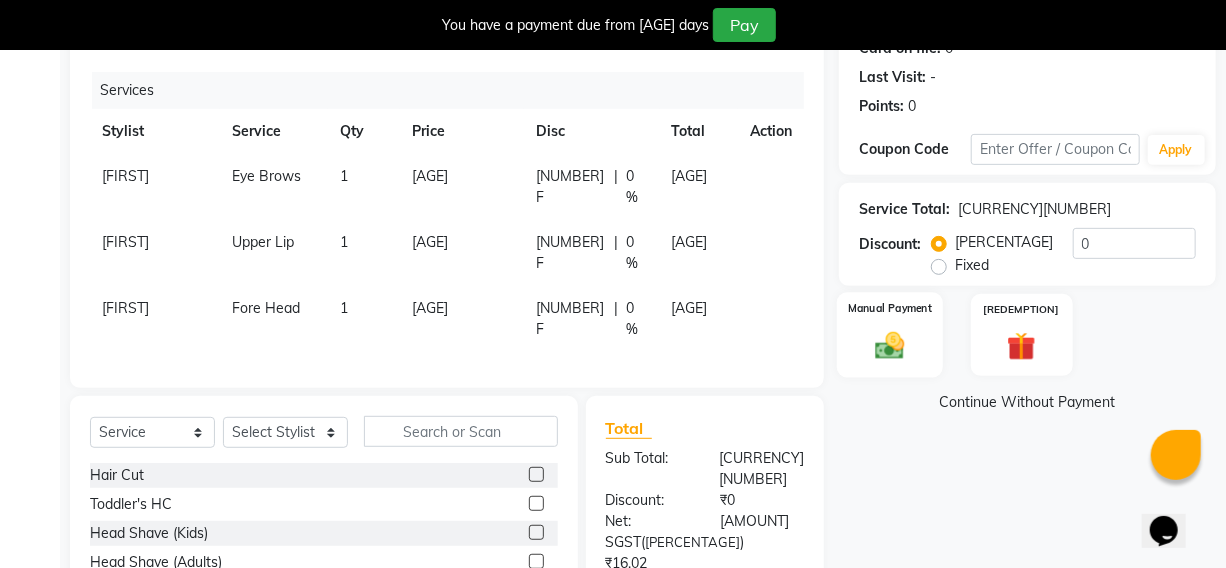click on "Manual Payment" at bounding box center [890, 335] 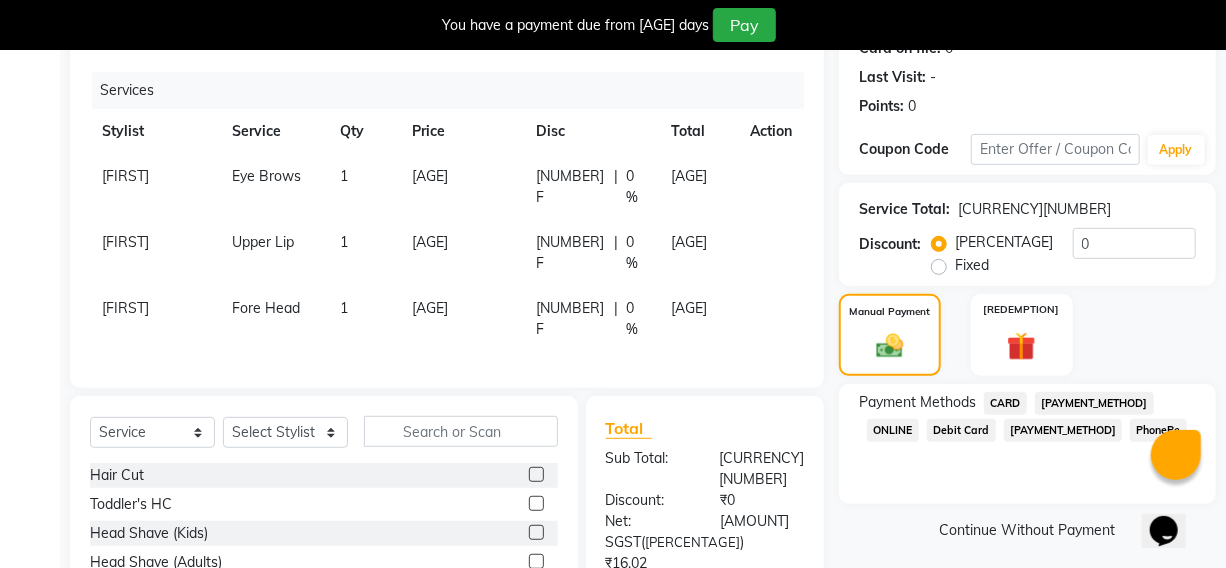 click on "PhonePe" at bounding box center [1005, 403] 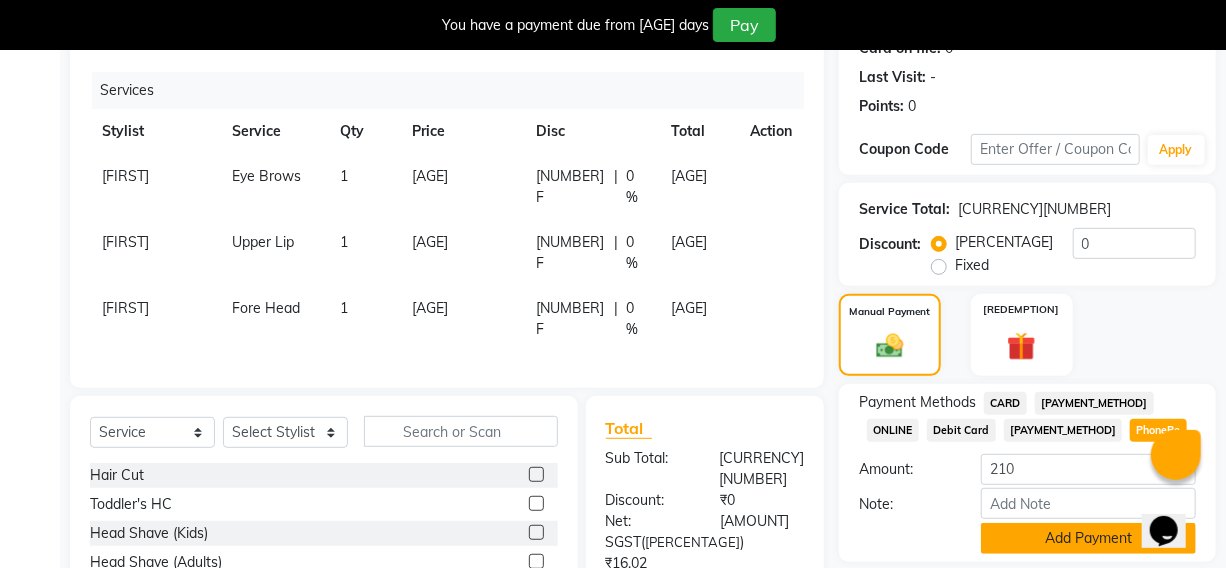 scroll, scrollTop: 334, scrollLeft: 0, axis: vertical 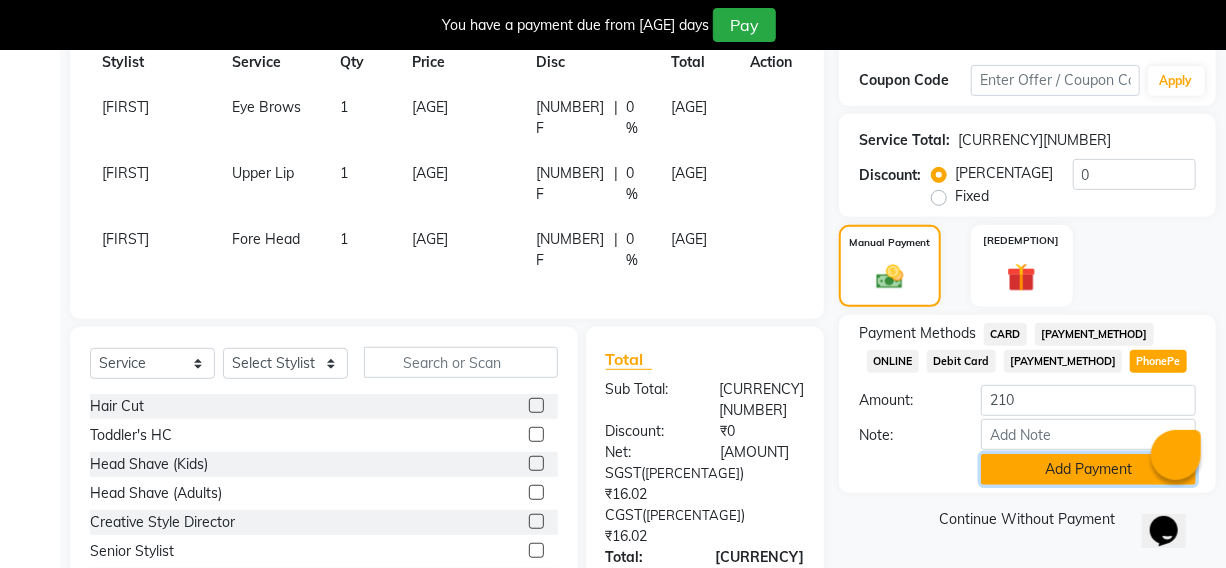 click on "Add Payment" at bounding box center (1088, 469) 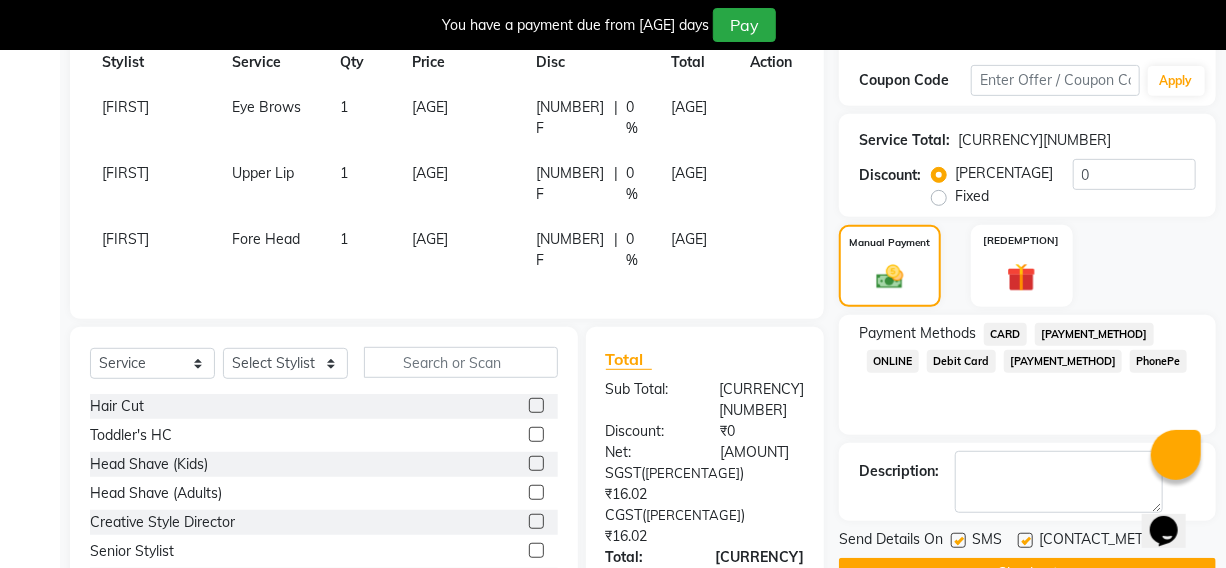 click at bounding box center [958, 540] 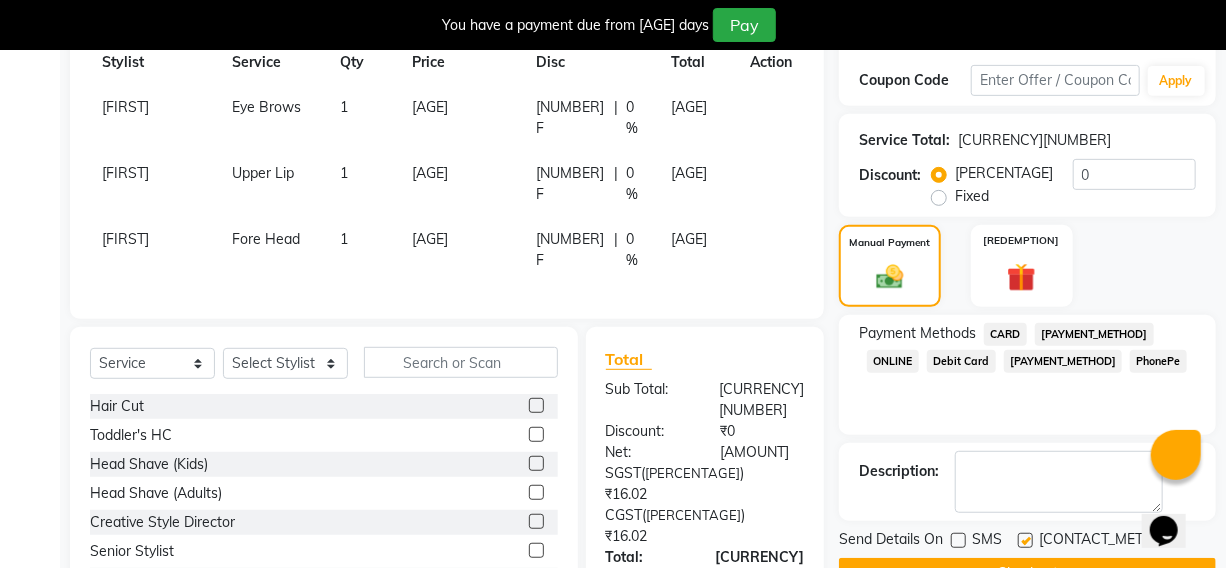 click at bounding box center [1025, 540] 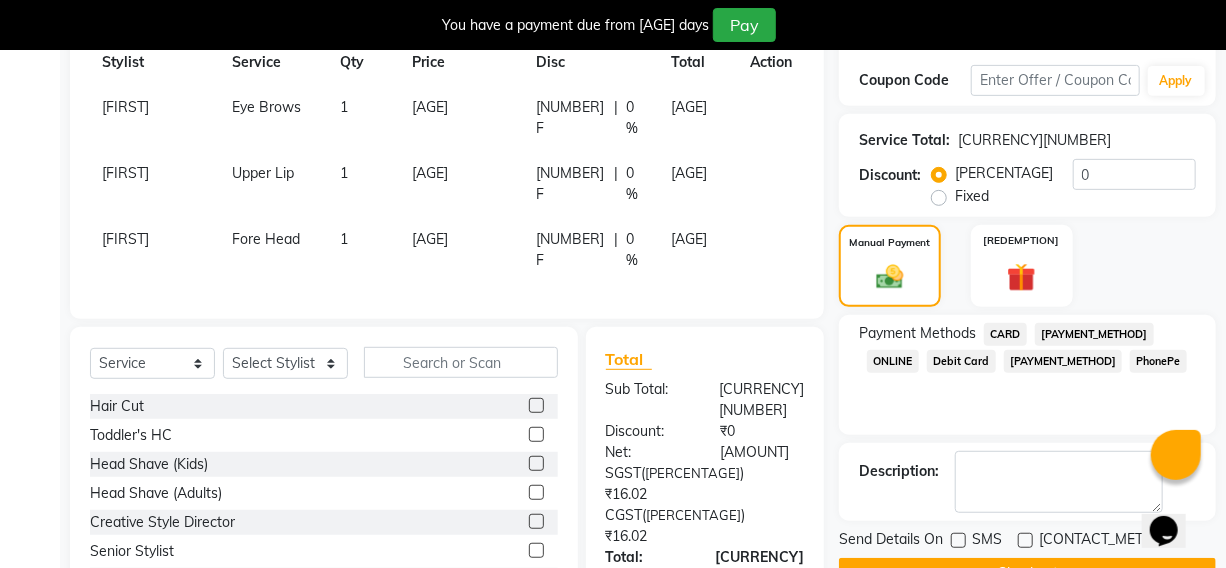 click at bounding box center [1025, 540] 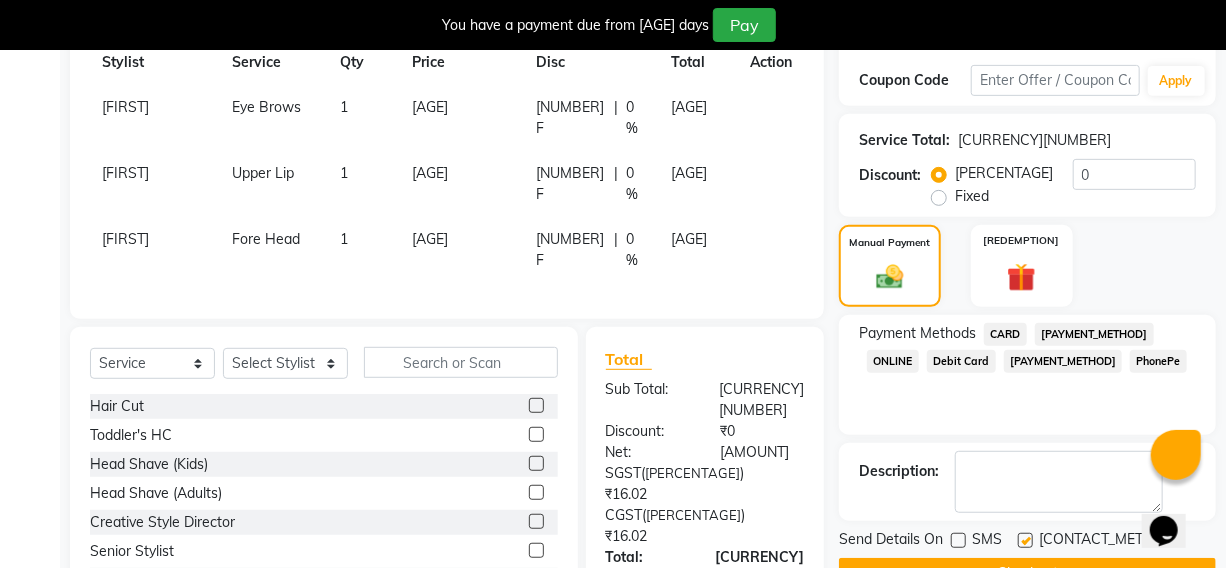 click at bounding box center (1025, 540) 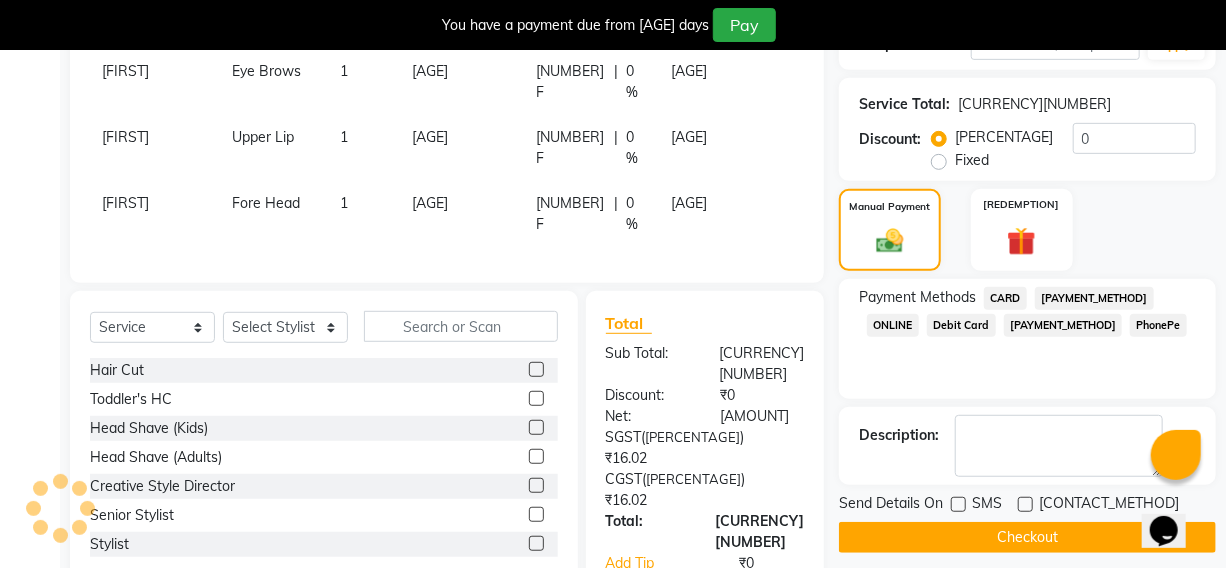 scroll, scrollTop: 390, scrollLeft: 0, axis: vertical 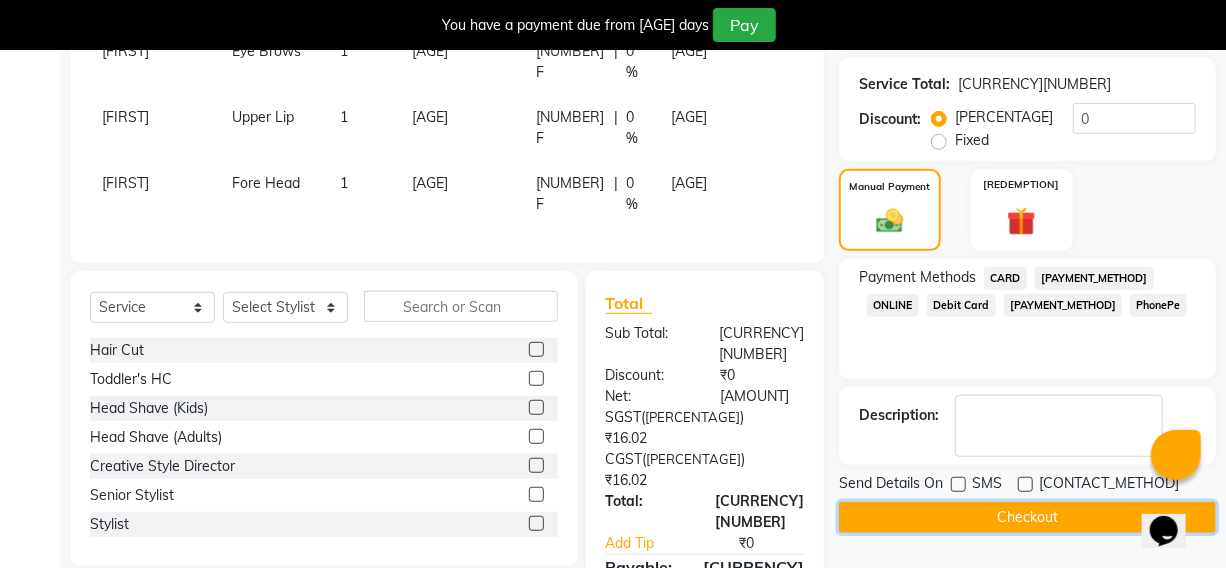 click on "Checkout" at bounding box center (1027, 517) 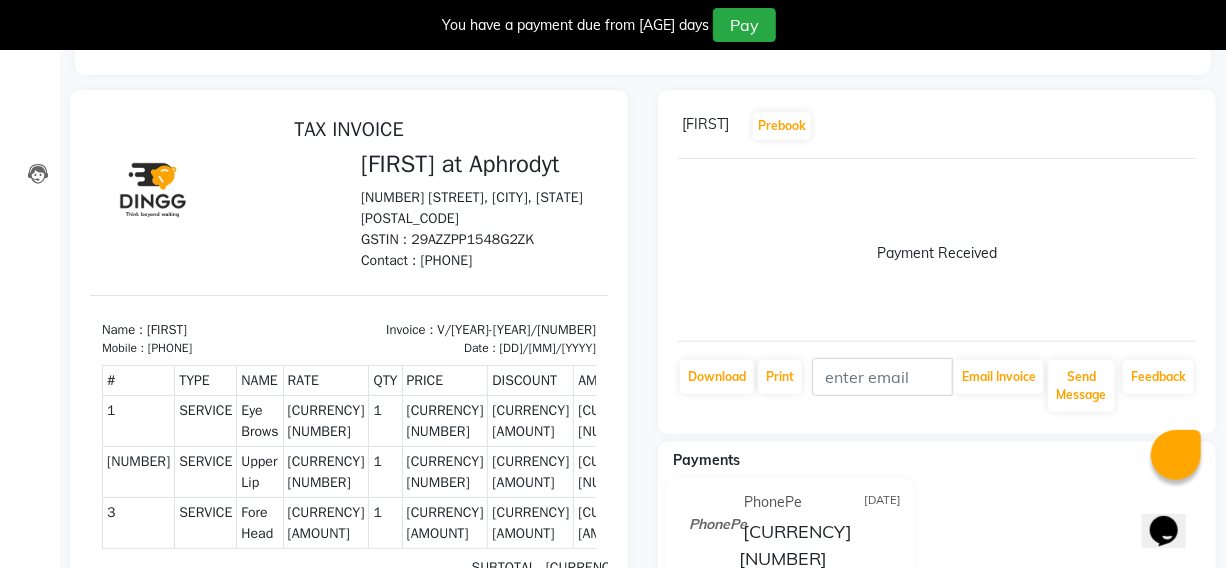 scroll, scrollTop: 109, scrollLeft: 0, axis: vertical 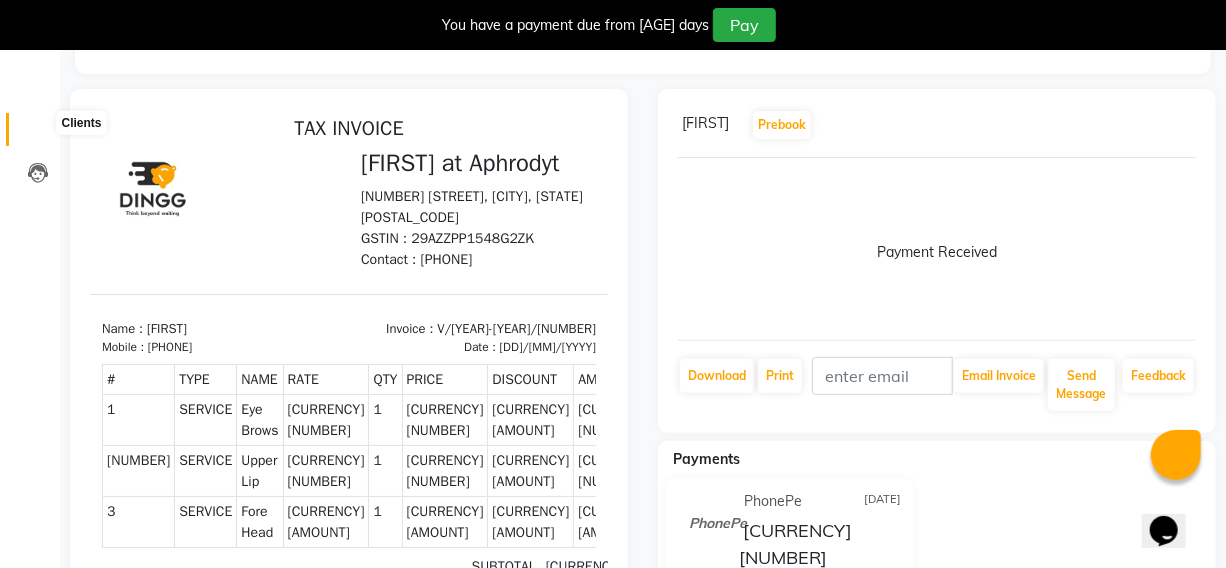 click at bounding box center [38, 134] 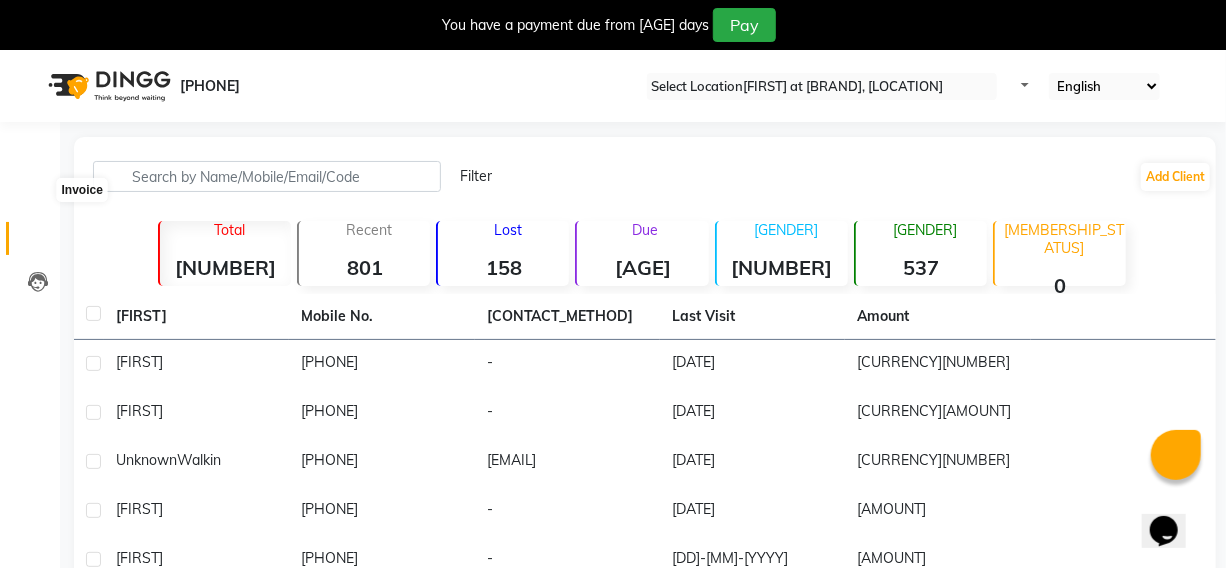 scroll, scrollTop: 0, scrollLeft: 0, axis: both 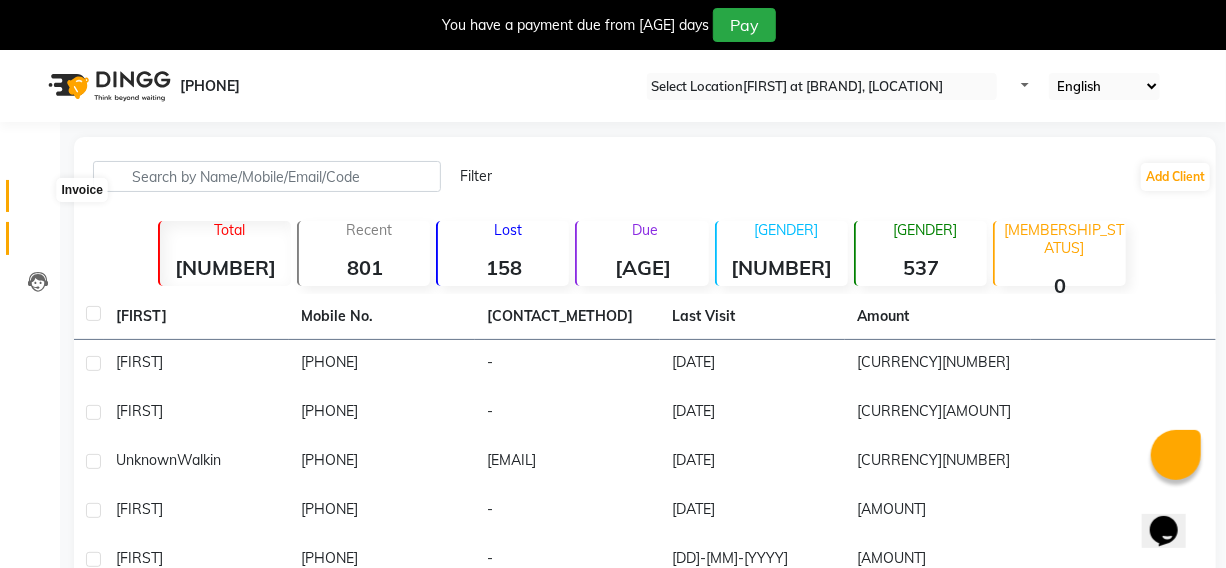 click at bounding box center (38, 201) 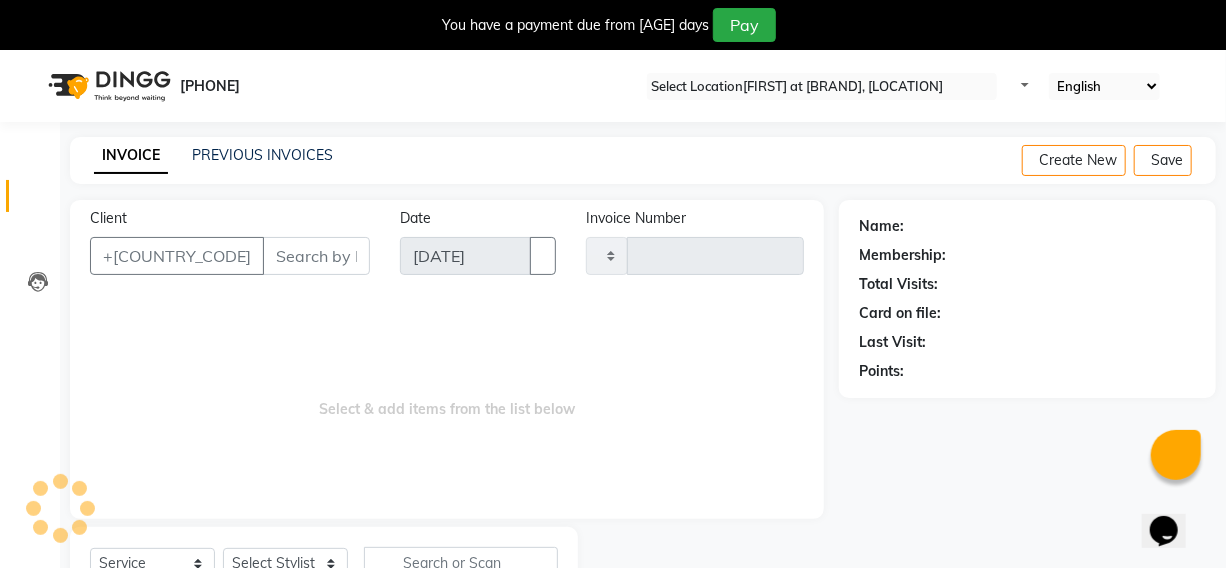 scroll, scrollTop: 83, scrollLeft: 0, axis: vertical 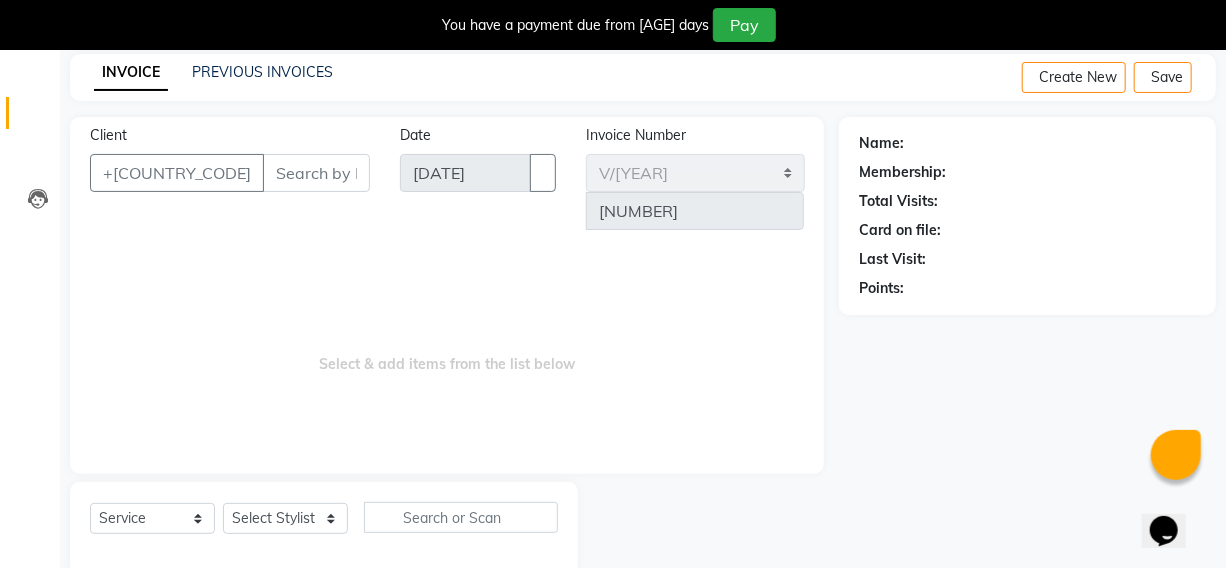 click on "Client" at bounding box center [316, 173] 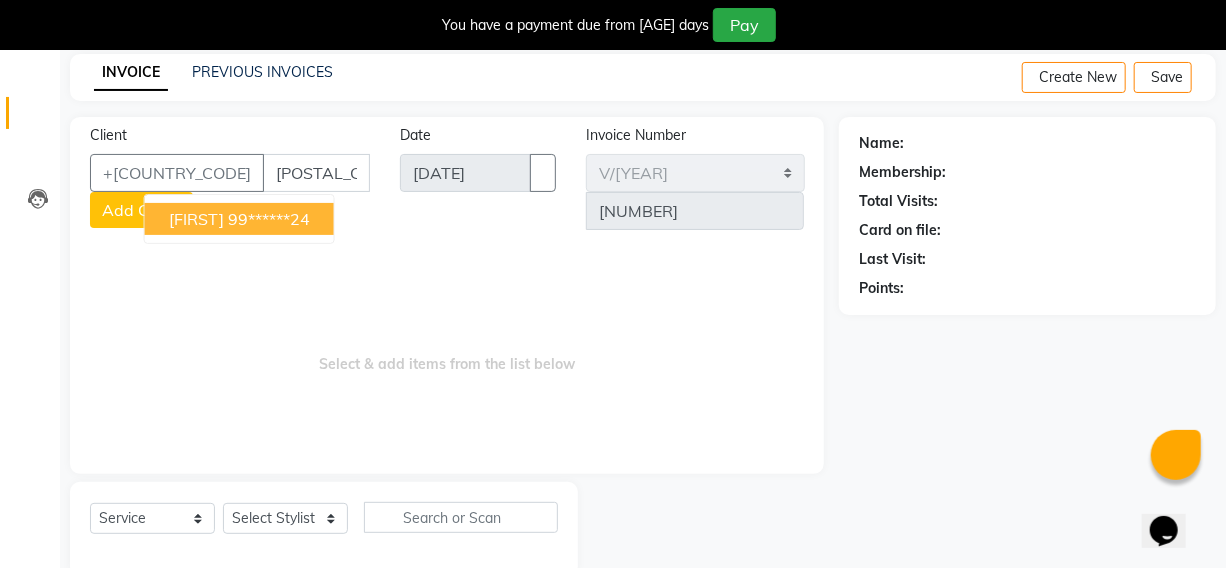 click on "[FIRST]" at bounding box center [196, 219] 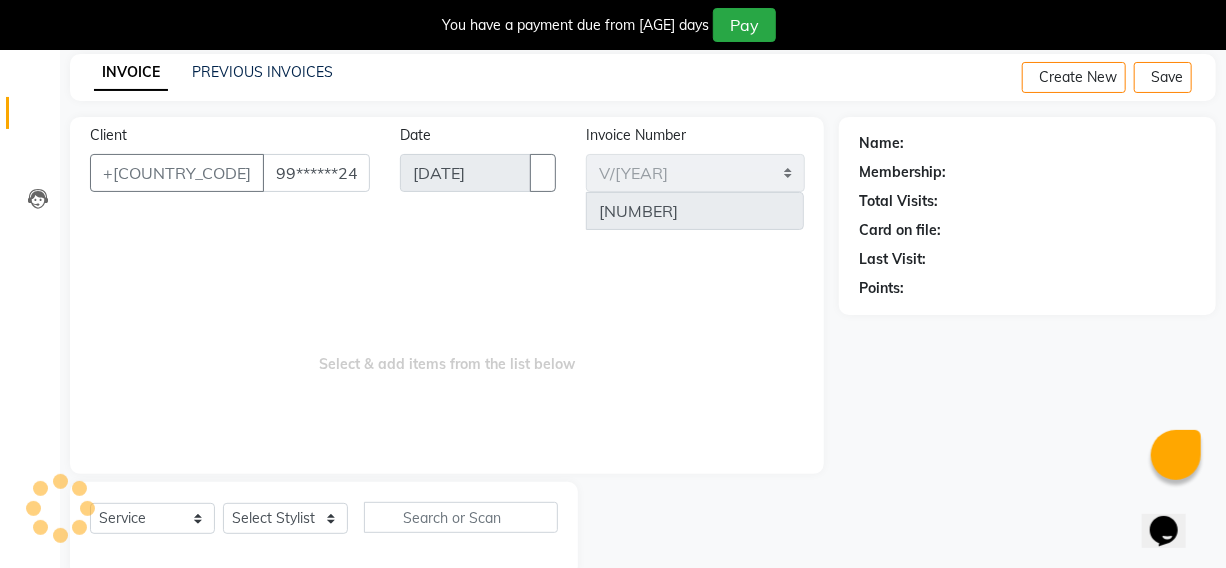 type on "99******24" 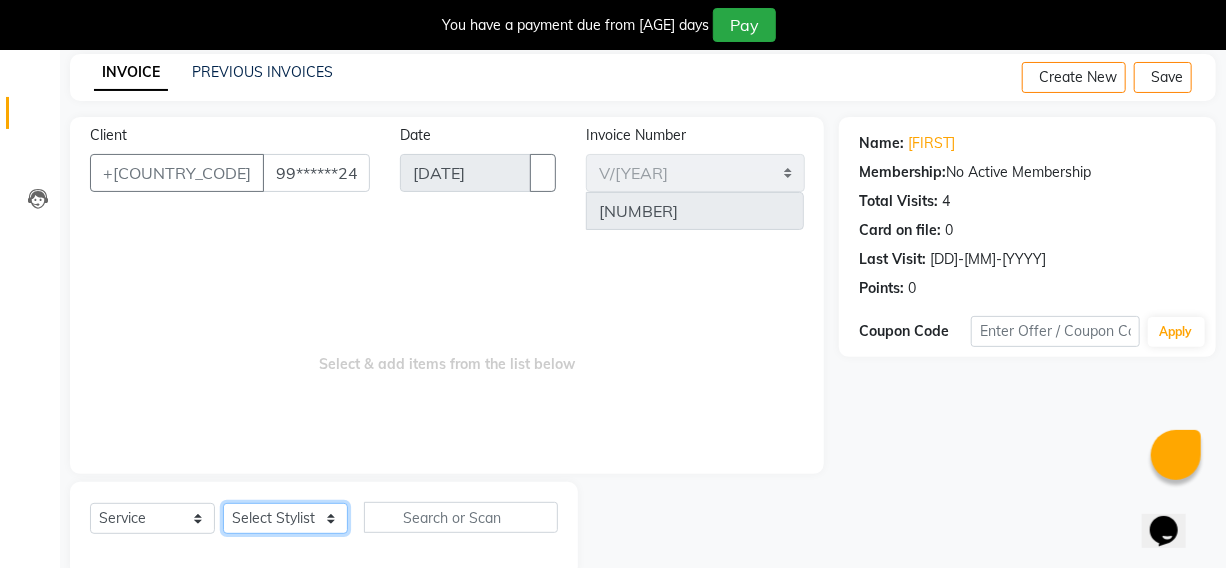 click on "Select Stylist [FIRST] [FIRST] [FIRST] [FIRST] [FIRST] [FIRST] [FIRST] [FIRST] [FIRST] [FIRST] [FIRST] [FIRST]" at bounding box center [285, 518] 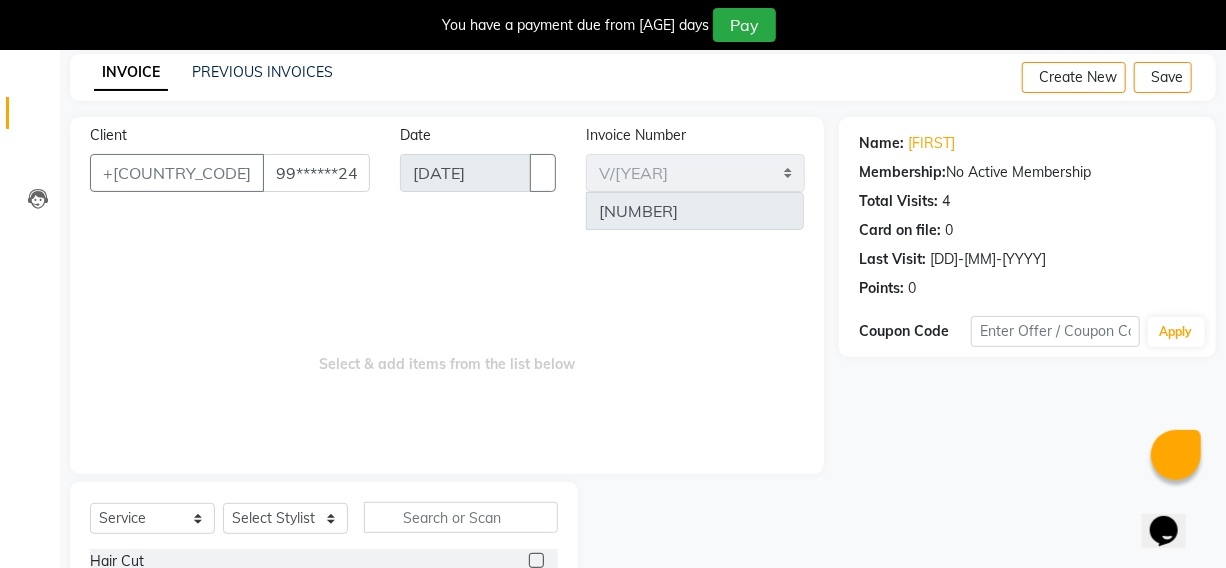 click at bounding box center [536, 560] 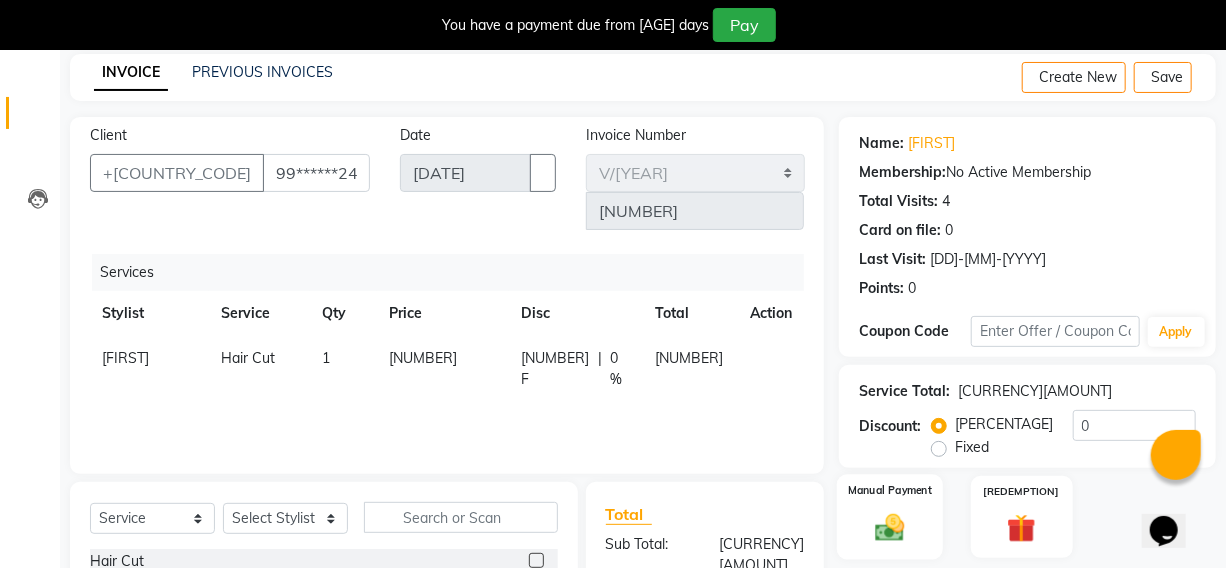 click at bounding box center [890, 527] 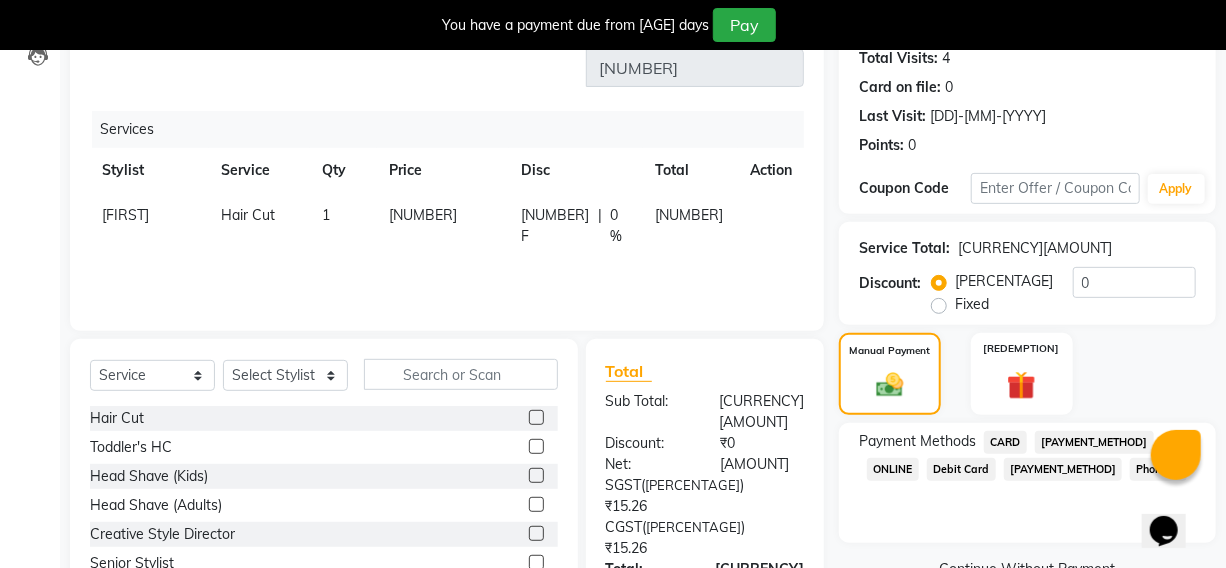 scroll, scrollTop: 265, scrollLeft: 0, axis: vertical 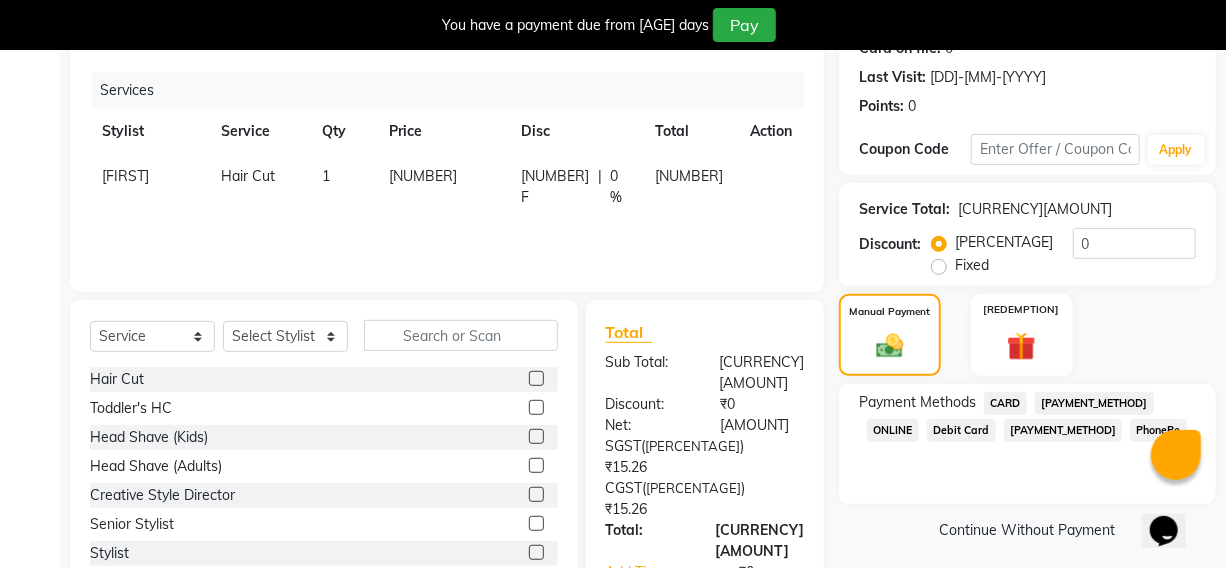 click on "PhonePe" at bounding box center (1005, 403) 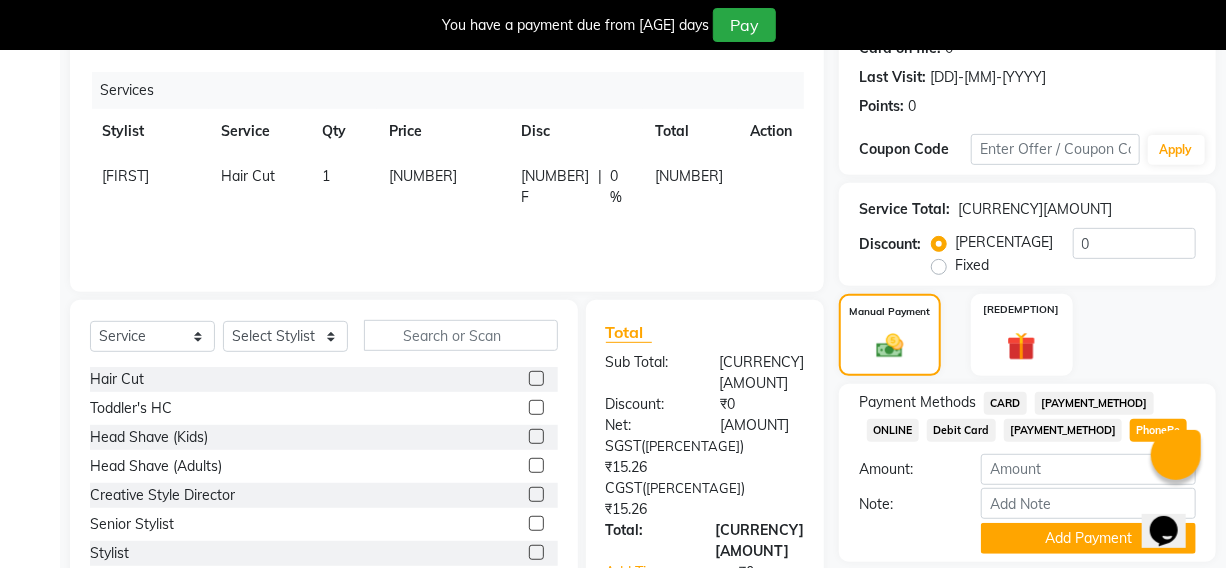 click on "PhonePe" at bounding box center [1158, 430] 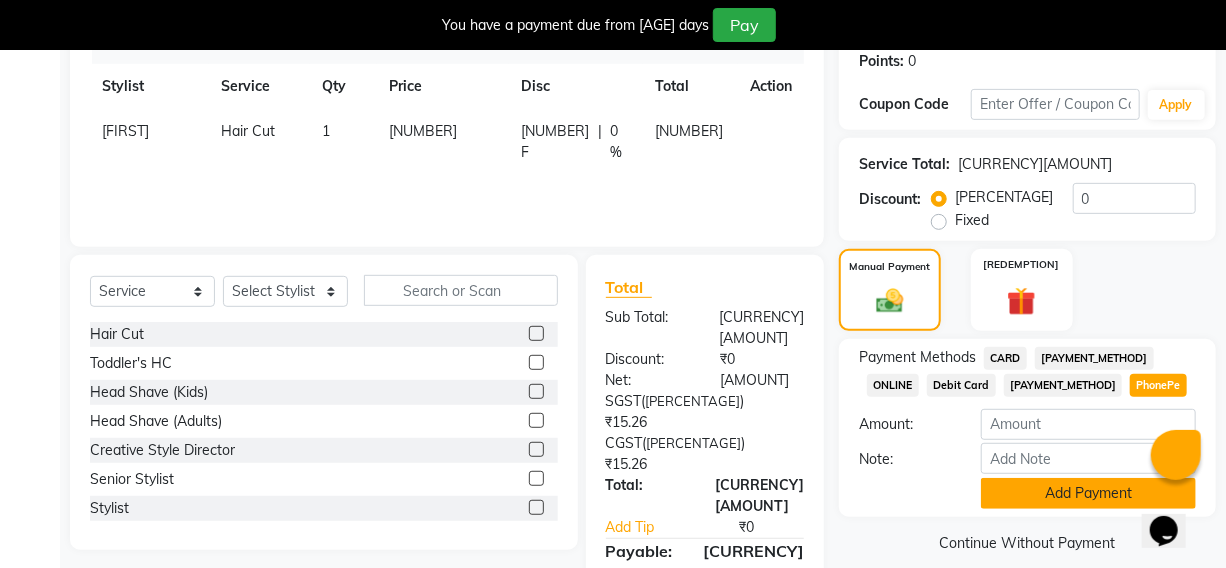 scroll, scrollTop: 334, scrollLeft: 0, axis: vertical 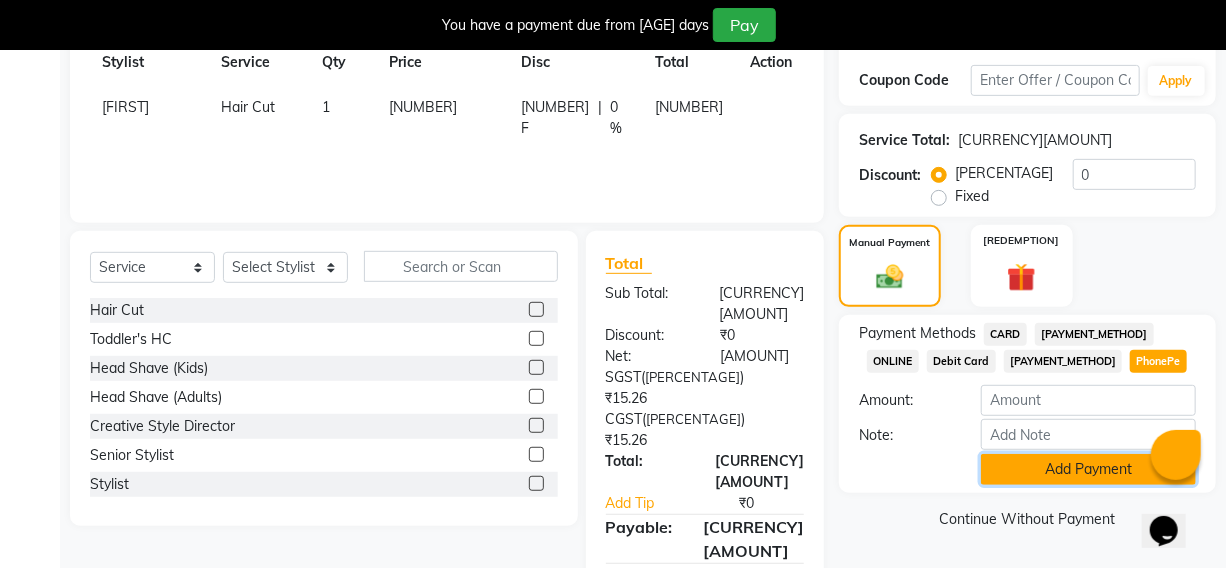 click on "Add Payment" at bounding box center [1088, 469] 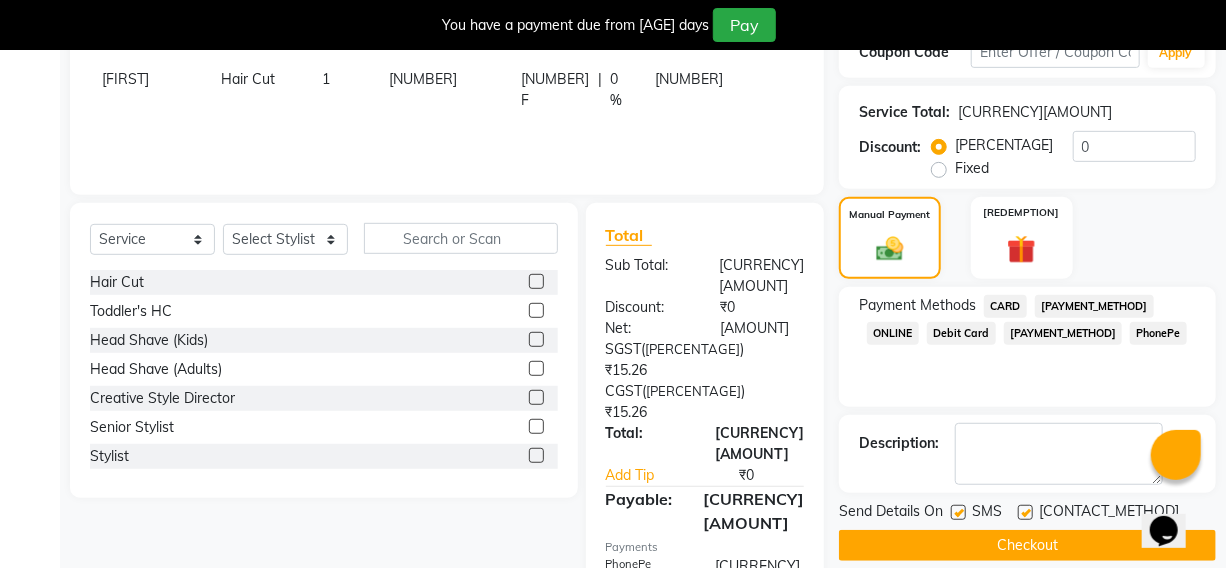 scroll, scrollTop: 390, scrollLeft: 0, axis: vertical 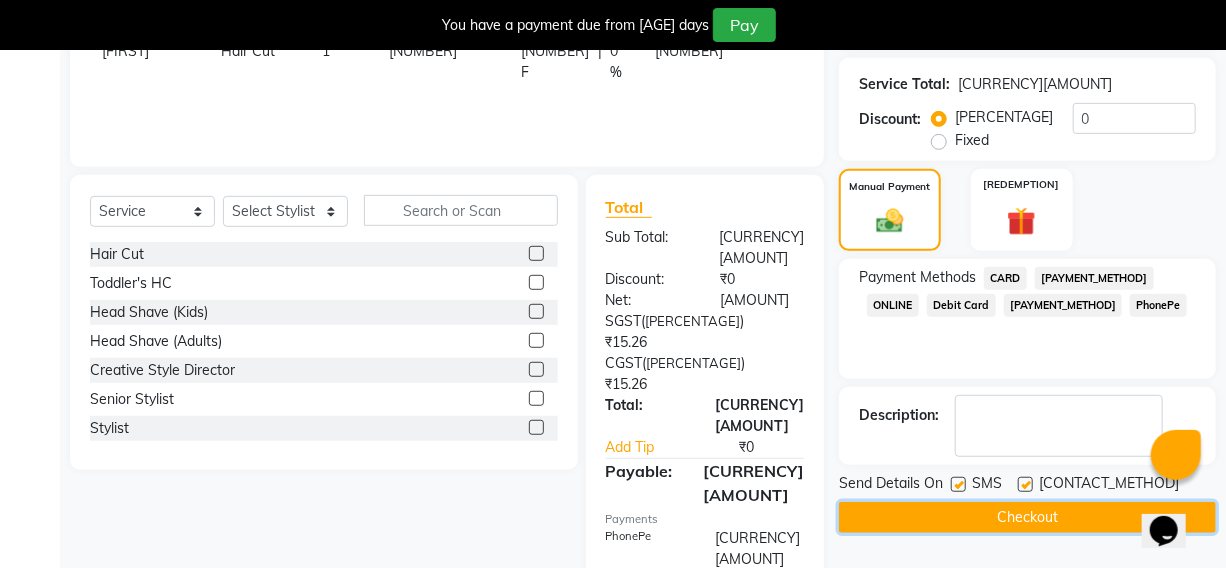 click on "Checkout" at bounding box center (1027, 517) 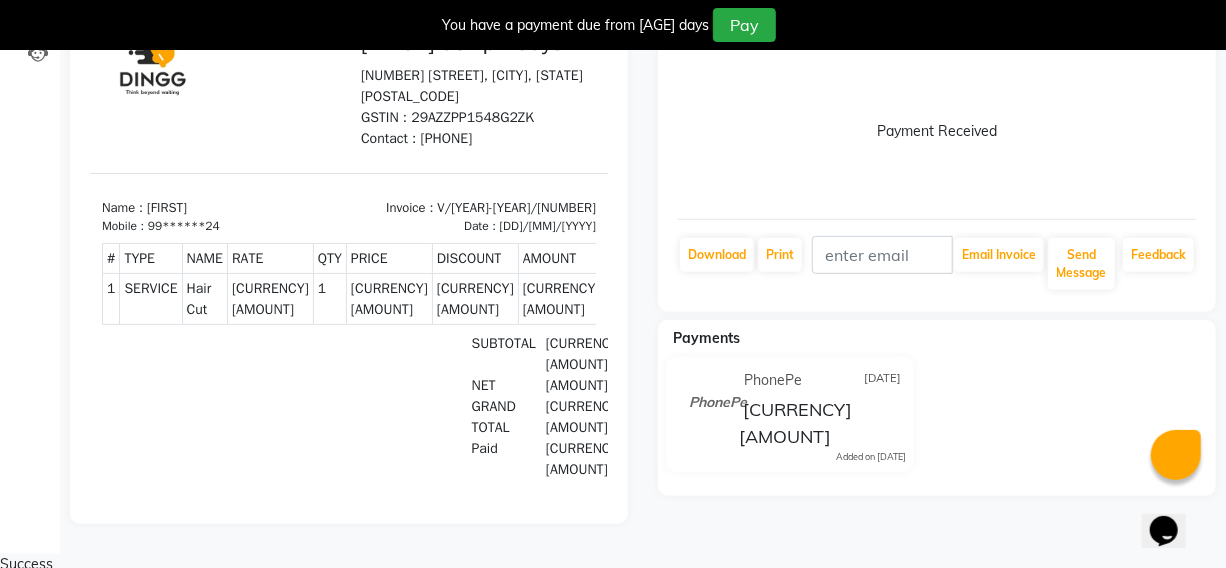 scroll, scrollTop: 0, scrollLeft: 0, axis: both 